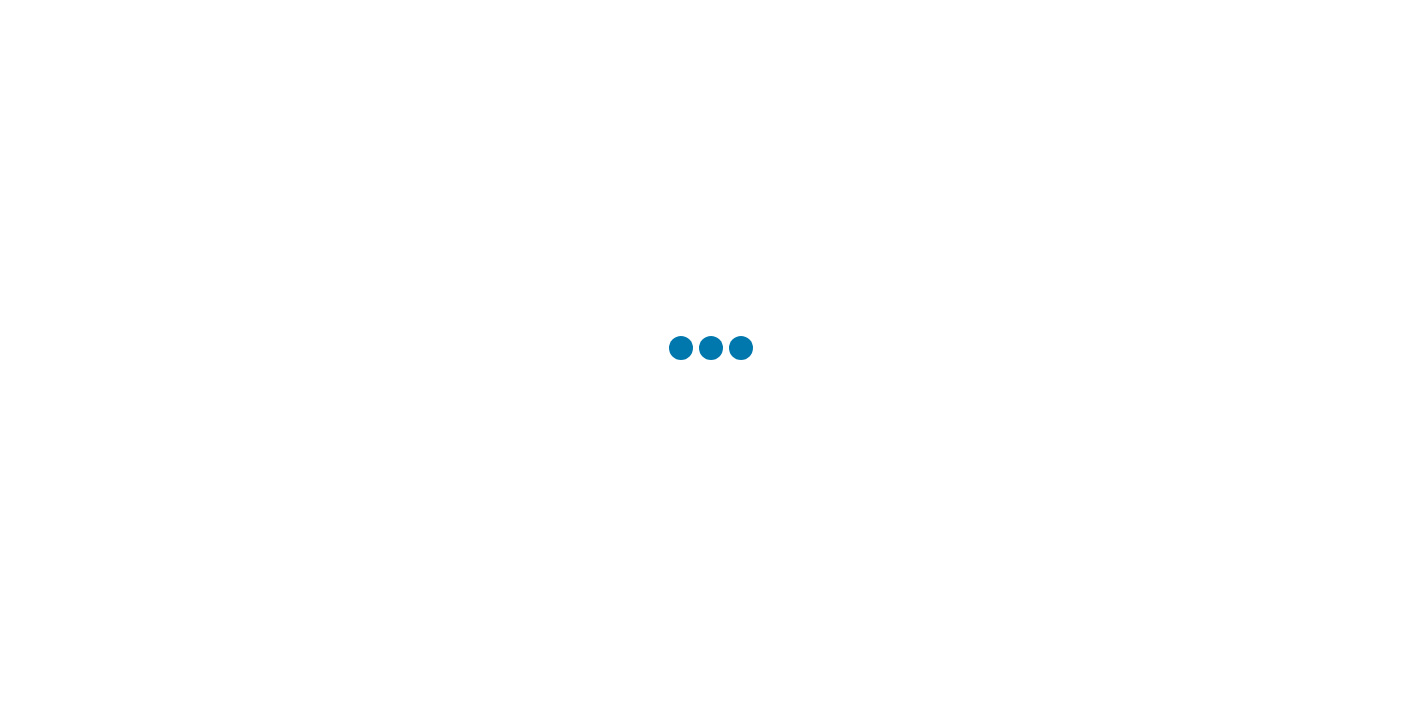 scroll, scrollTop: 0, scrollLeft: 0, axis: both 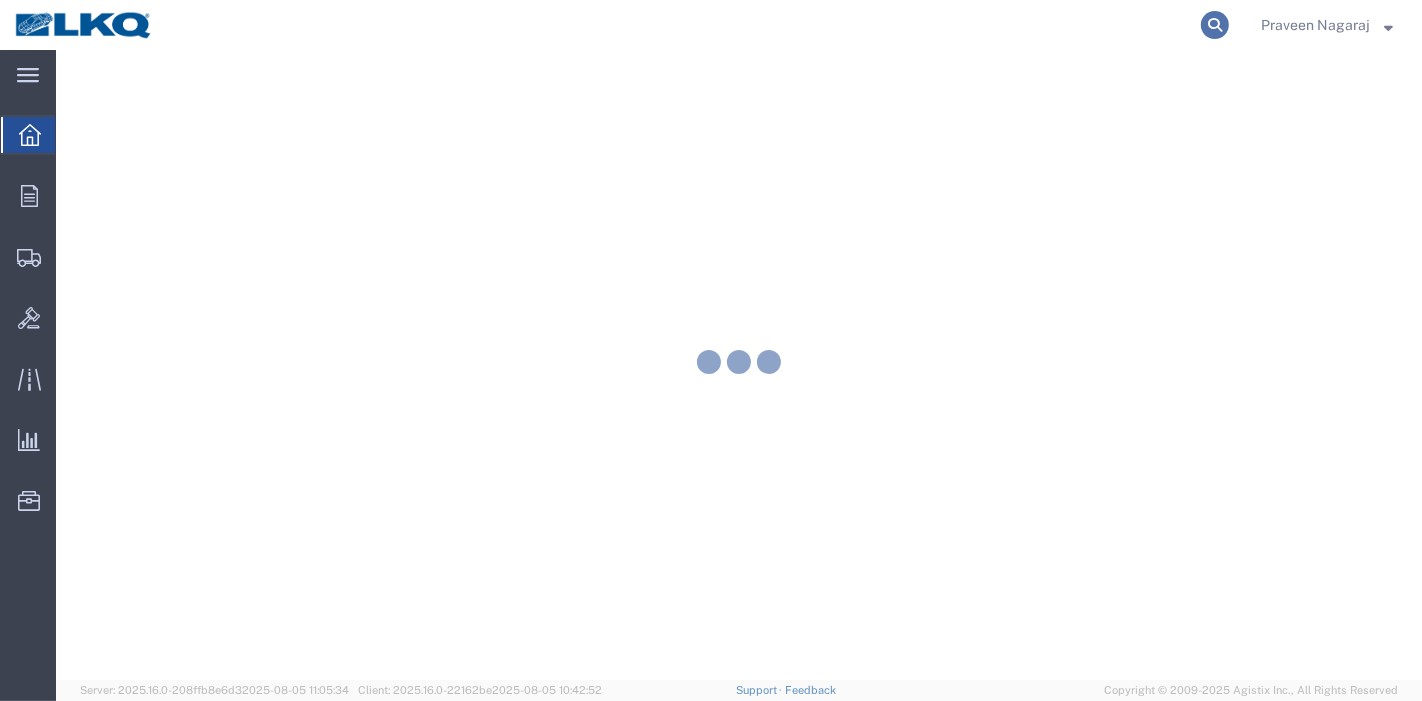 click 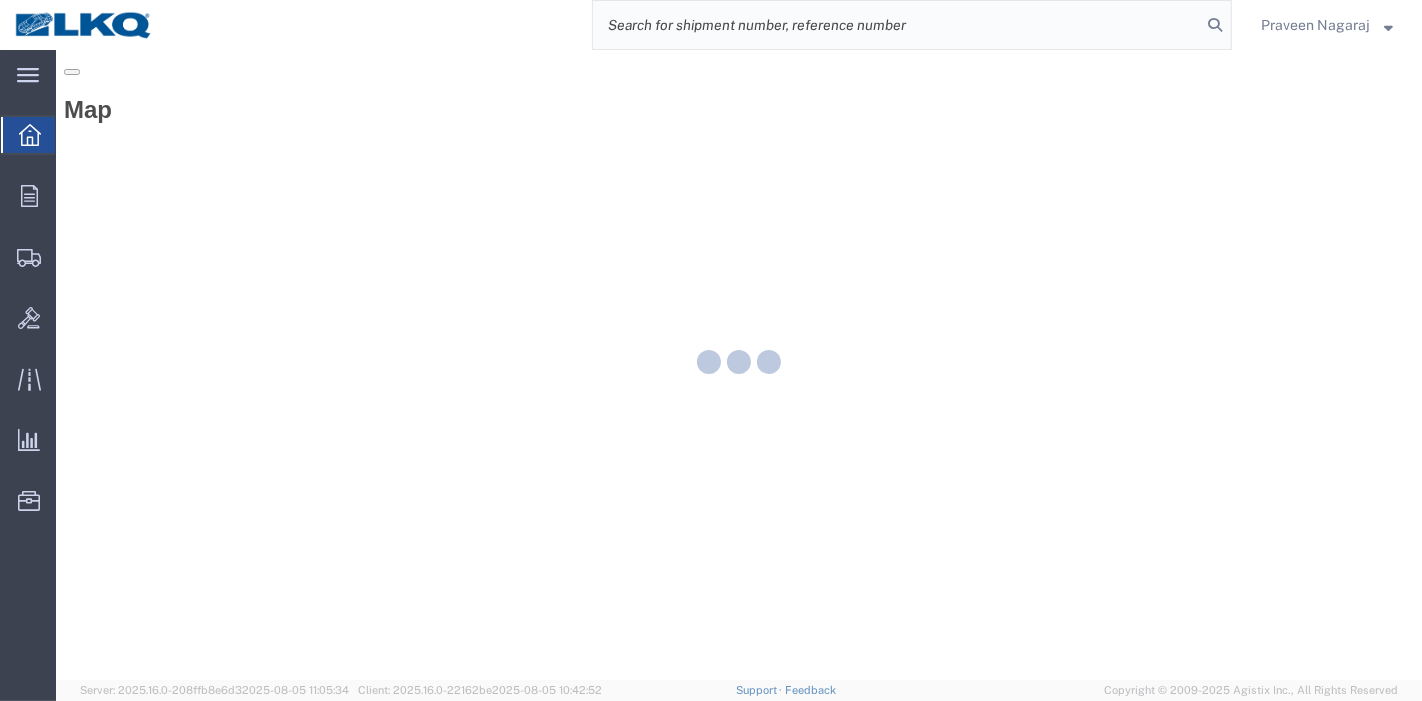 scroll, scrollTop: 0, scrollLeft: 0, axis: both 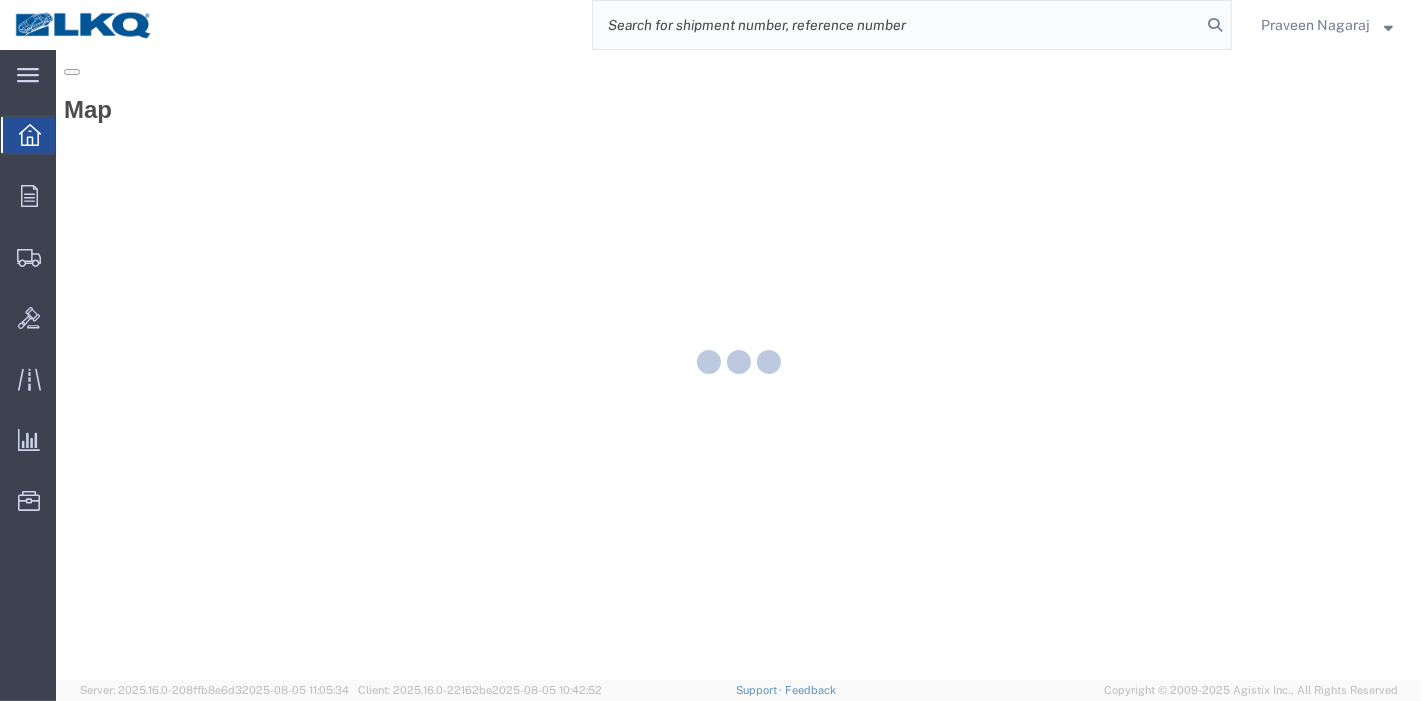 click 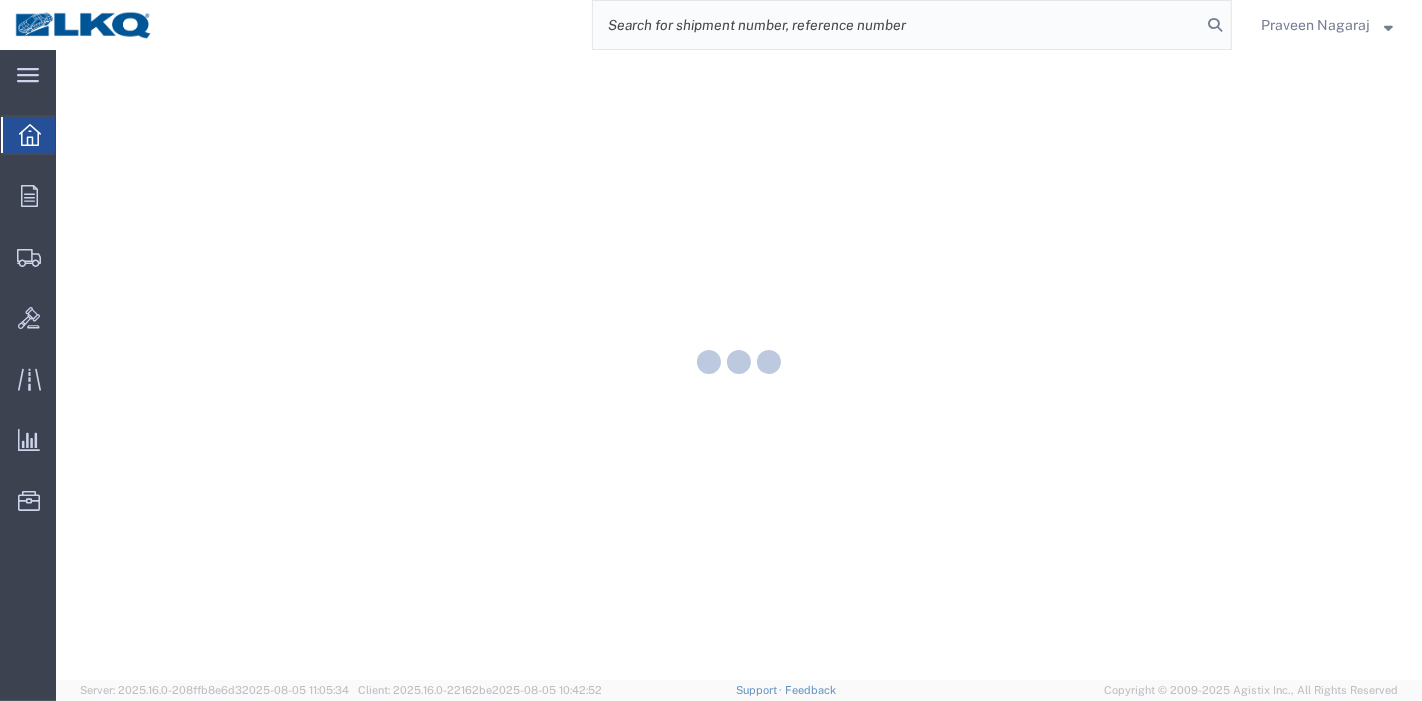 paste on "56249369" 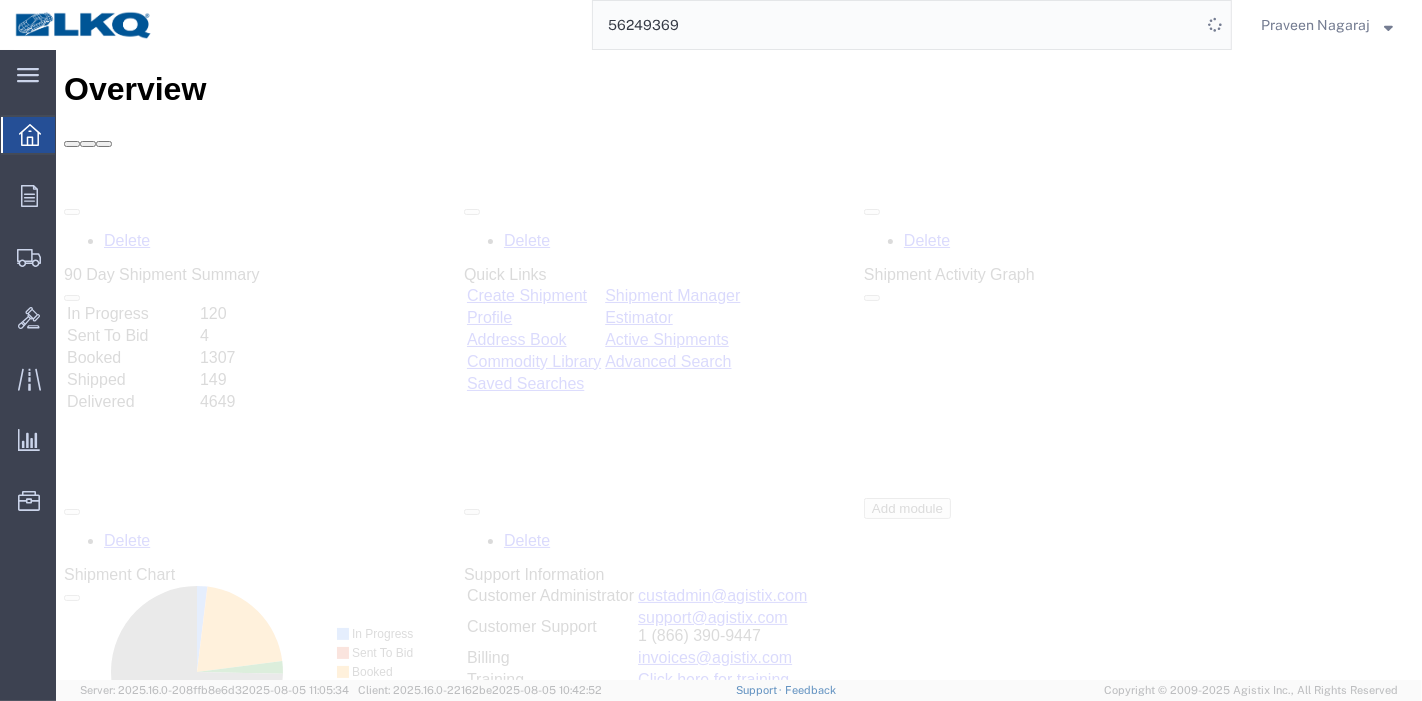 scroll, scrollTop: 0, scrollLeft: 0, axis: both 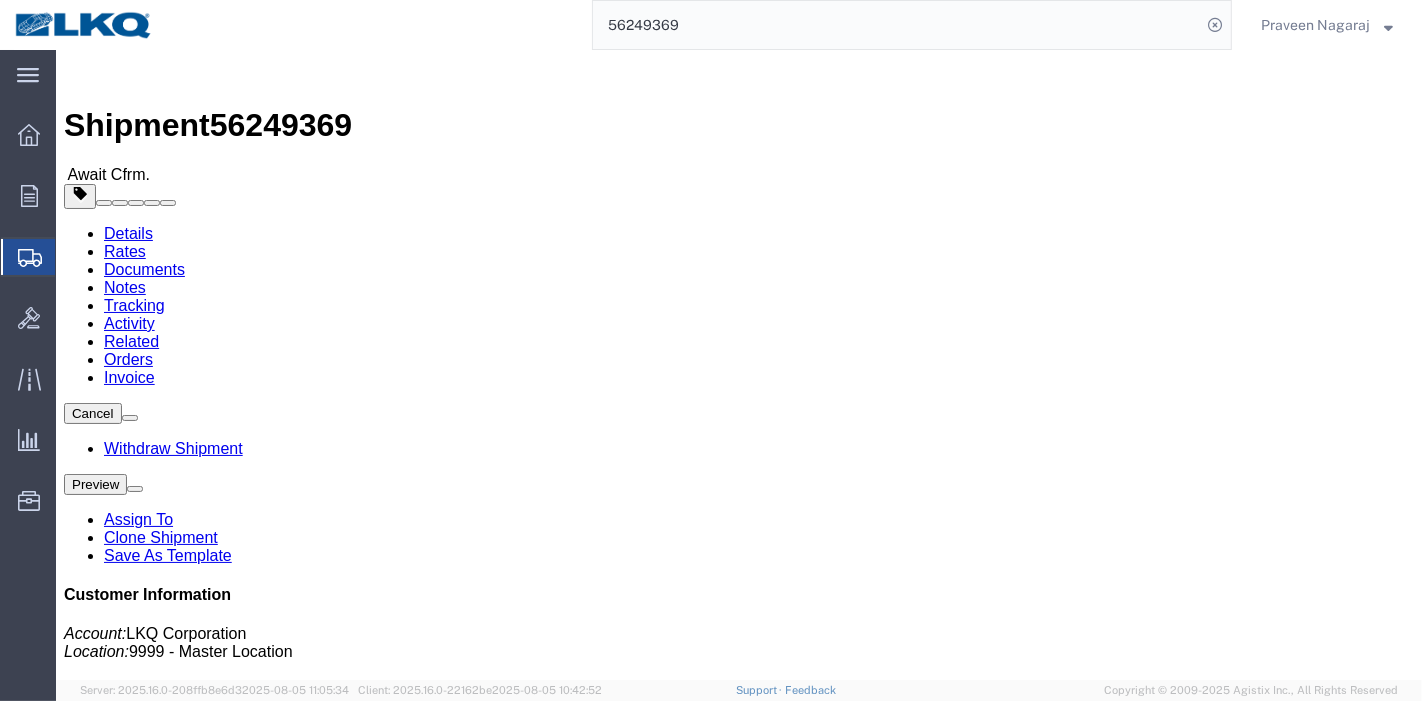 click on "Rates" 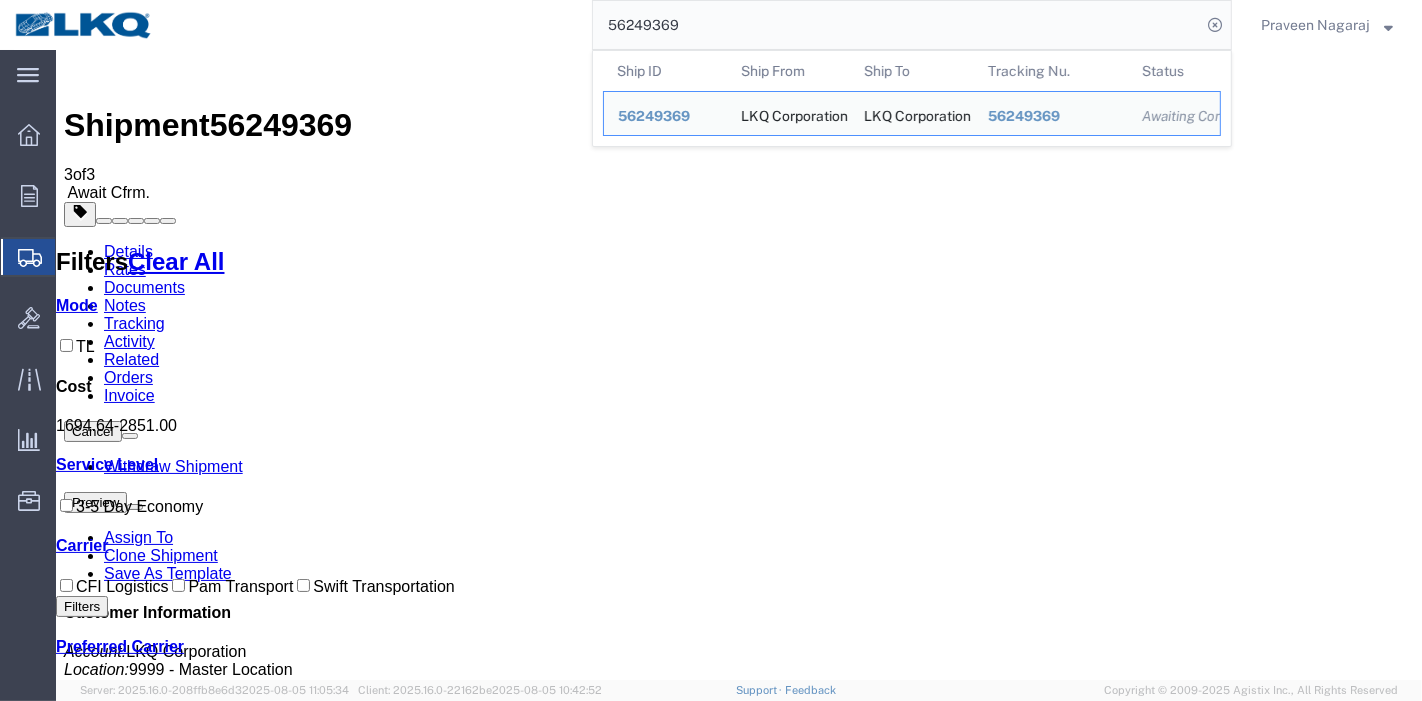 drag, startPoint x: 728, startPoint y: 30, endPoint x: 365, endPoint y: 8, distance: 363.66605 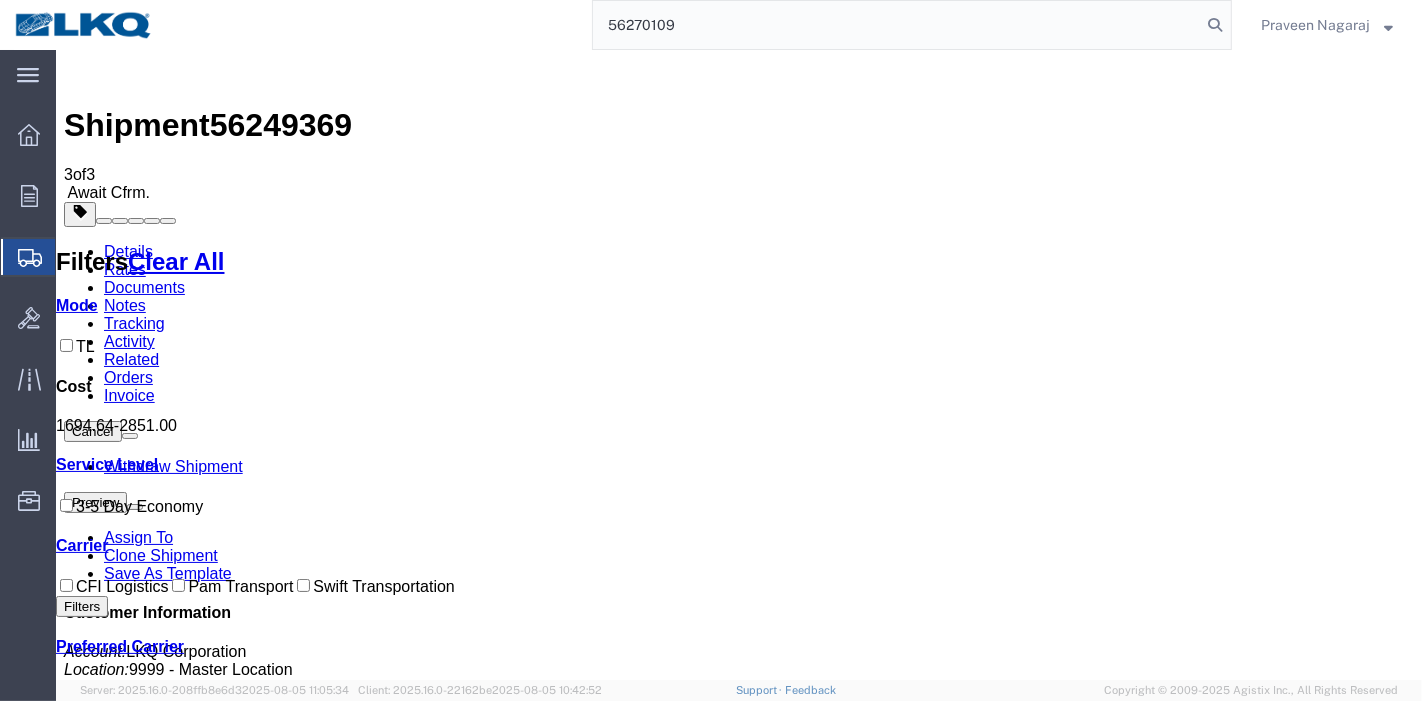 type on "56270109" 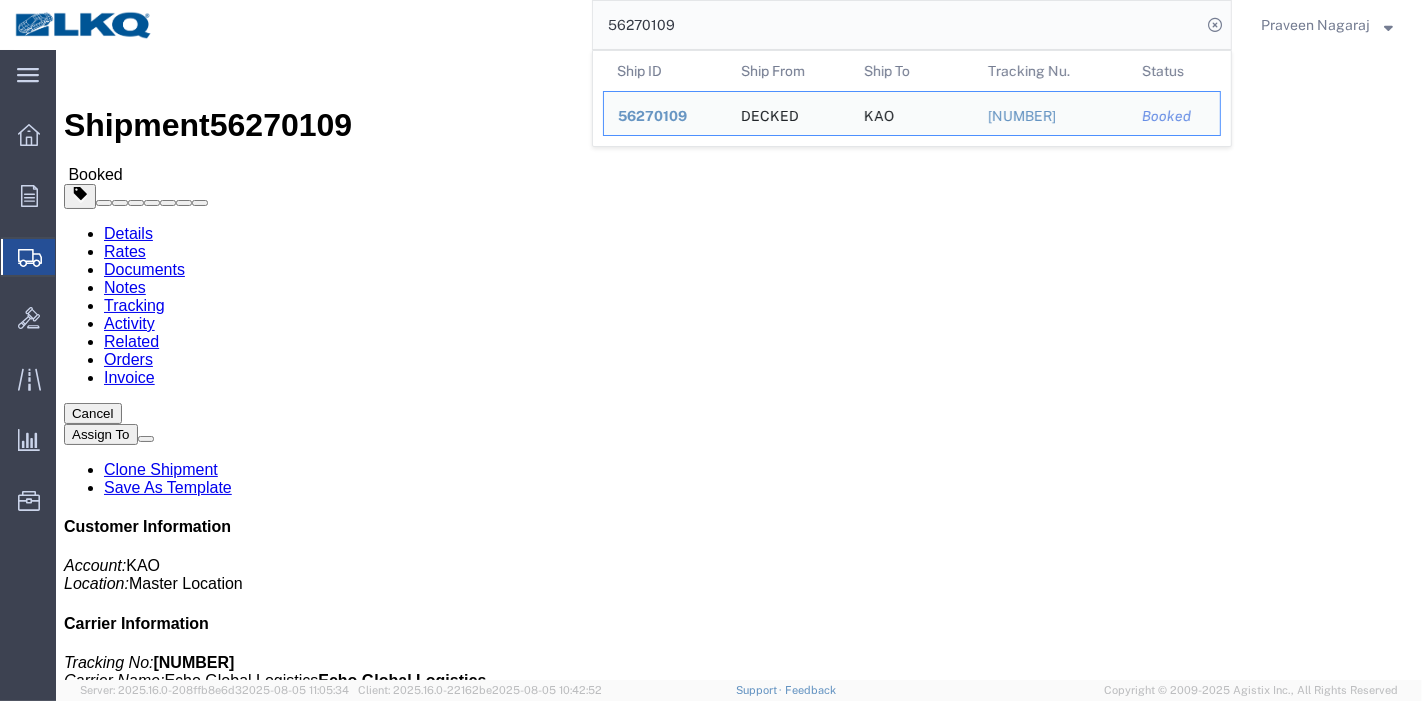 click on "Tracking" 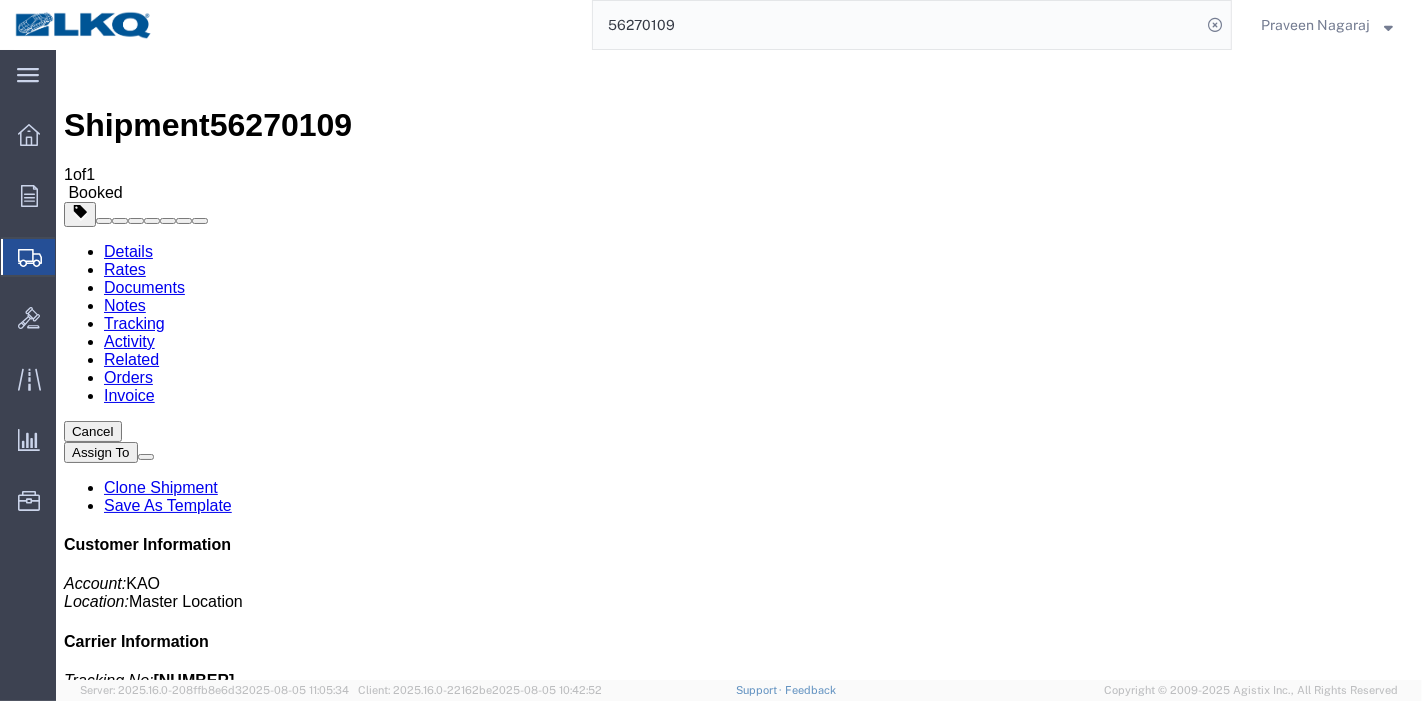 click on "Add New Tracking" at bounding box center (228, 1227) 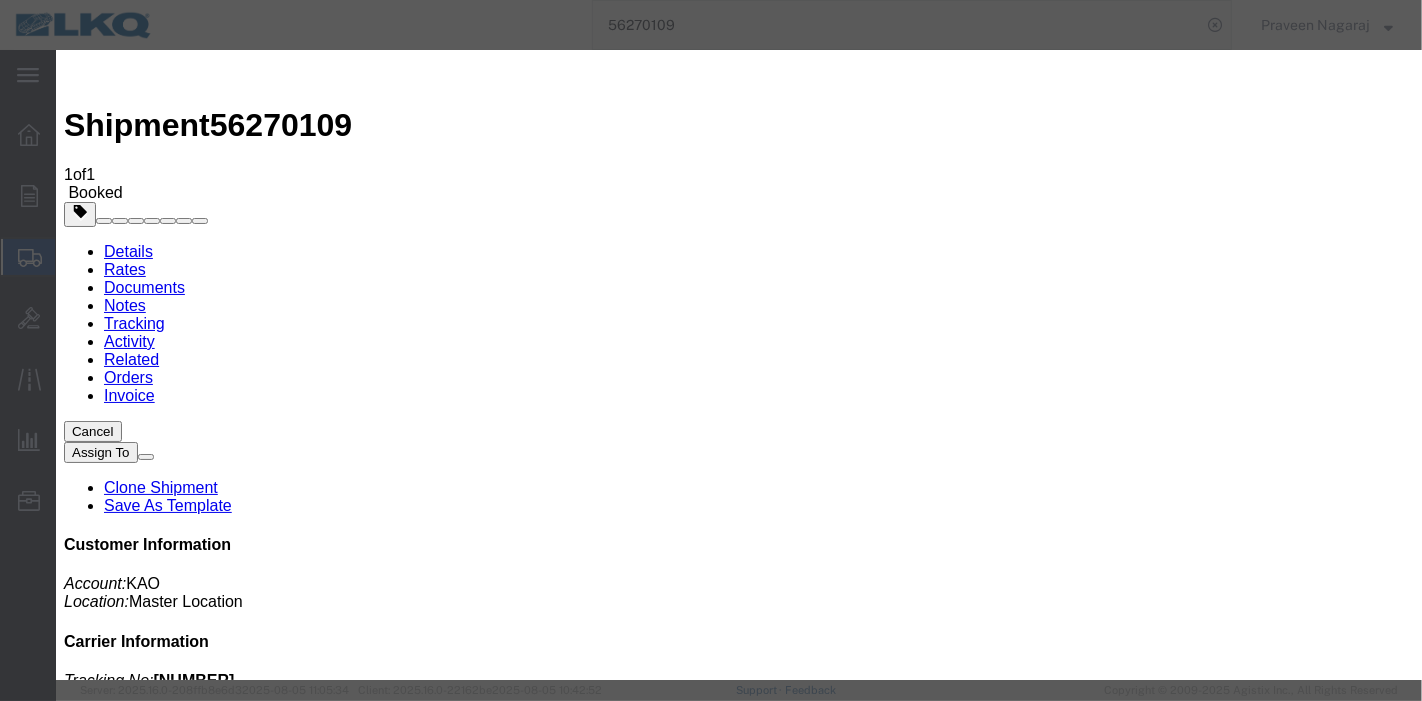 type on "08/05/2025" 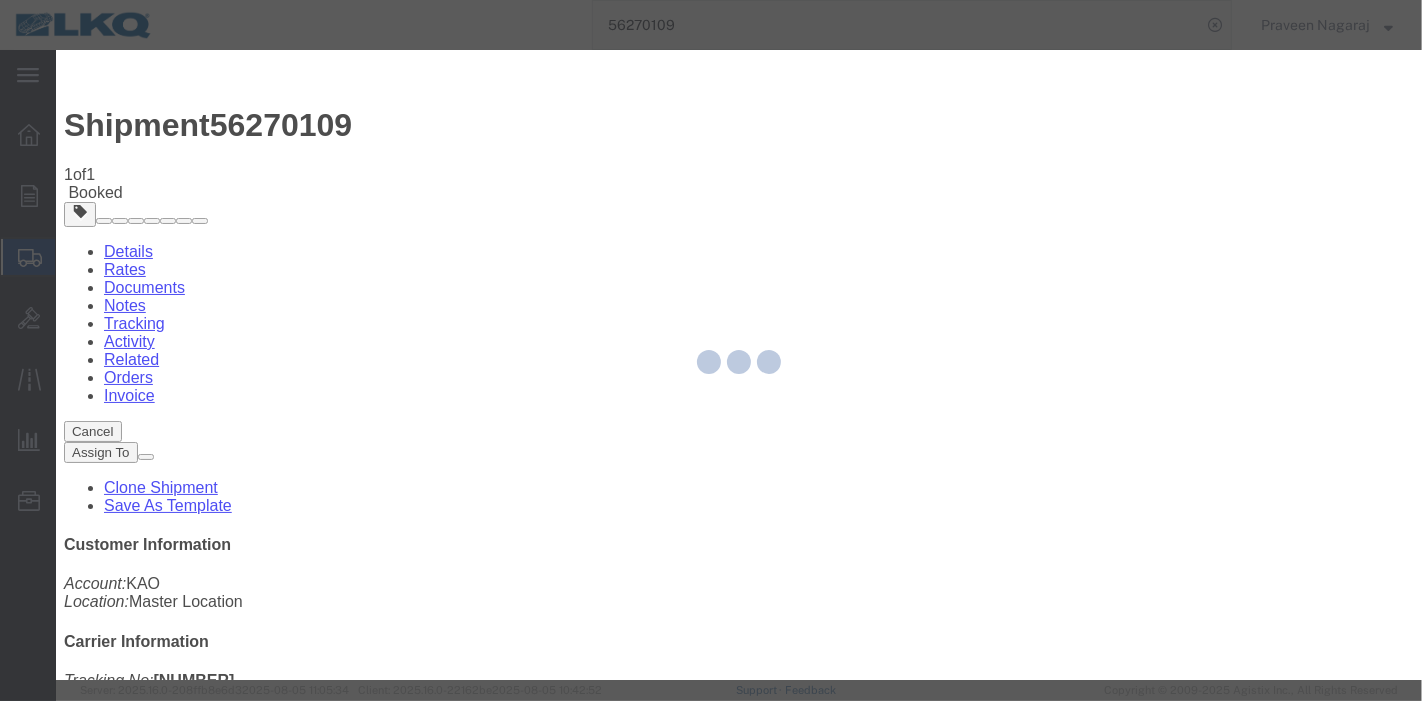 type 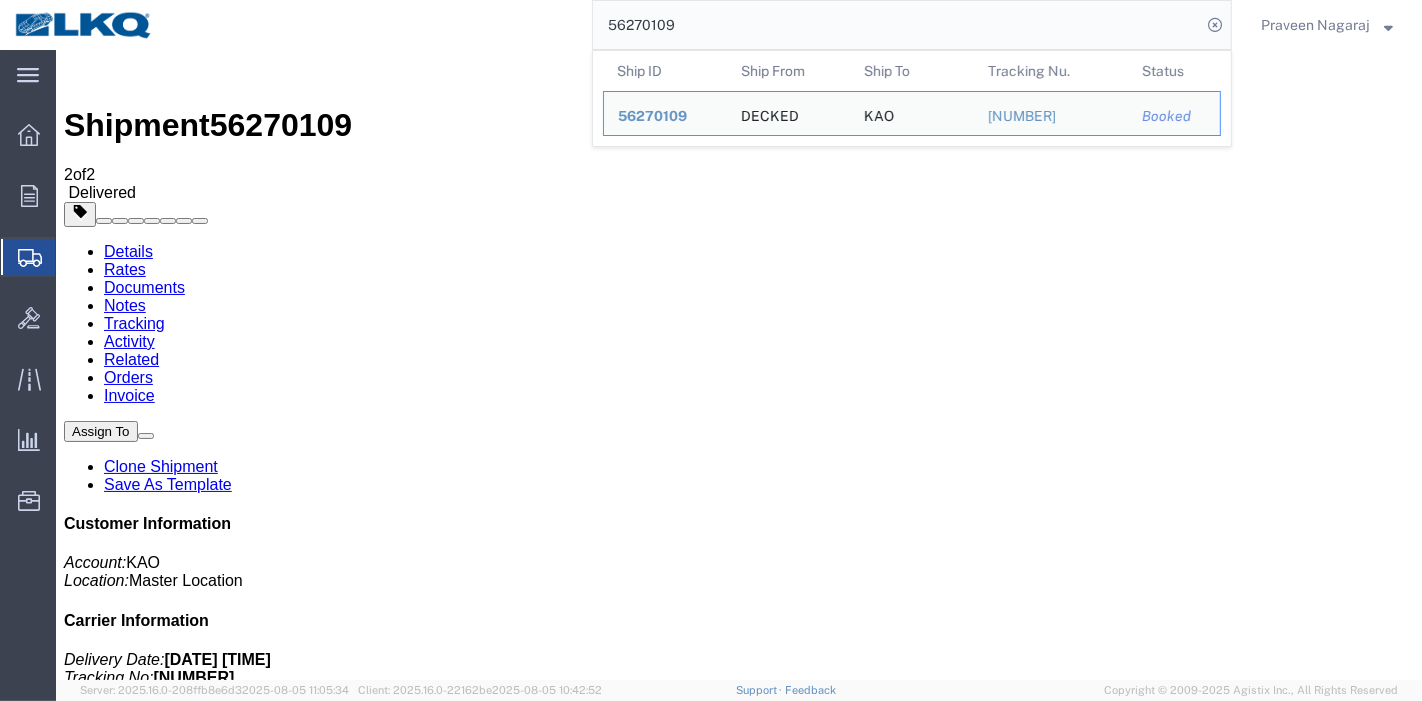 drag, startPoint x: 750, startPoint y: 31, endPoint x: 228, endPoint y: 33, distance: 522.00385 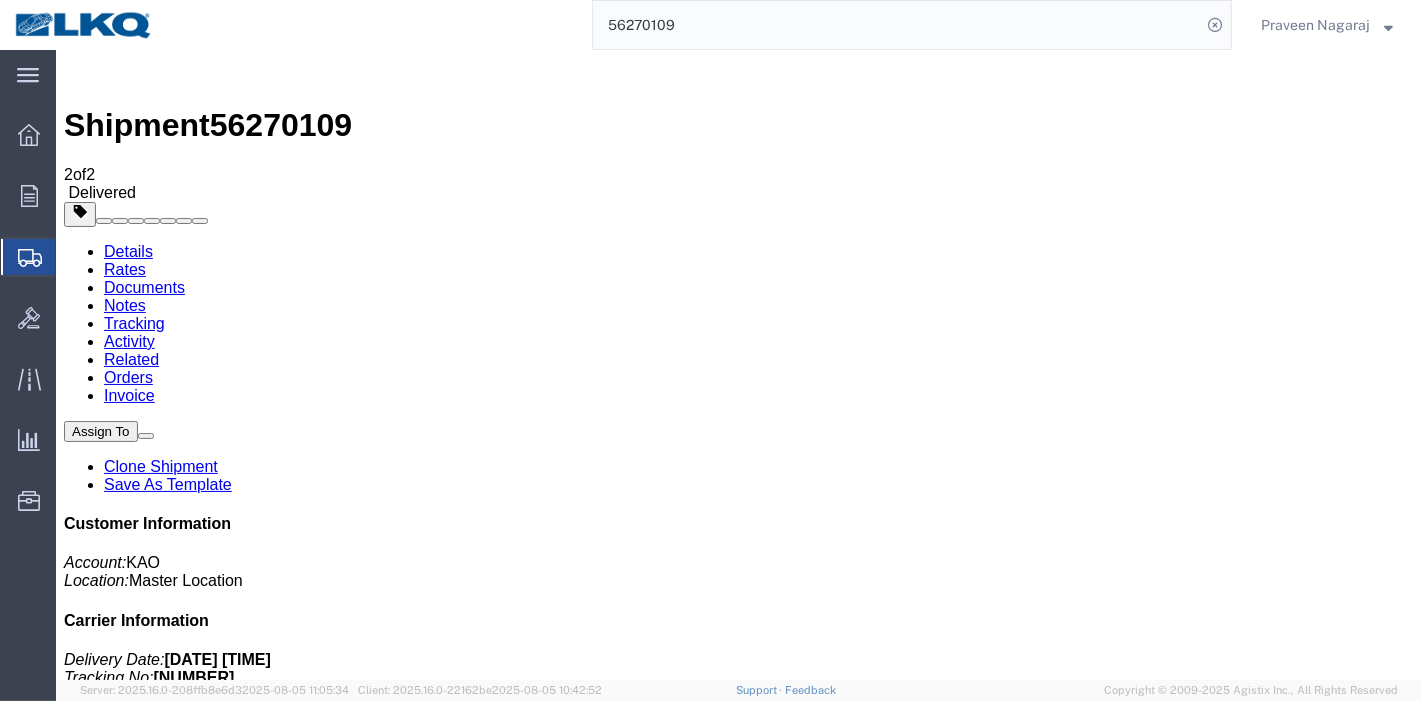paste on "[POSTAL_CODE]" 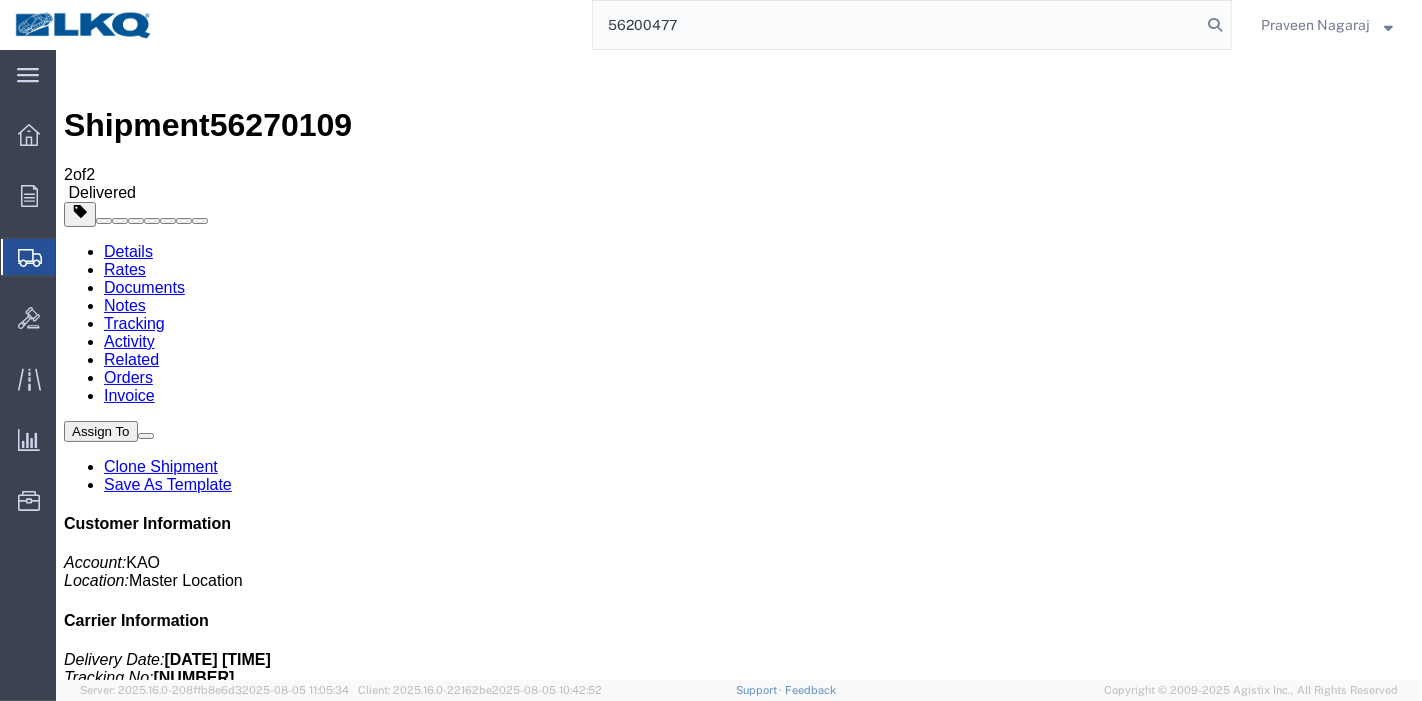 type on "56200477" 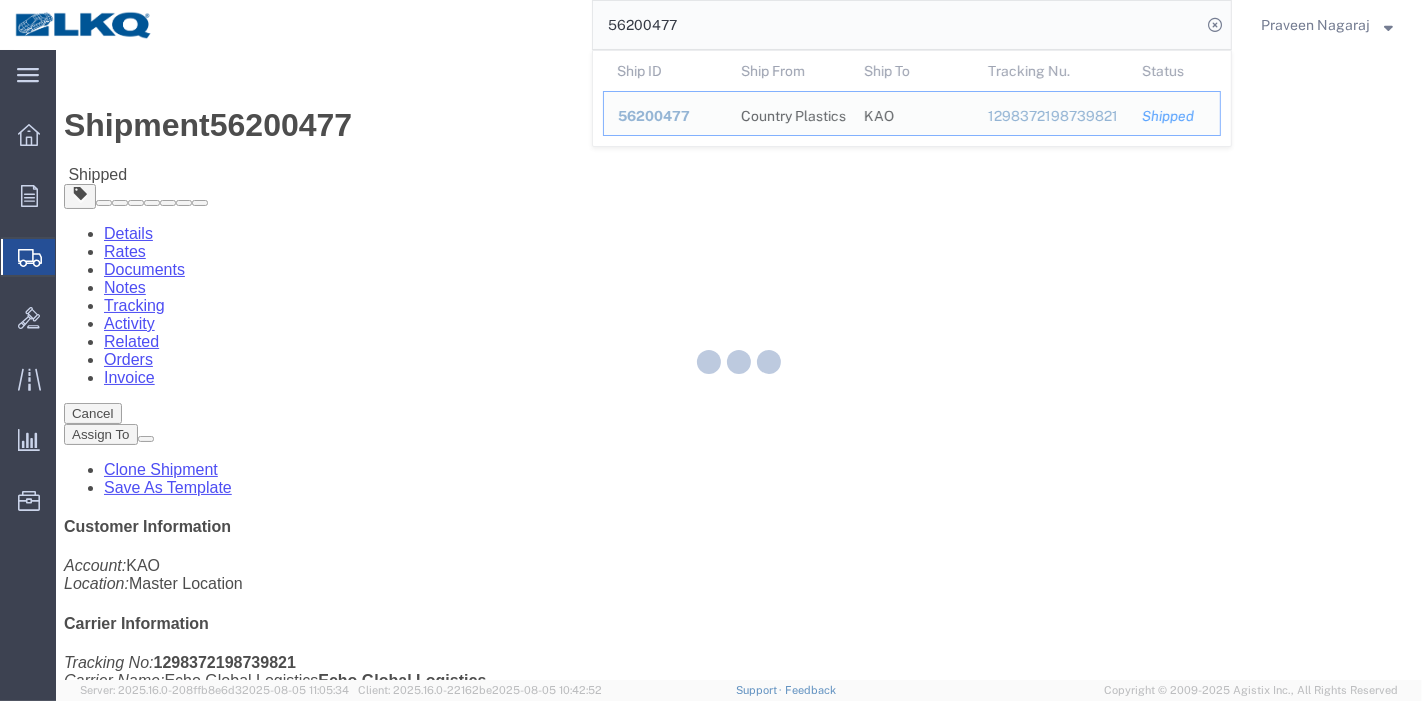 click 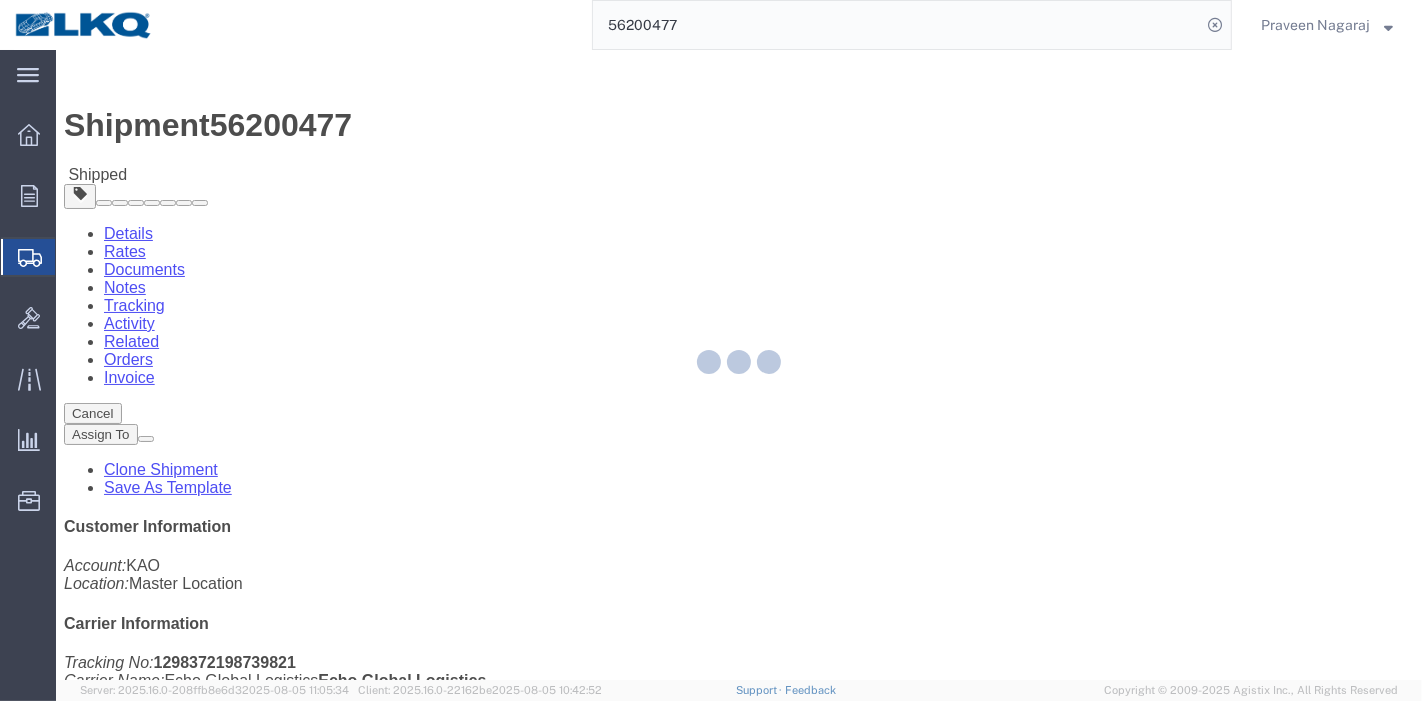 click 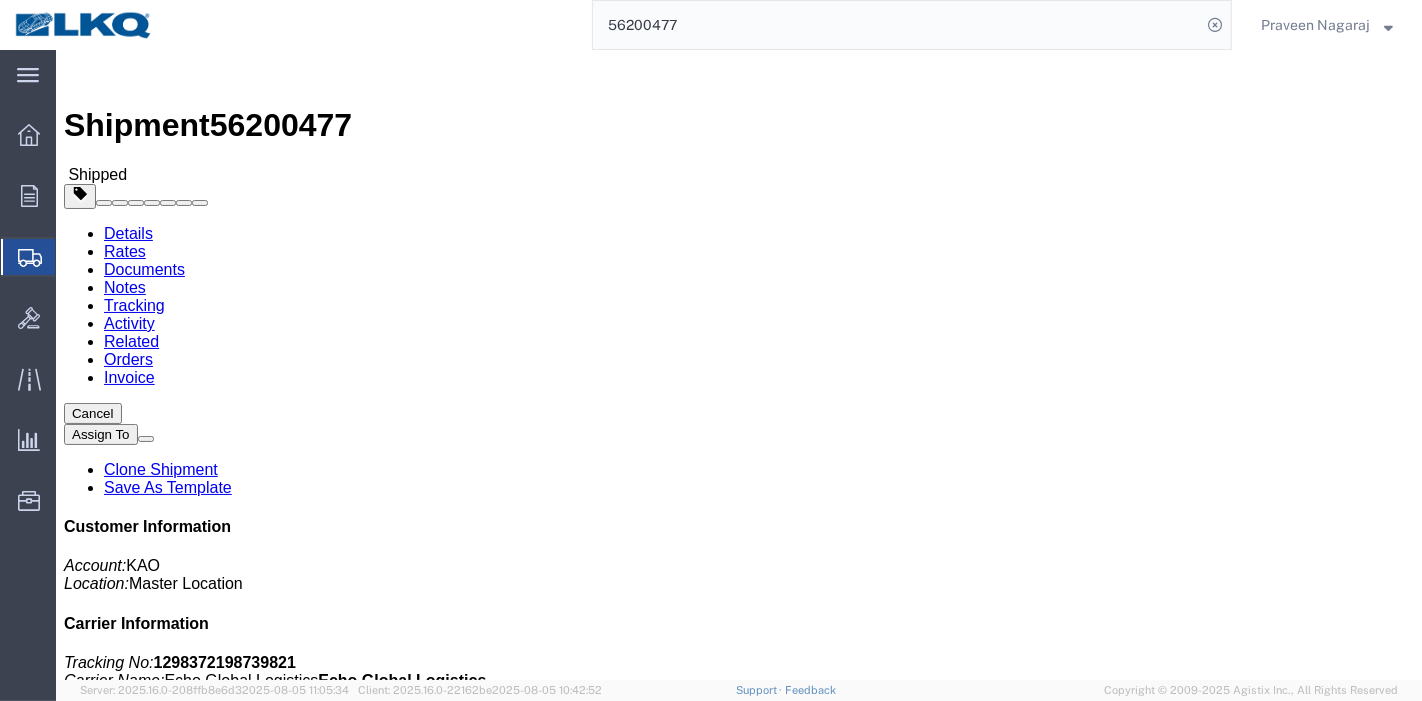 click on "Tracking" 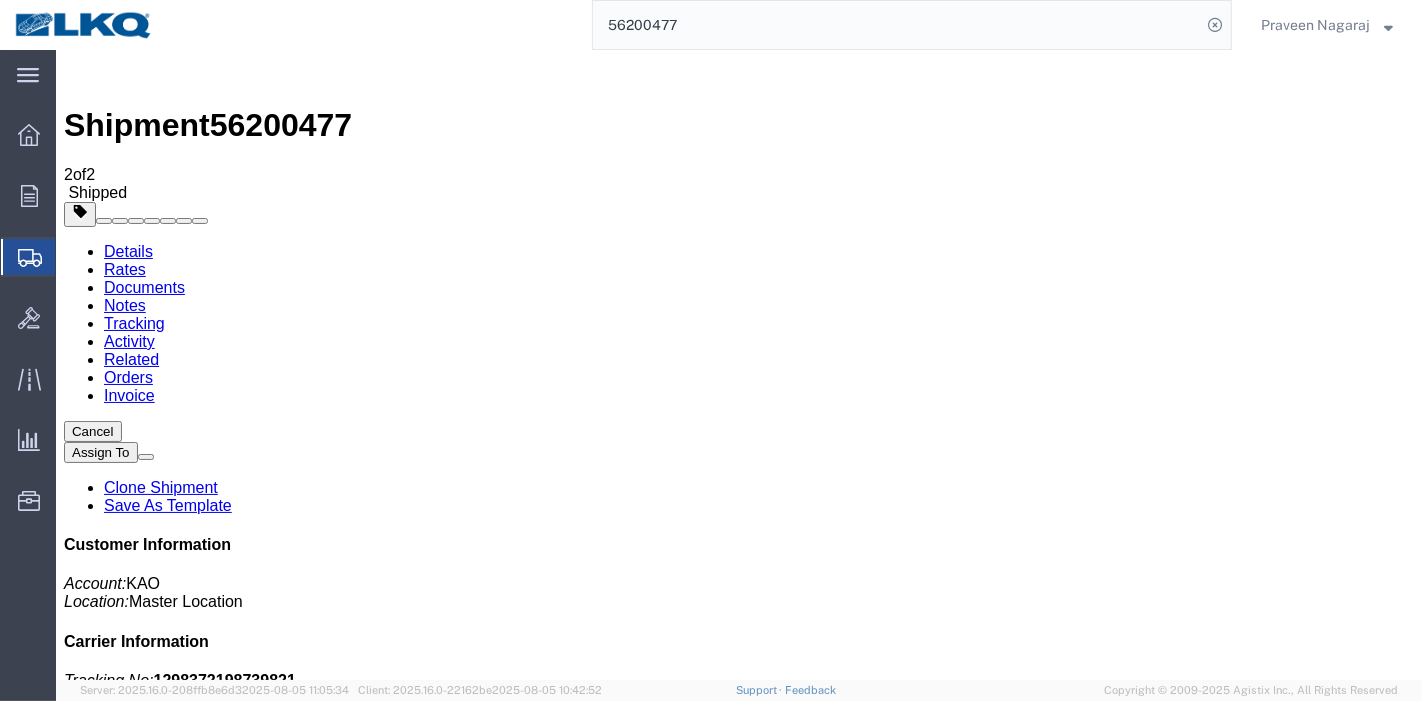 click on "Email Tracking Add New Tracking Tracking Map" at bounding box center [738, 1227] 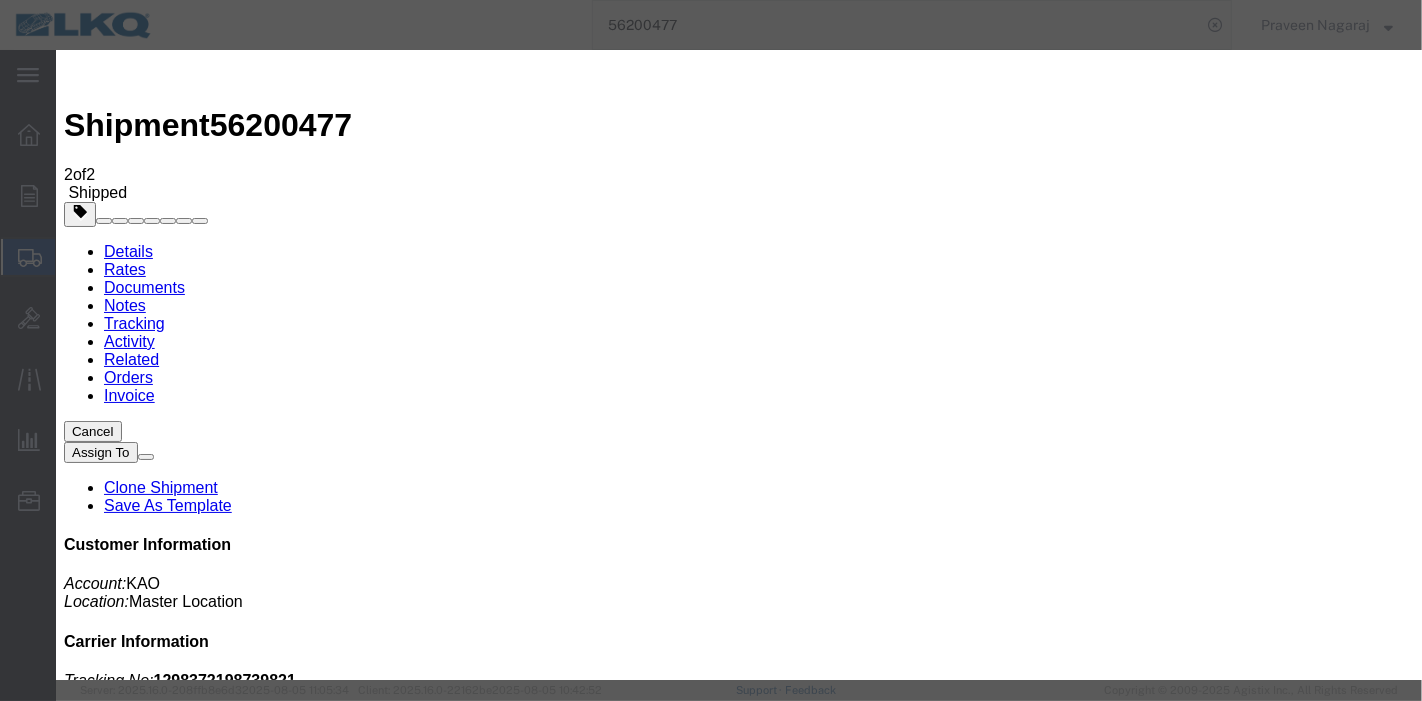 type on "08/05/2025" 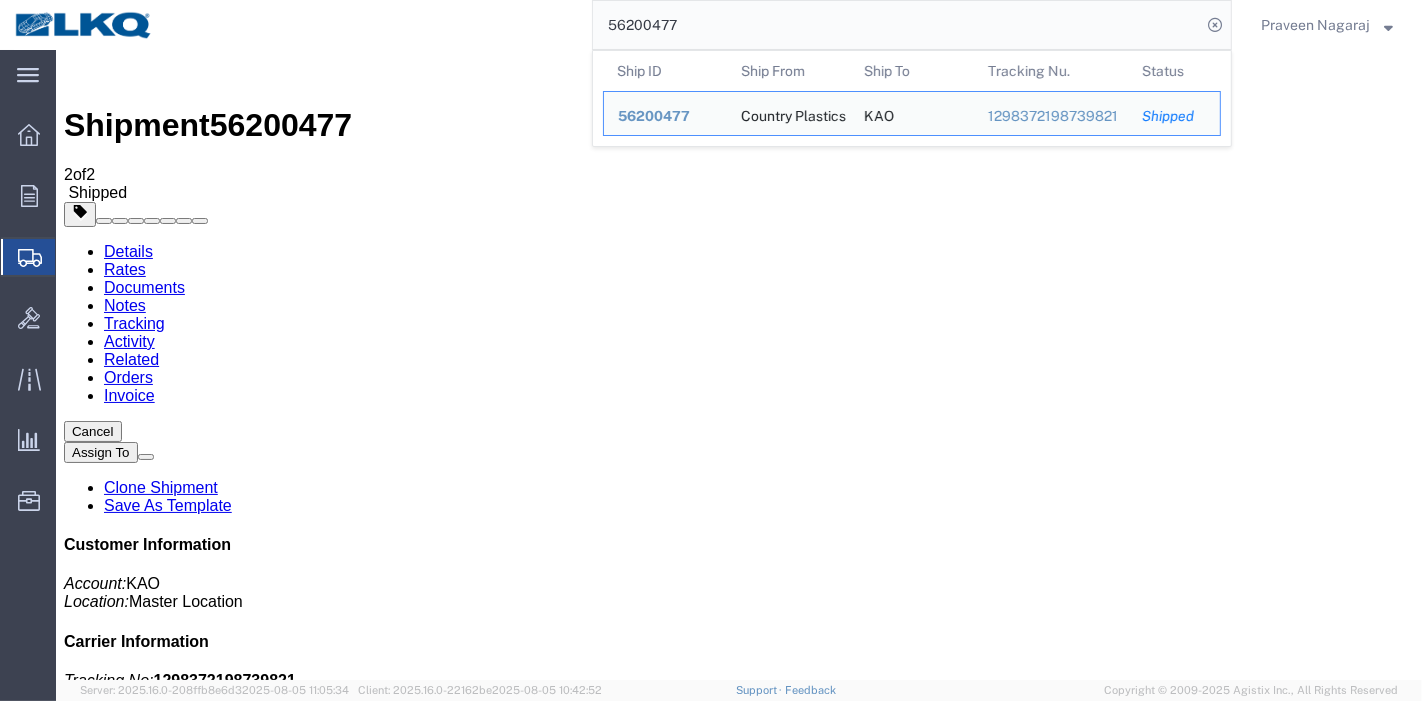 drag, startPoint x: 742, startPoint y: 23, endPoint x: 362, endPoint y: 25, distance: 380.00525 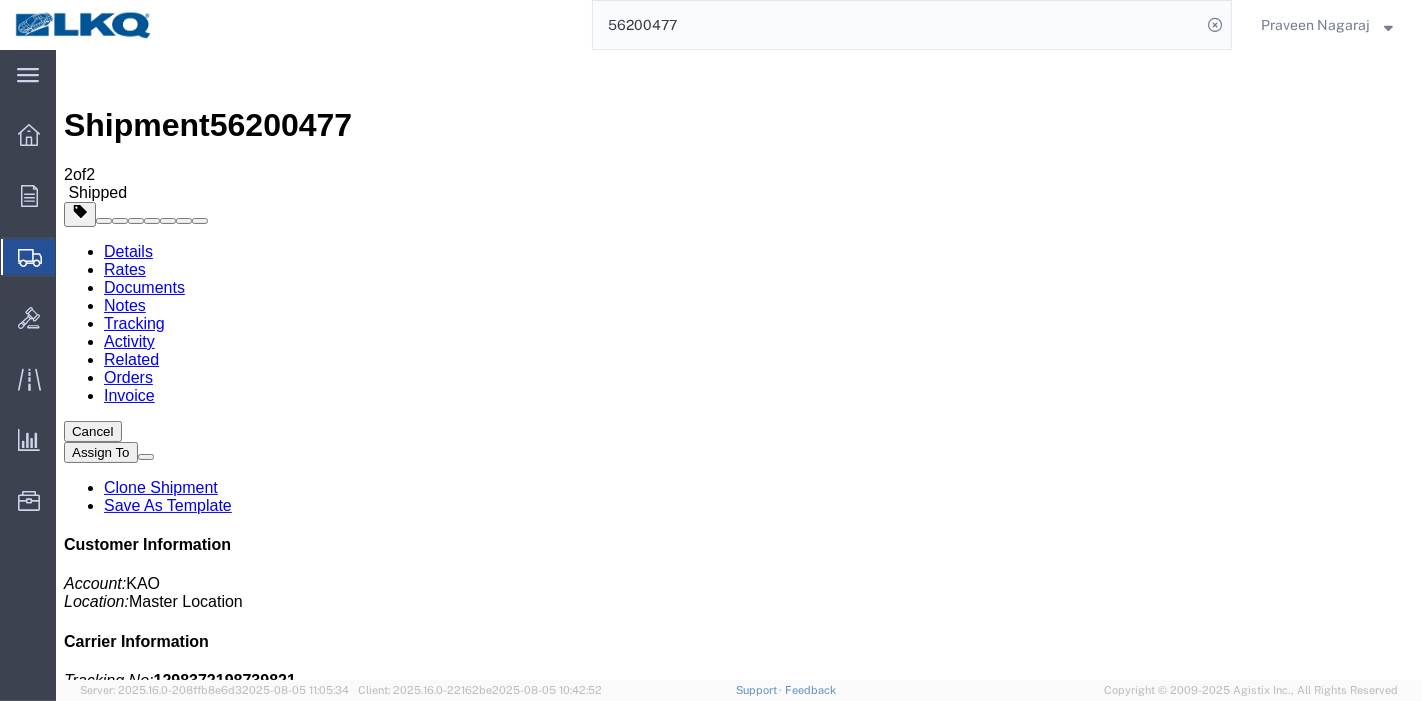paste on "[NUMBER]" 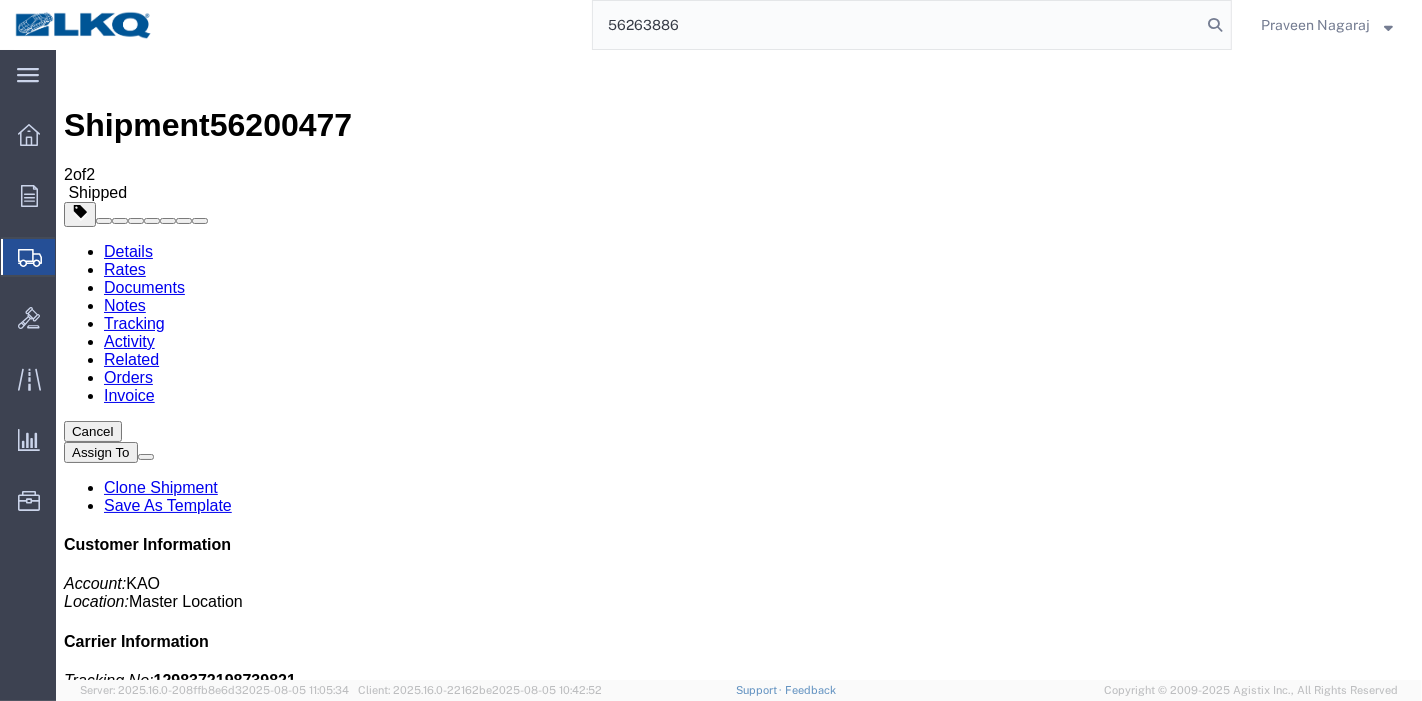 type on "56263886" 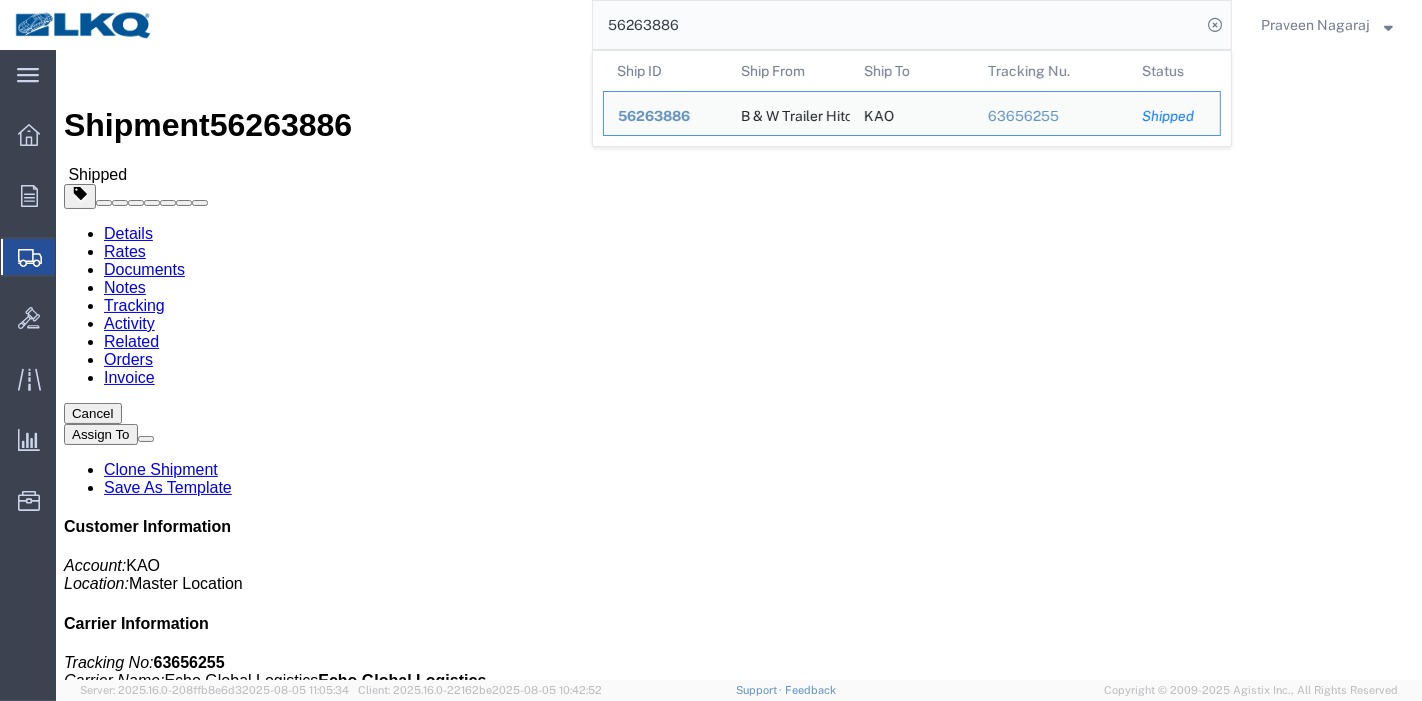 click 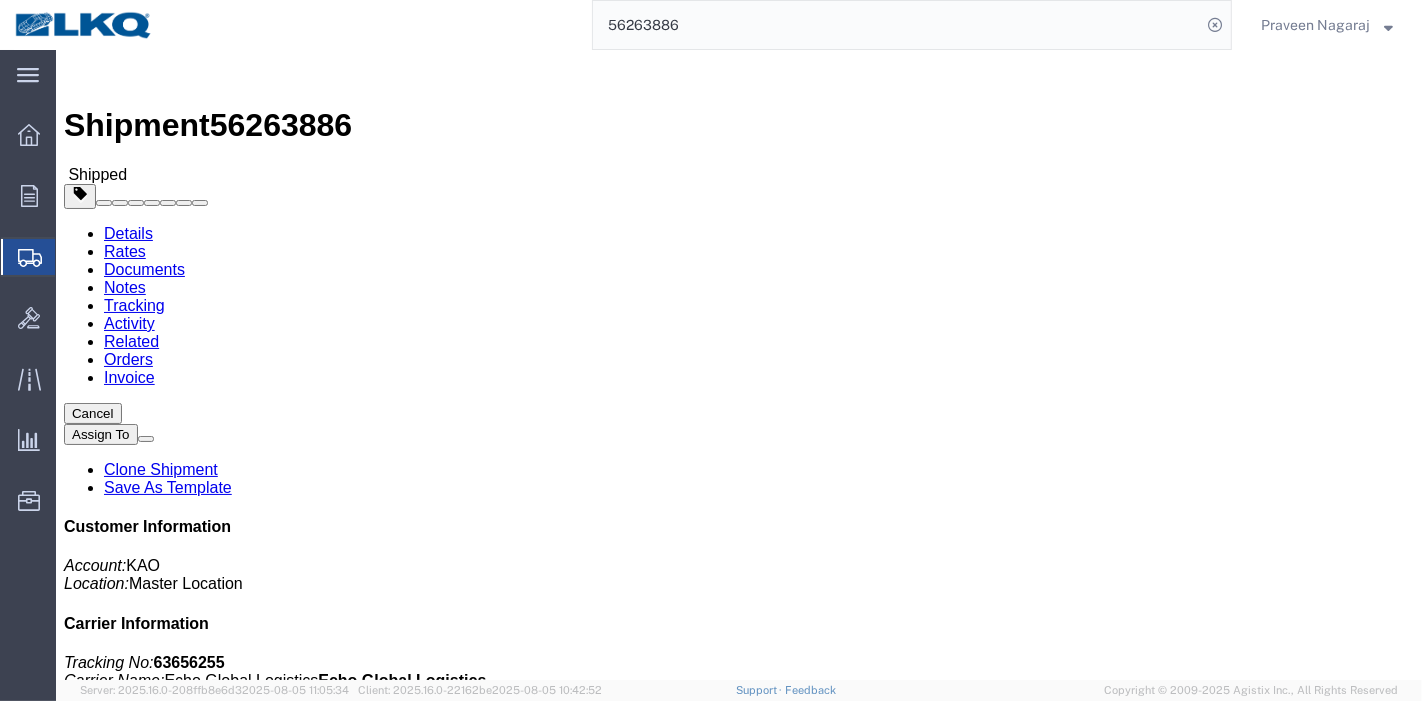 click on "Tracking" 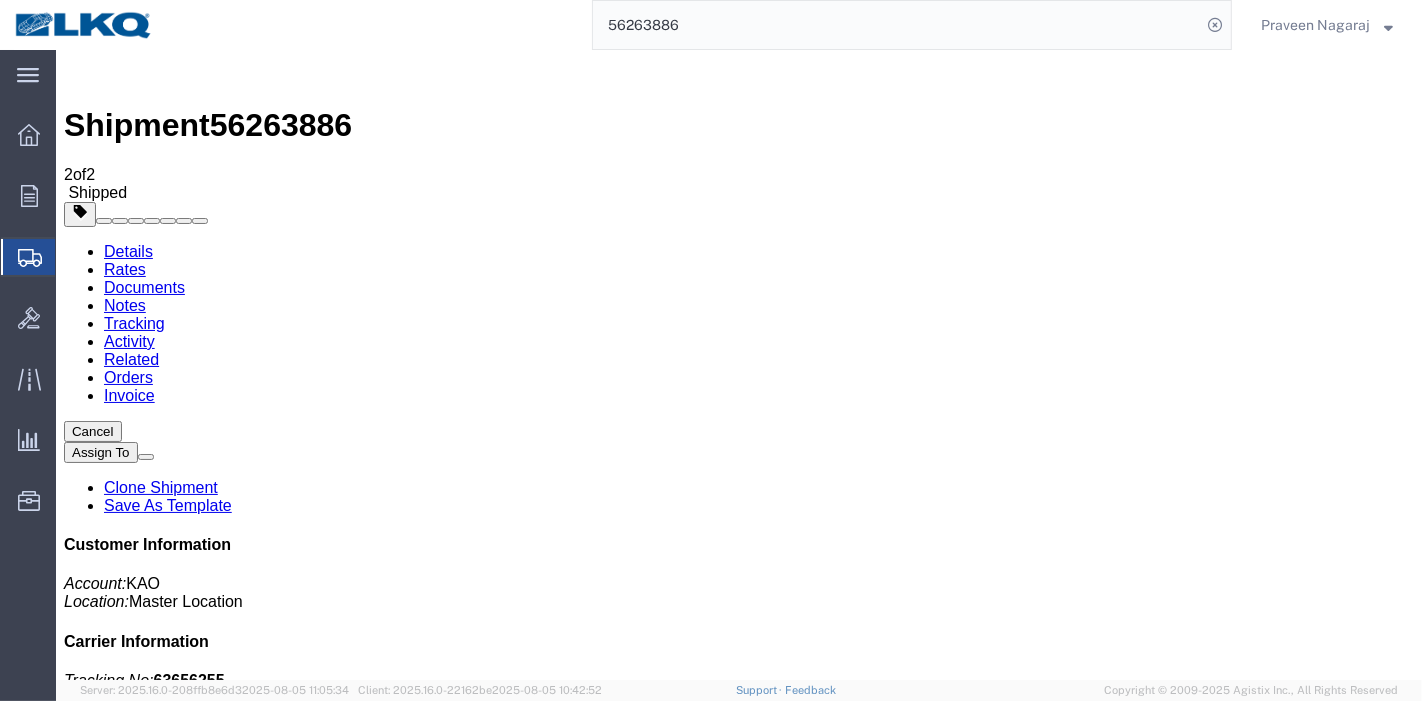 click on "Add New Tracking" at bounding box center (228, 1227) 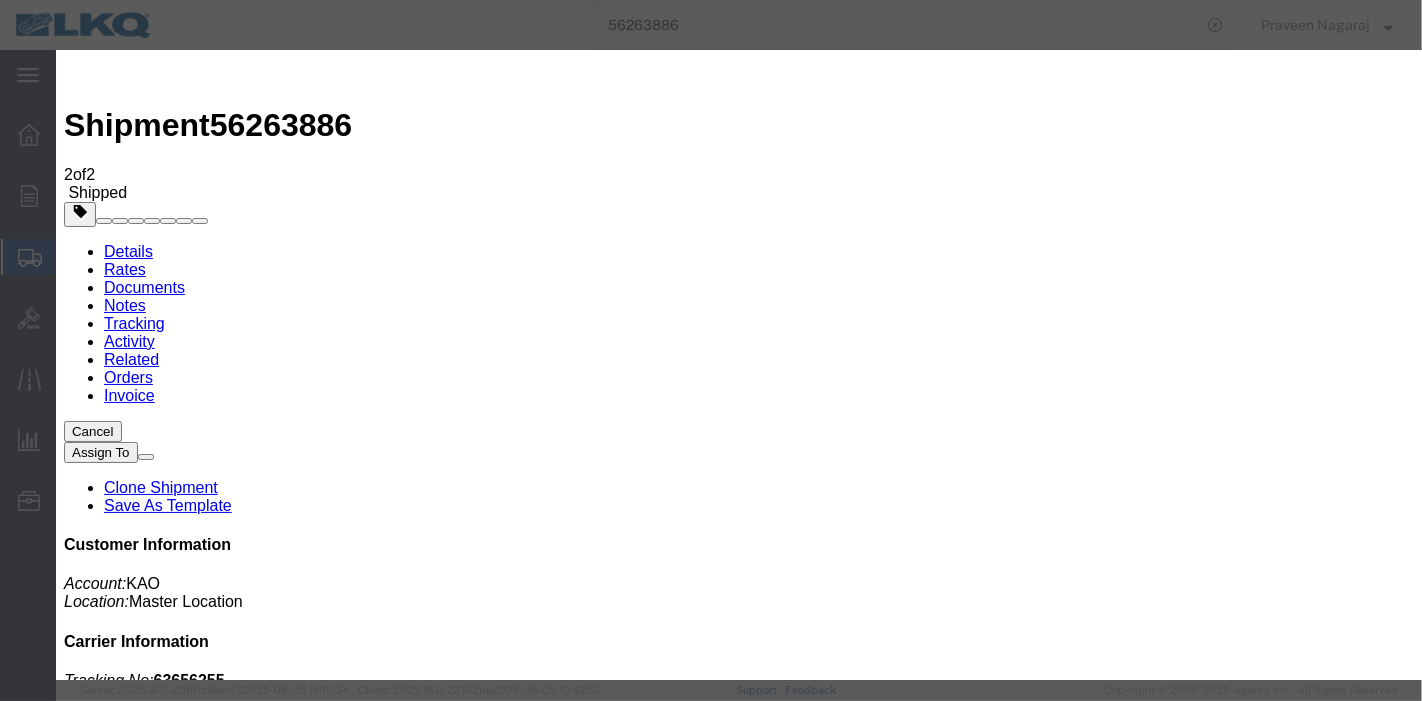 type on "08/05/2025" 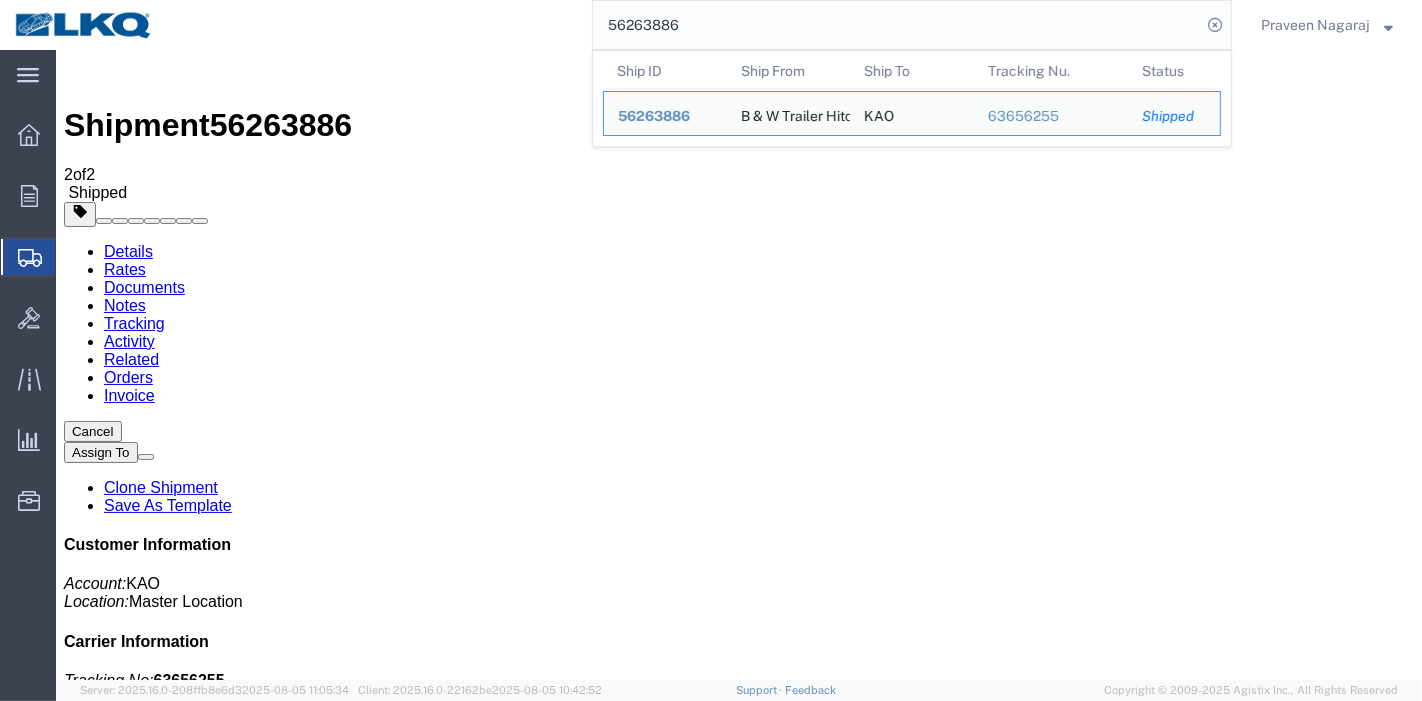 drag, startPoint x: 741, startPoint y: 30, endPoint x: 425, endPoint y: 24, distance: 316.05695 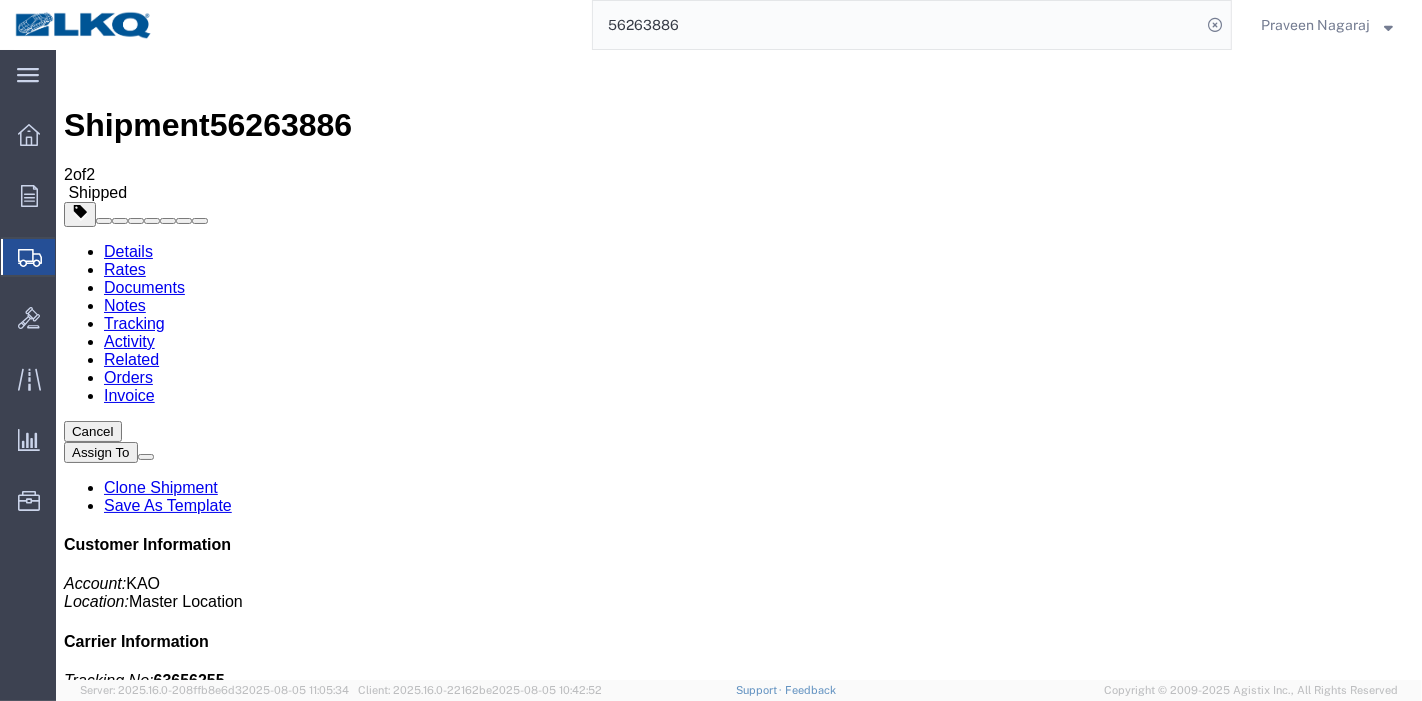paste on "[NUMBER]" 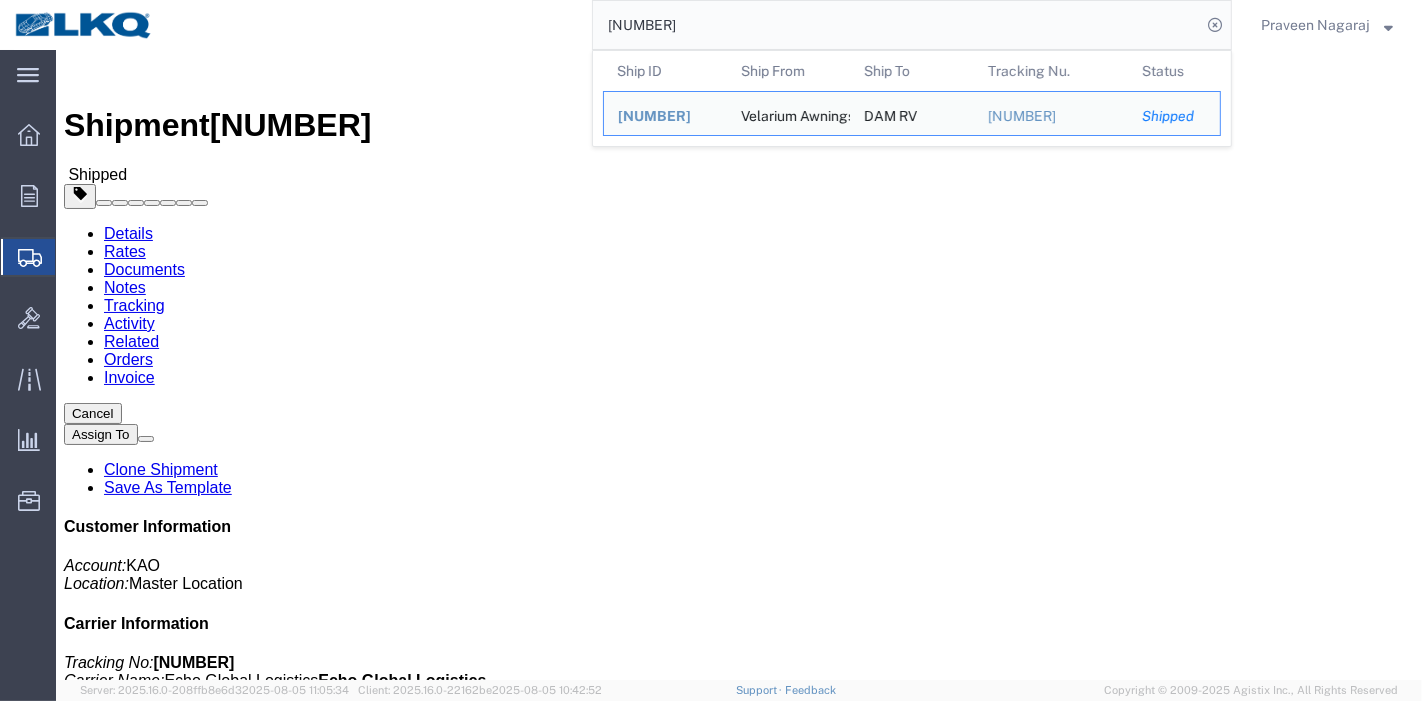 drag, startPoint x: 723, startPoint y: 34, endPoint x: 304, endPoint y: 21, distance: 419.20163 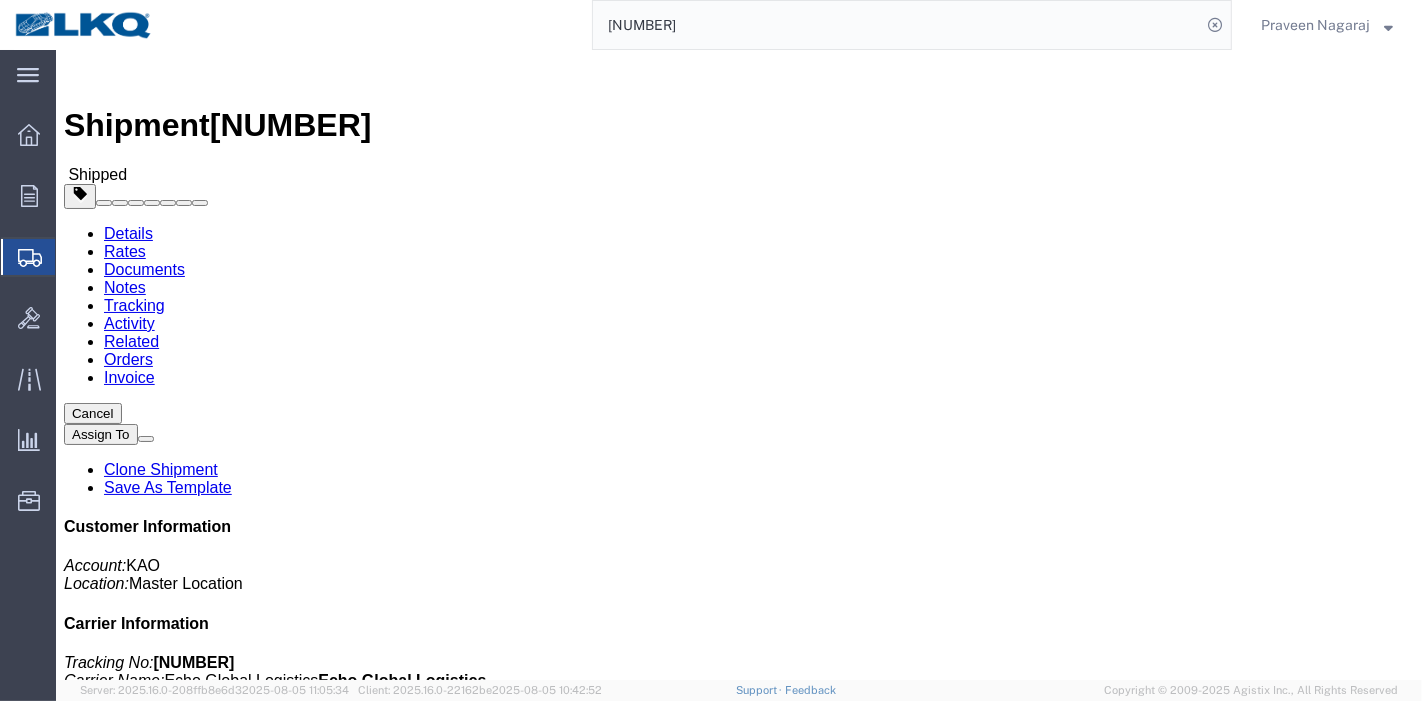 paste on "5935068" 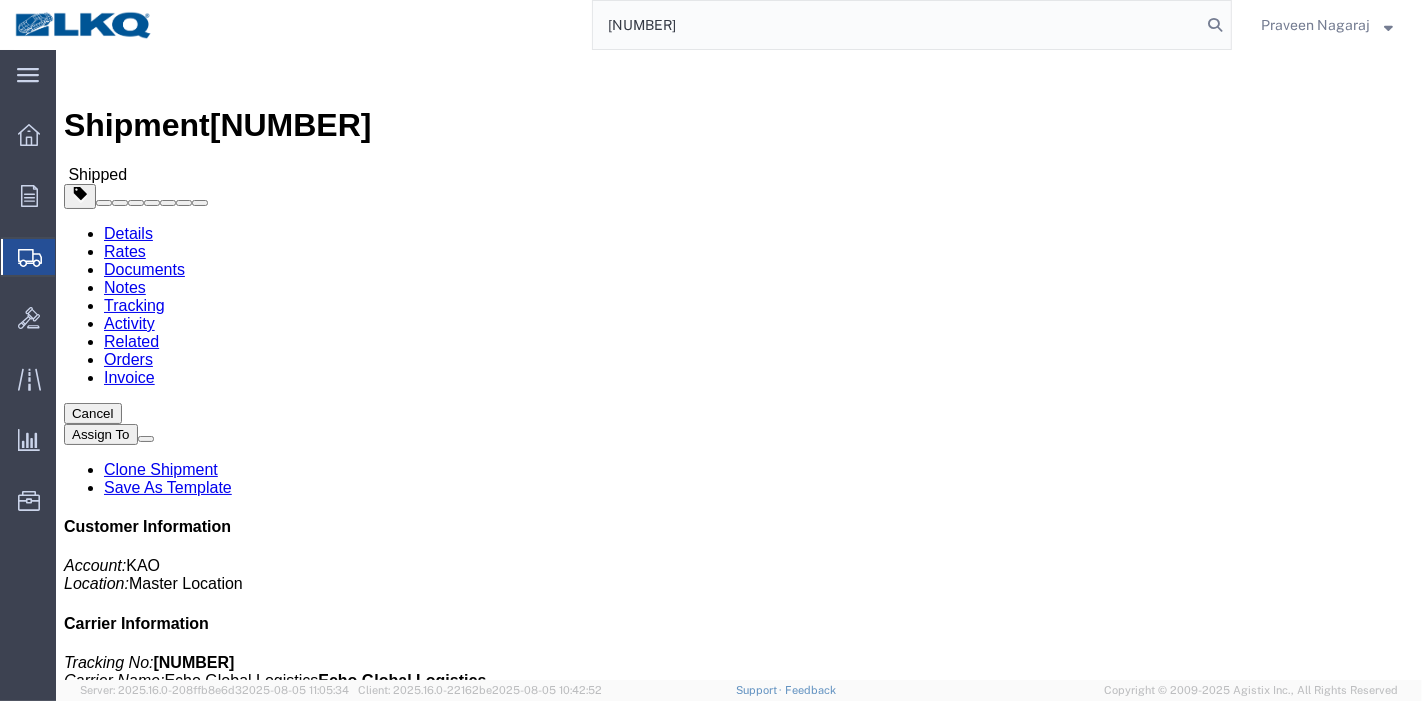 type on "[NUMBER]" 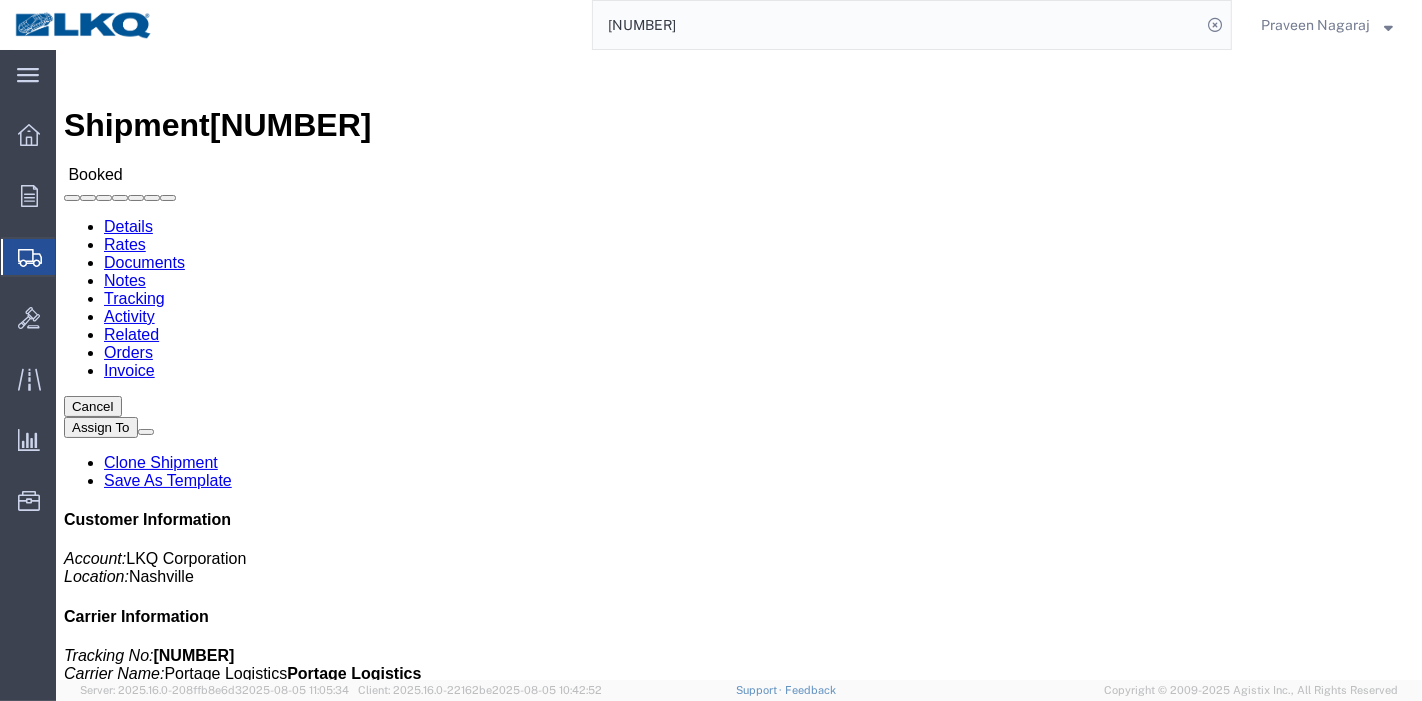 click on "Tracking" 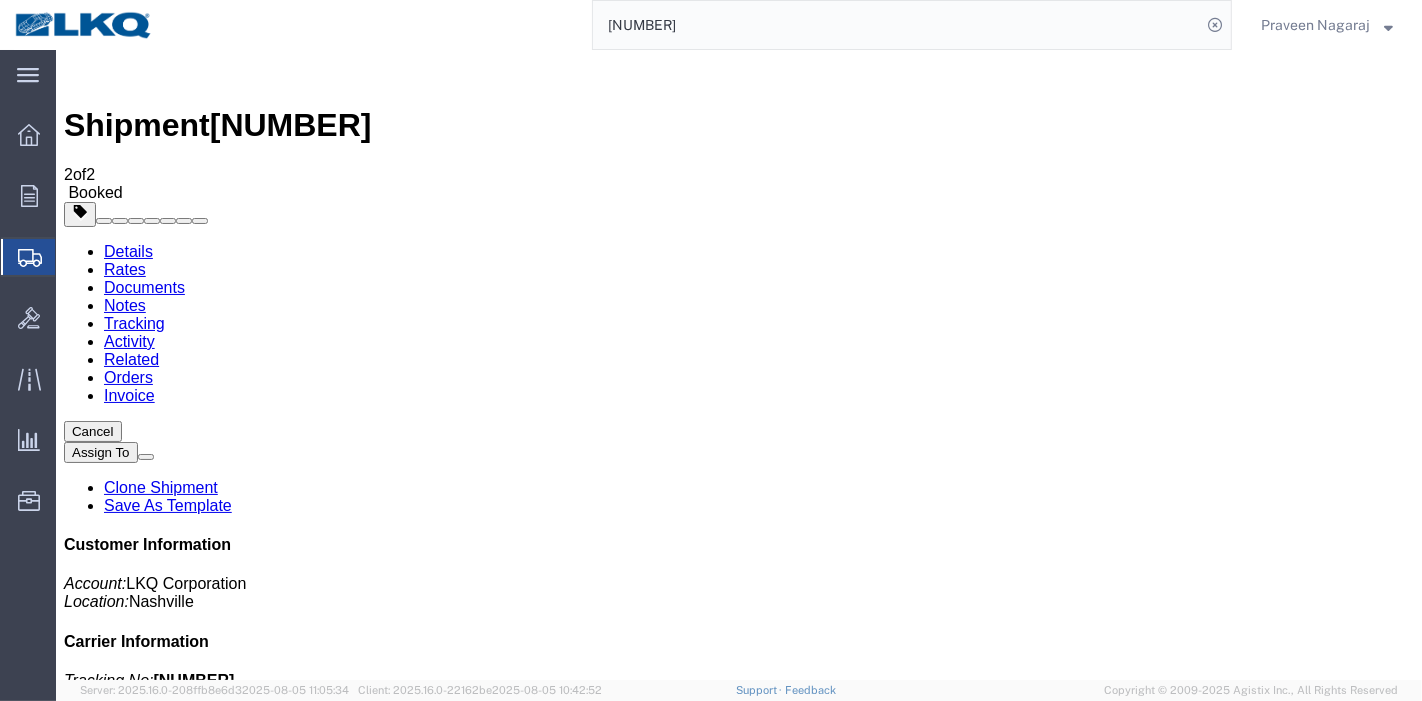 click on "Add New Tracking" at bounding box center (228, 1227) 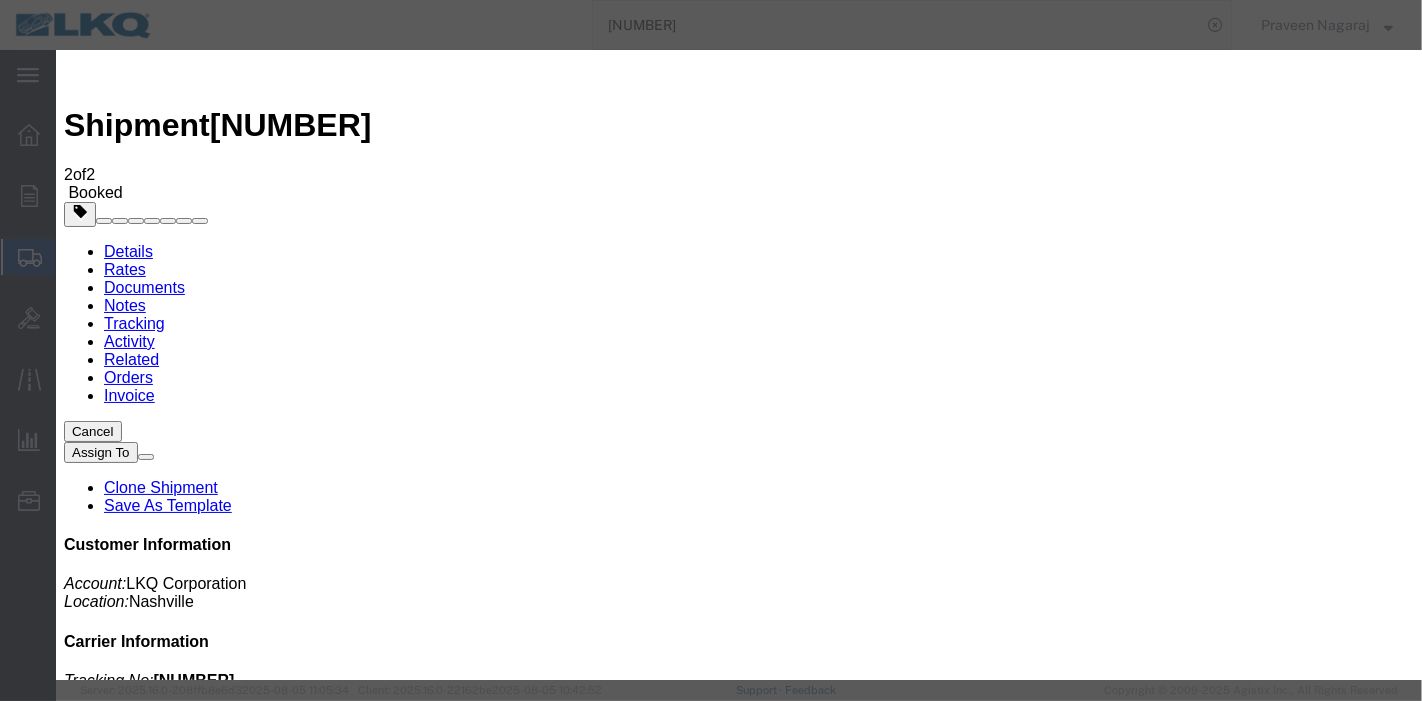 type on "08/05/2025" 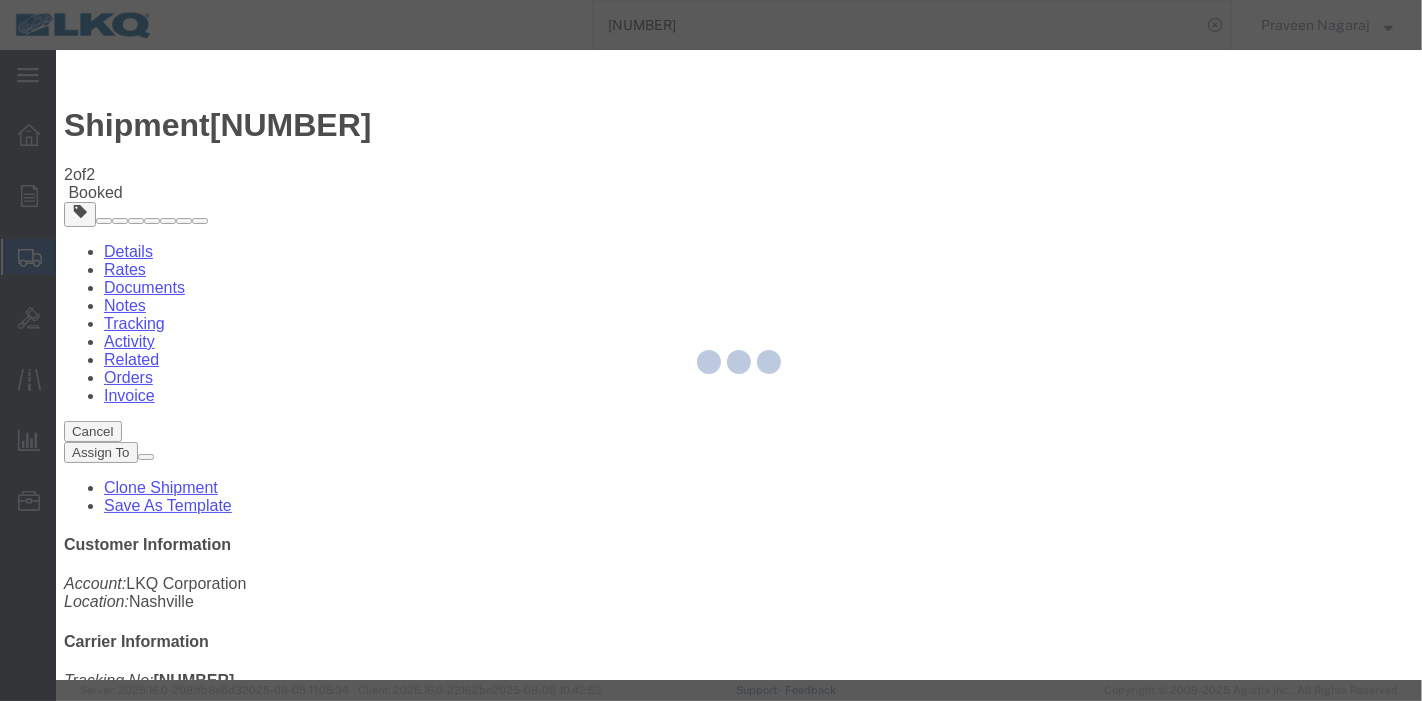 type 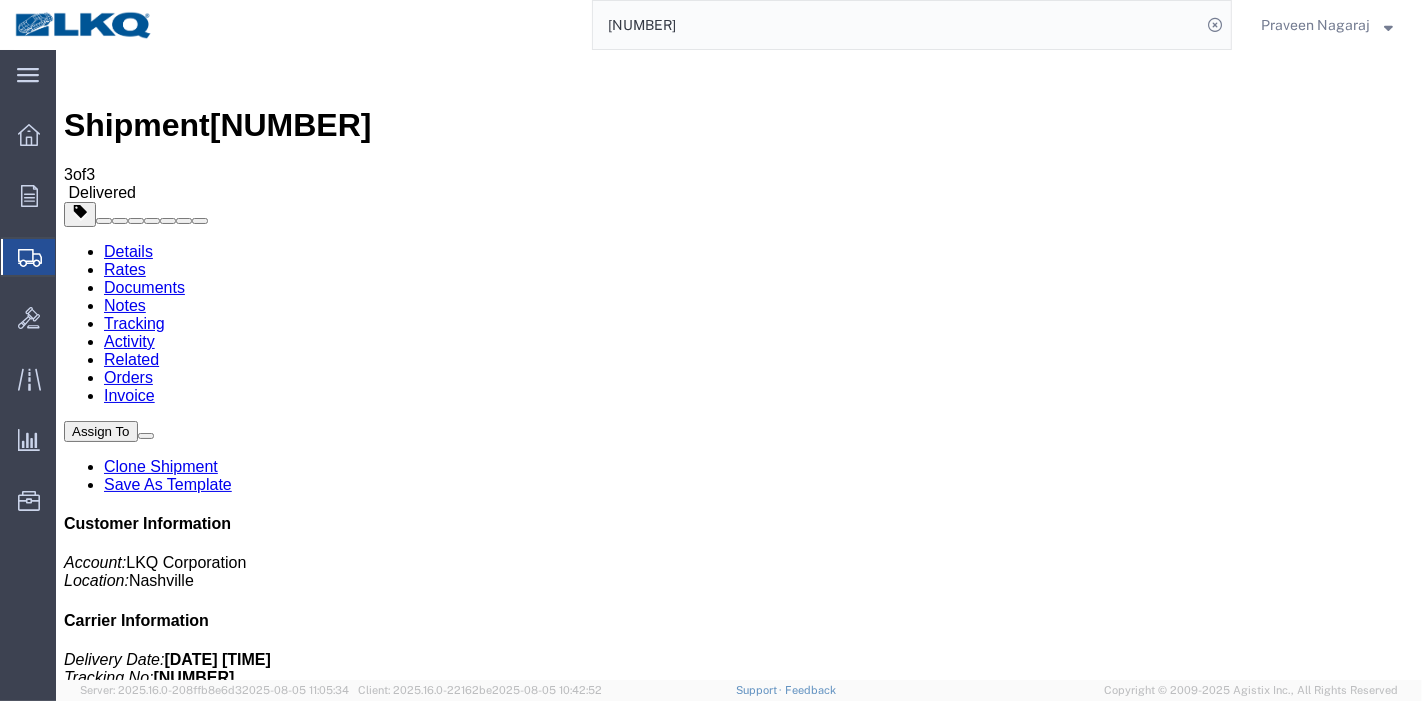 drag, startPoint x: 748, startPoint y: 19, endPoint x: 182, endPoint y: 19, distance: 566 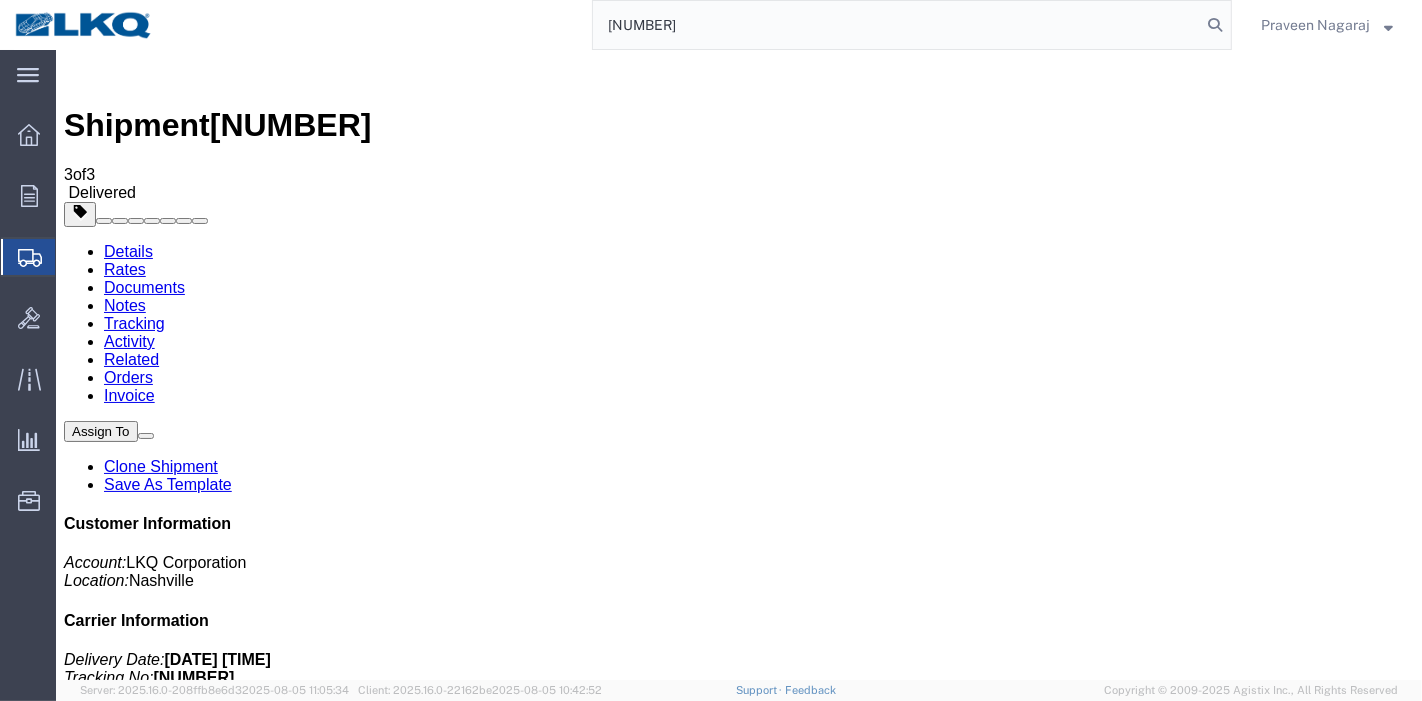 type on "[NUMBER]" 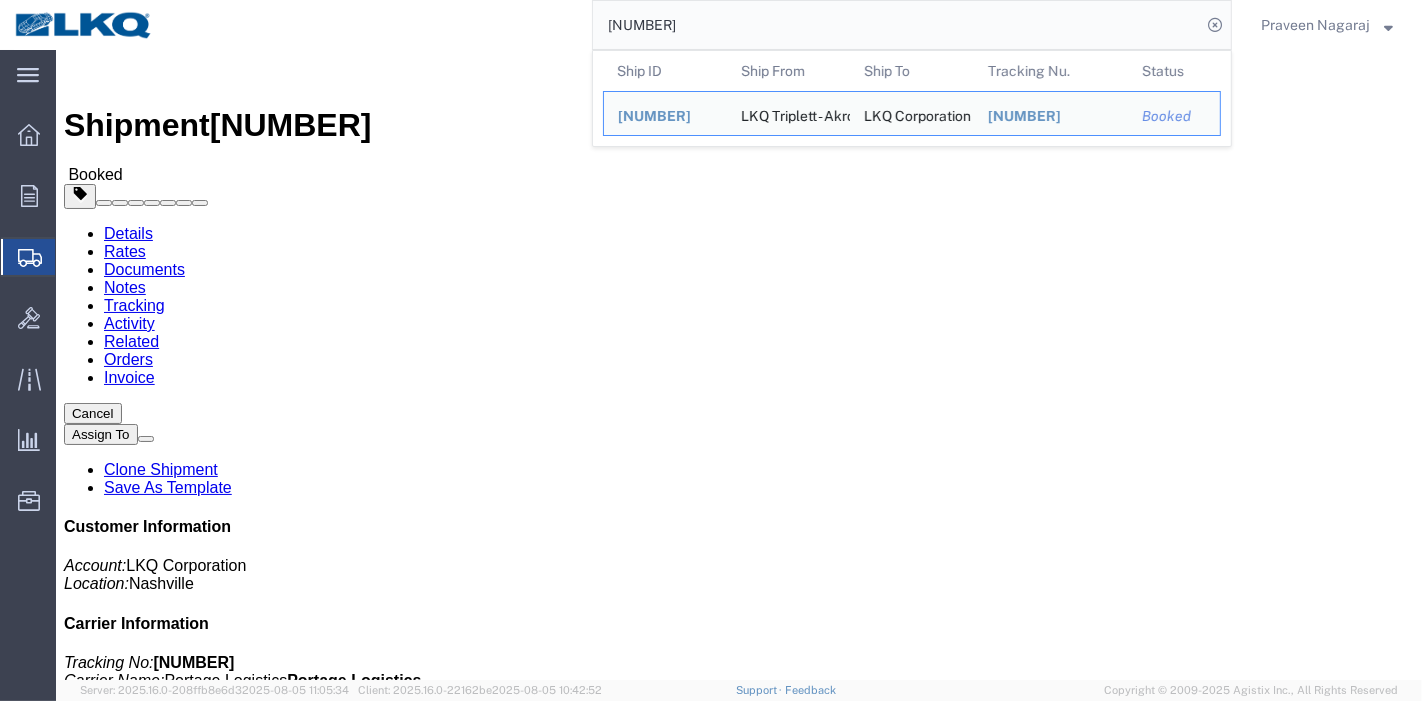 click on "Tracking" 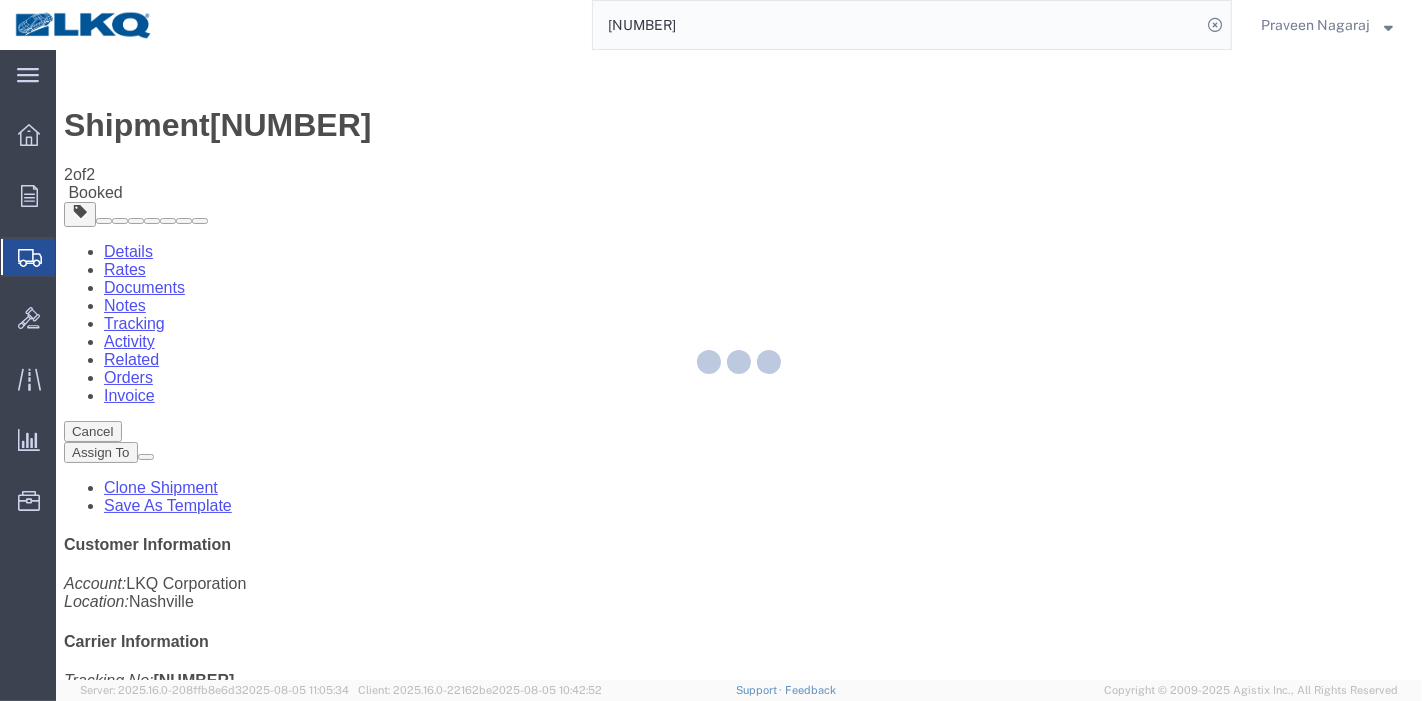 click 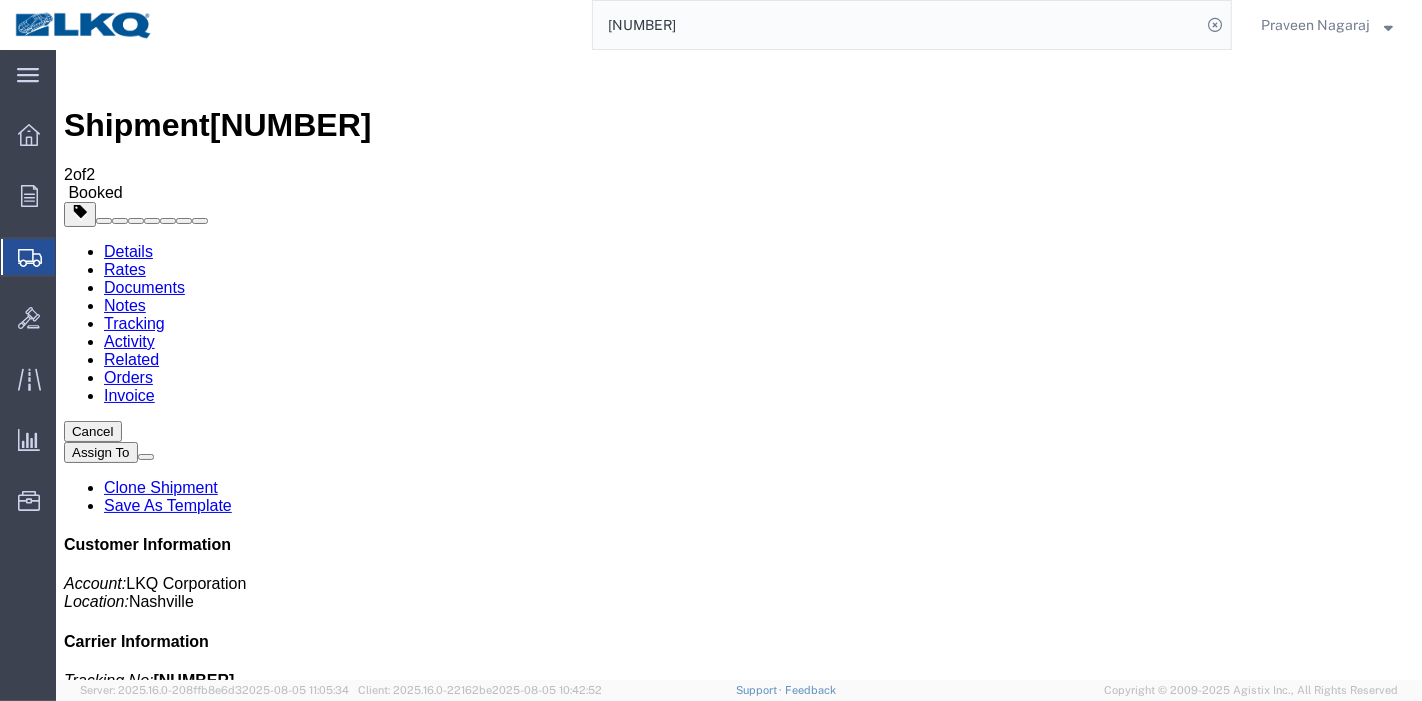 click on "Add New Tracking" at bounding box center (228, 1227) 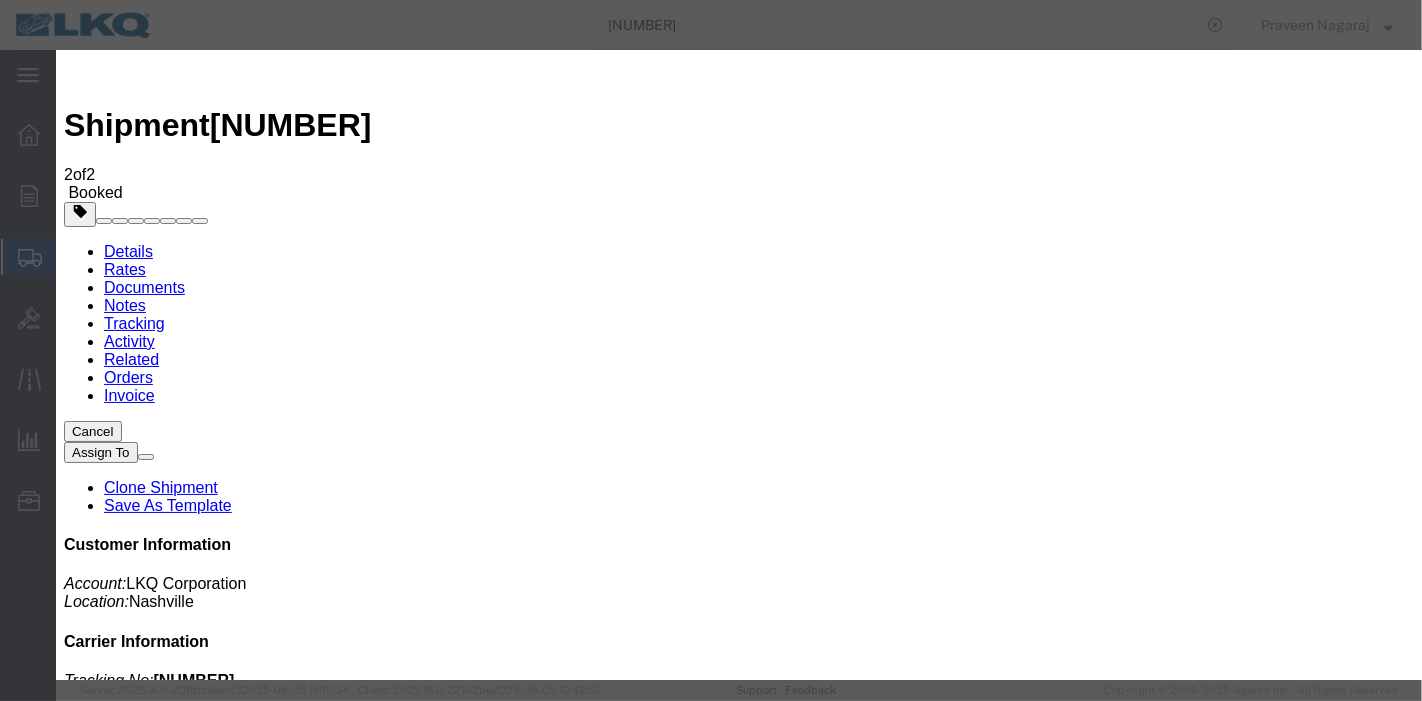 type on "08/05/2025" 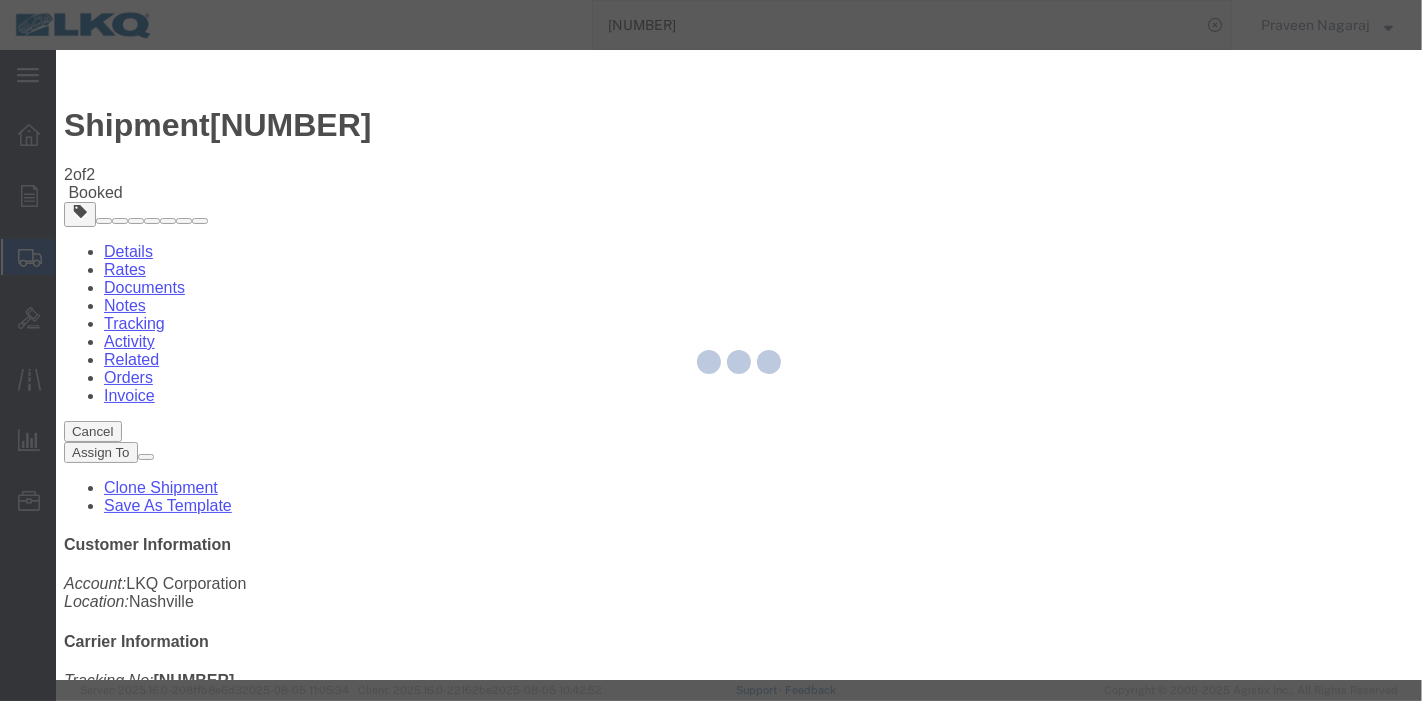 type 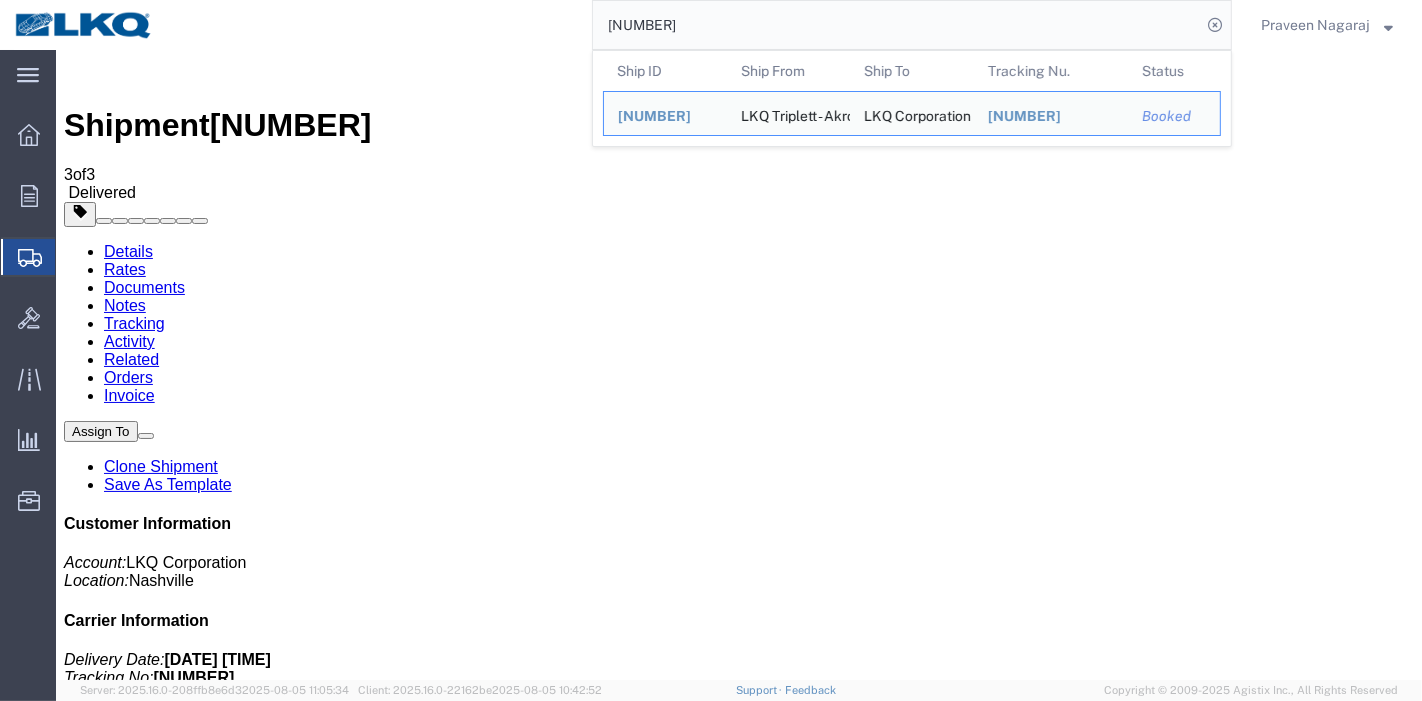 drag, startPoint x: 717, startPoint y: 23, endPoint x: 280, endPoint y: 12, distance: 437.13843 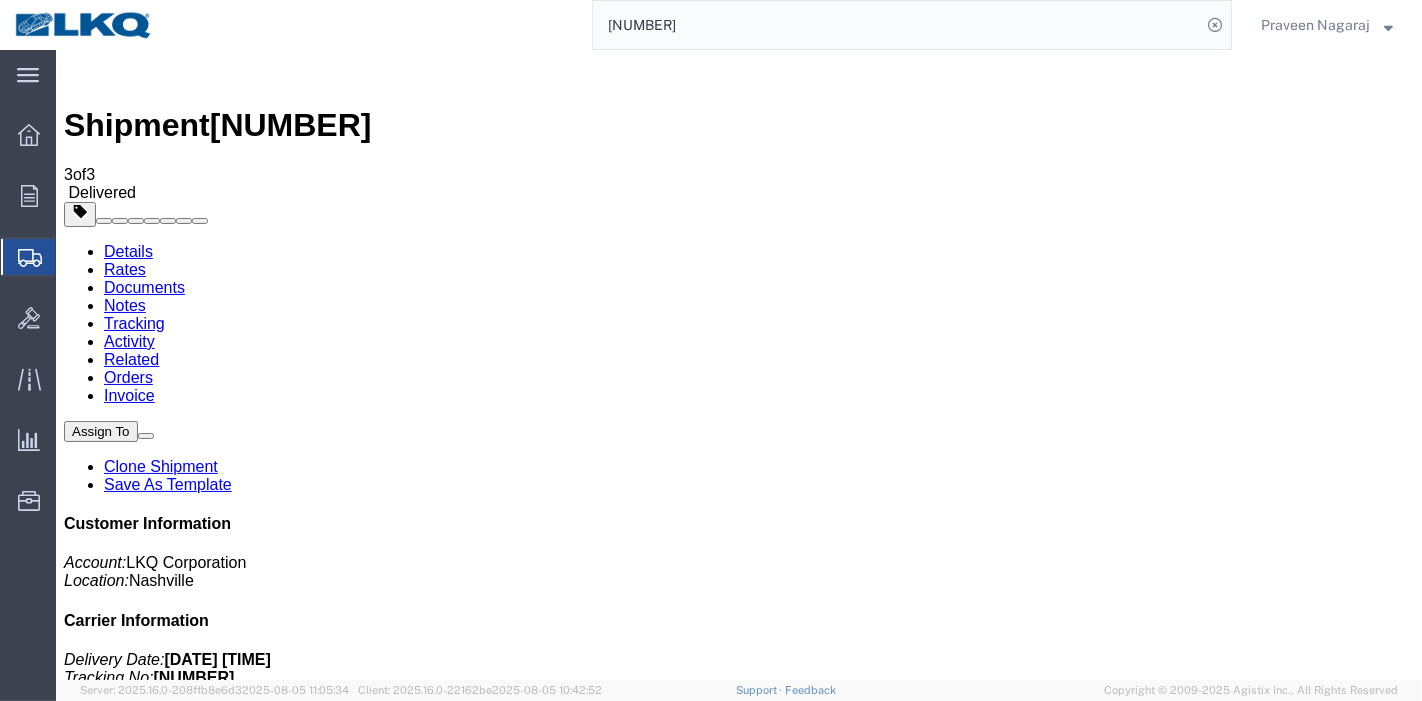 paste on "34370" 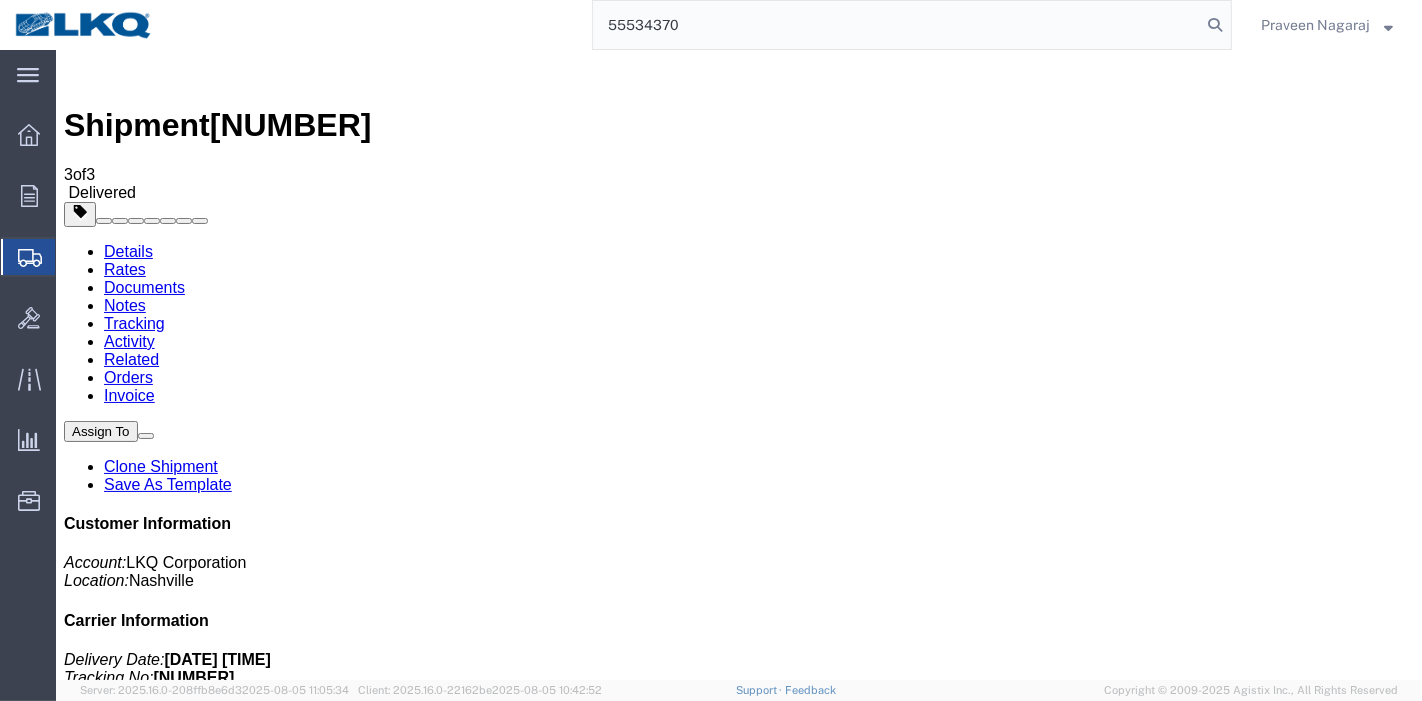 type on "55534370" 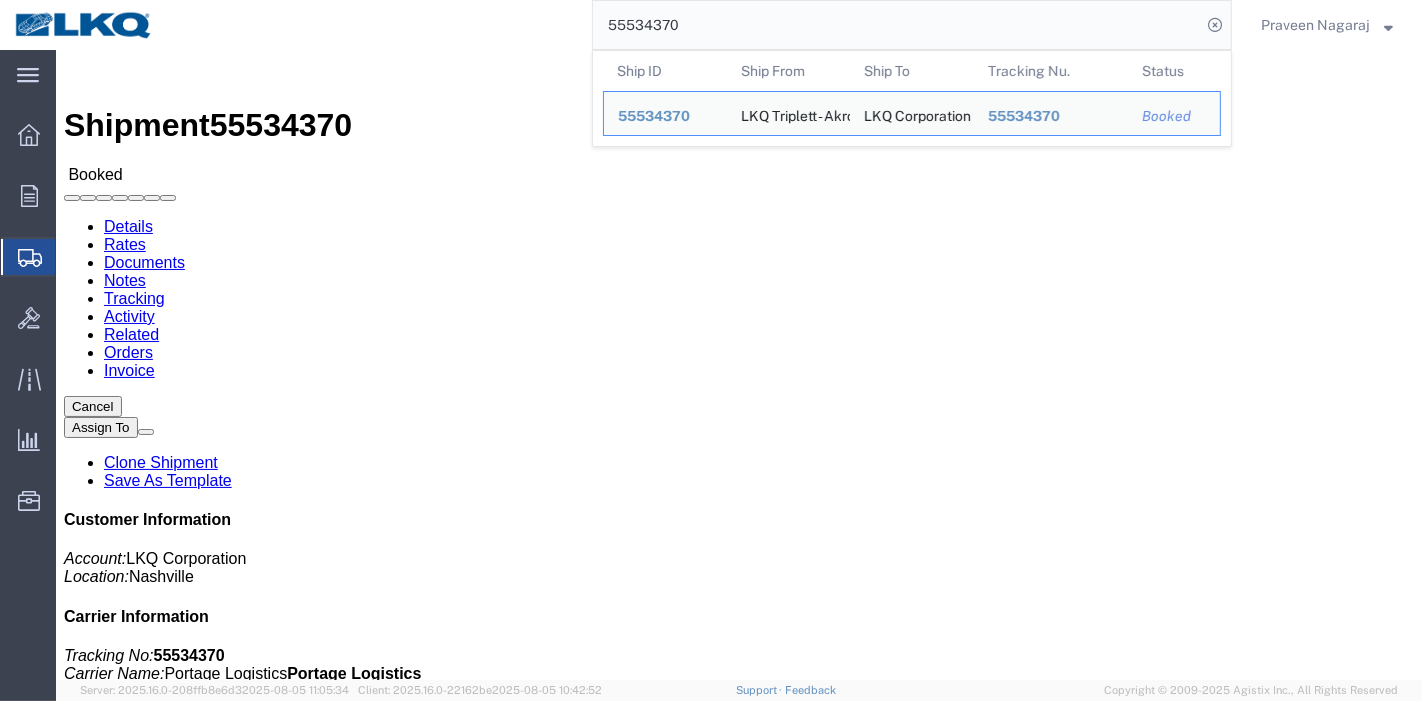 click on "Tracking" 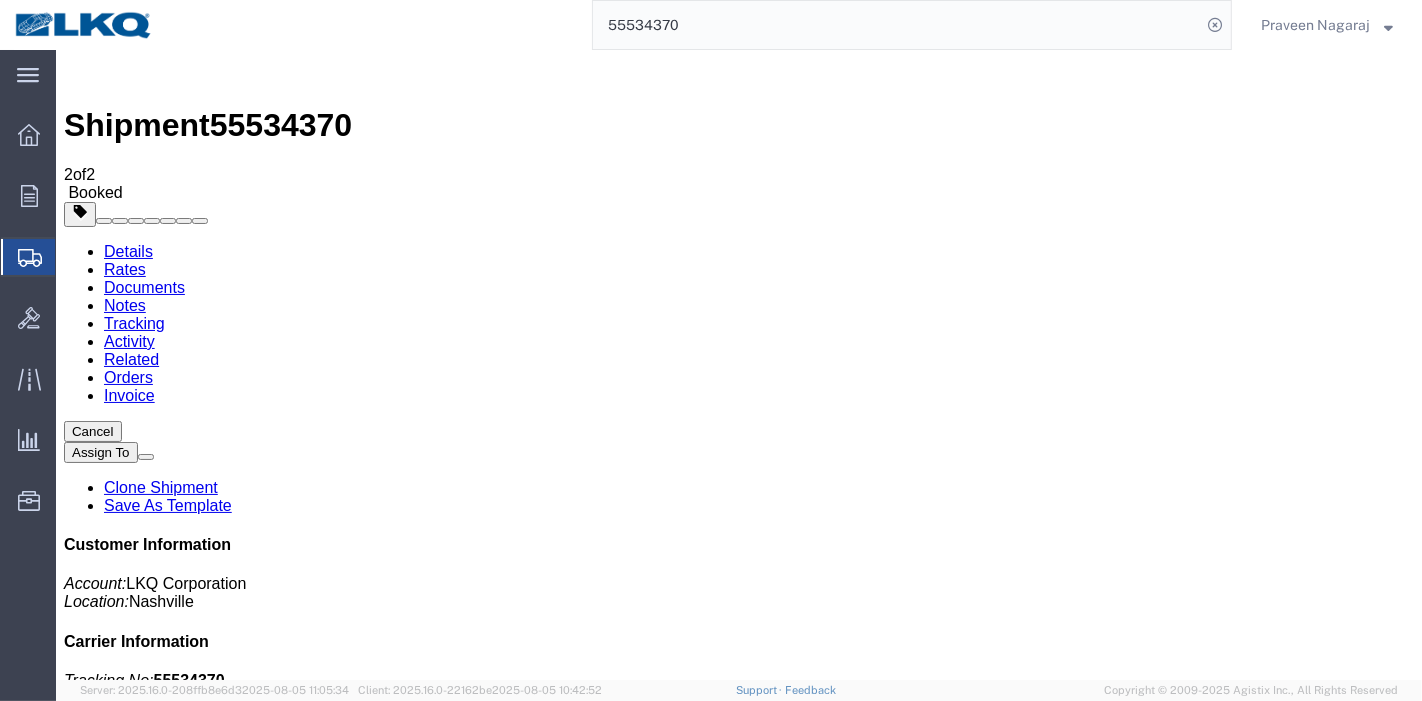 click on "Add New Tracking" at bounding box center [228, 1227] 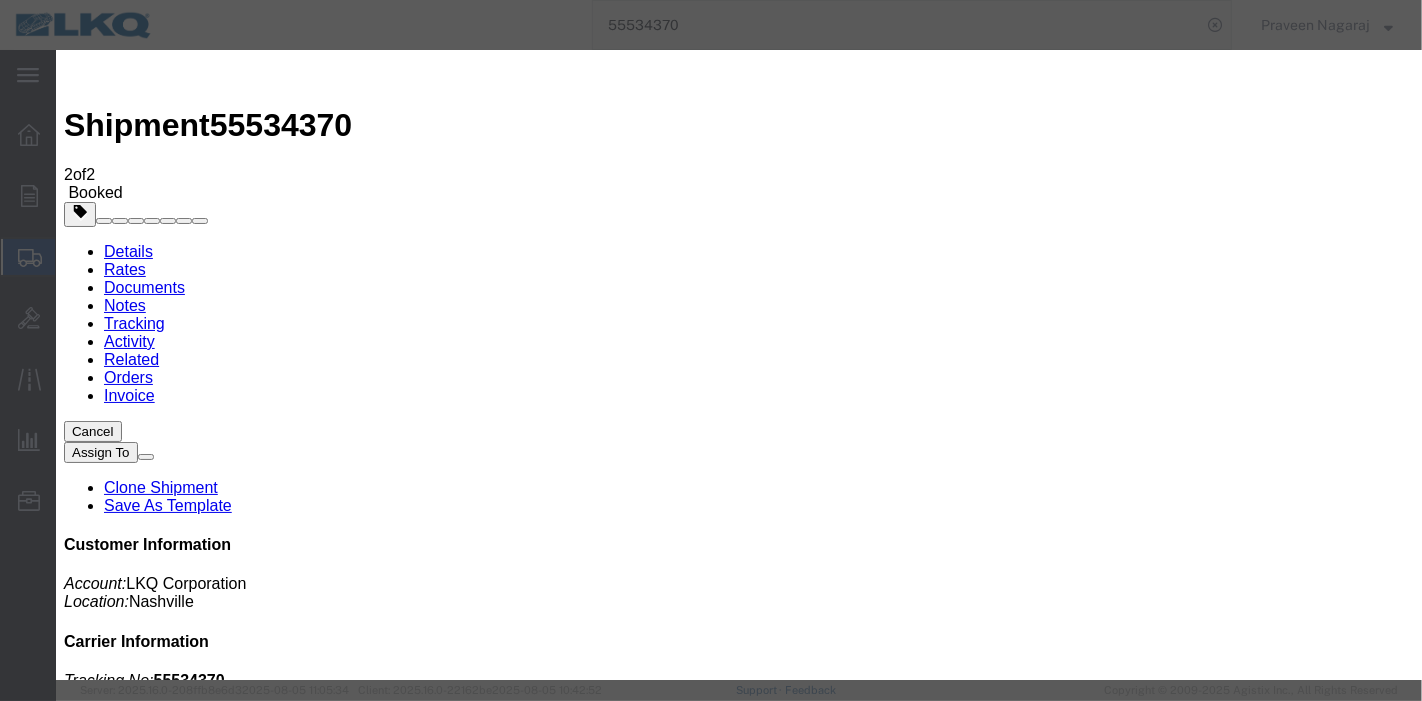 type on "08/05/2025" 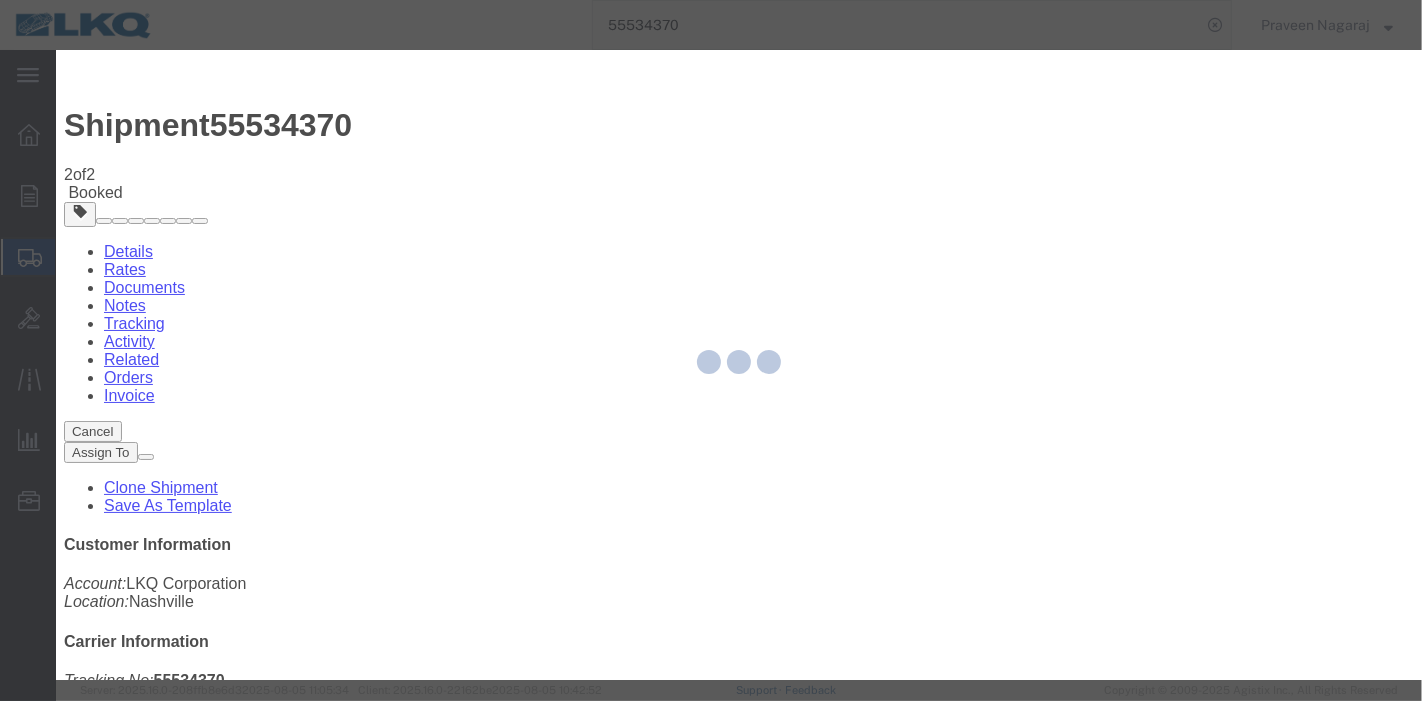 type 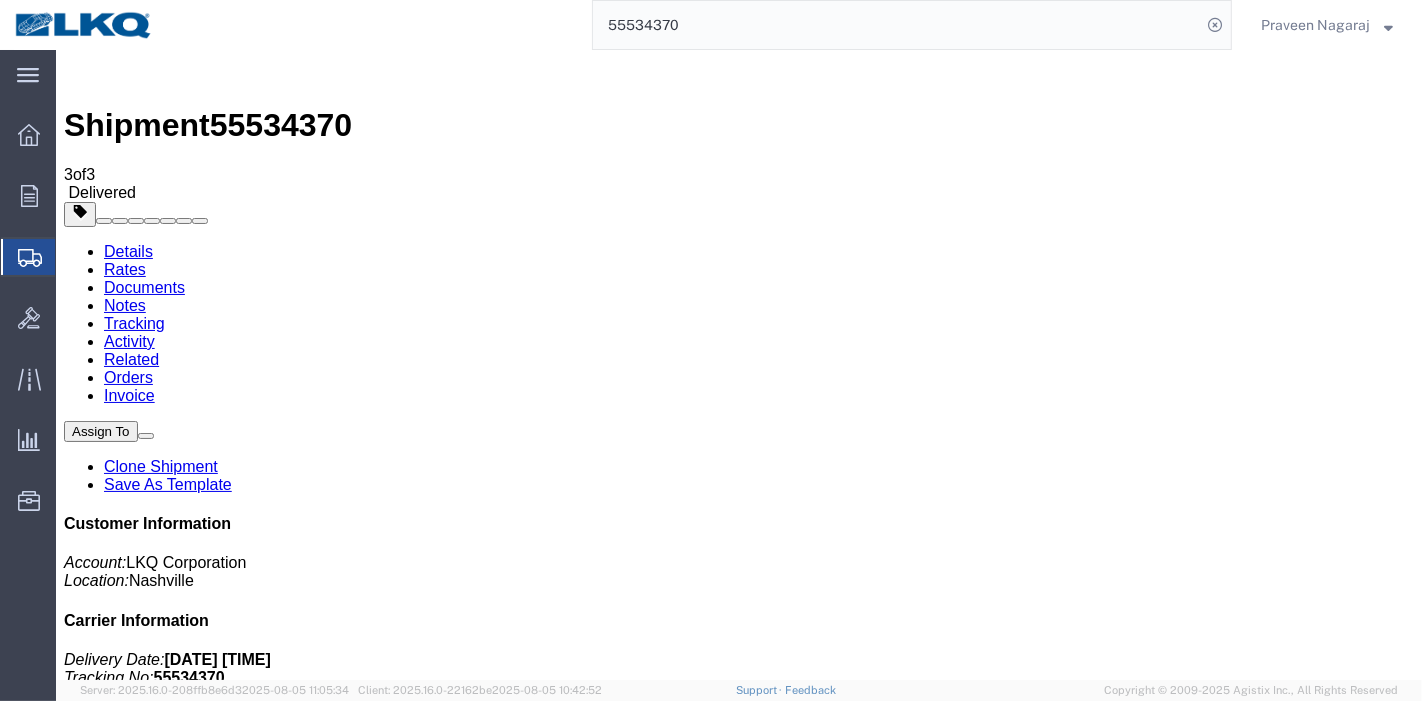 drag, startPoint x: 478, startPoint y: 21, endPoint x: 345, endPoint y: 22, distance: 133.00375 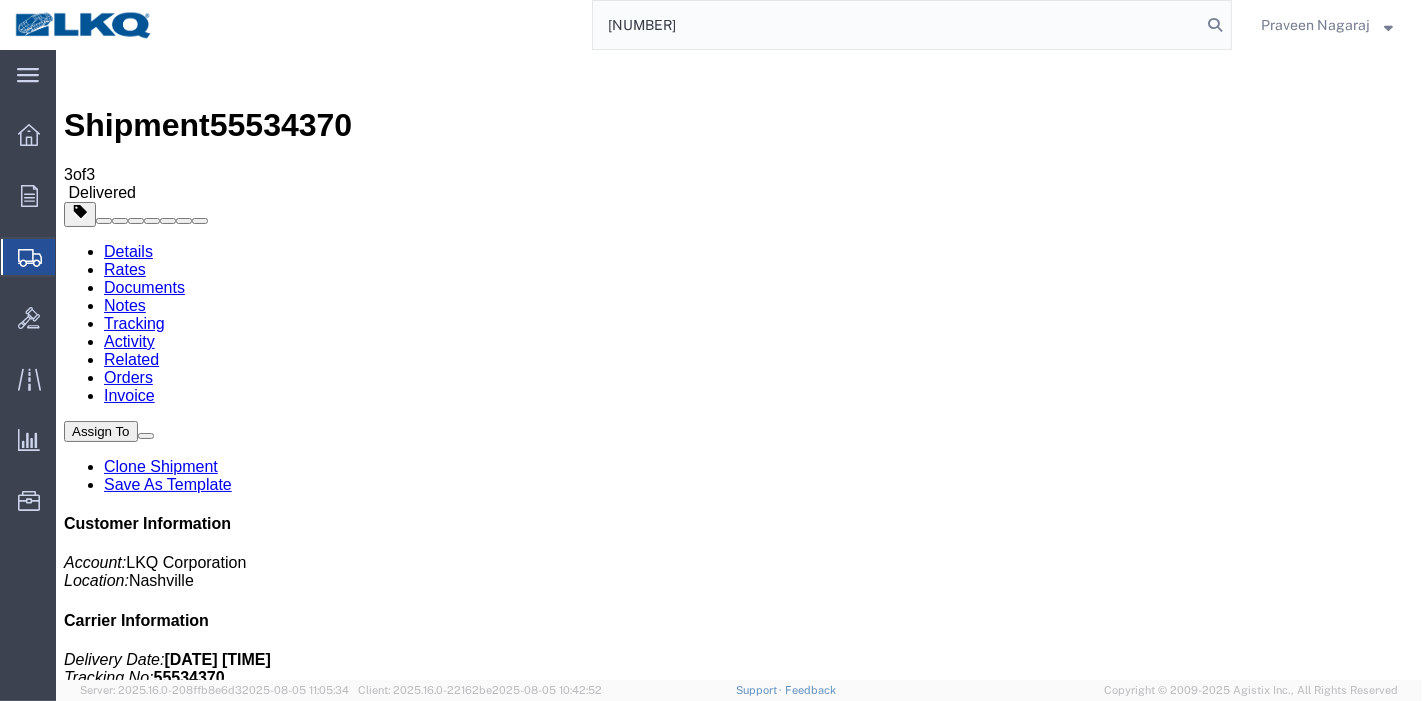 type on "[NUMBER]" 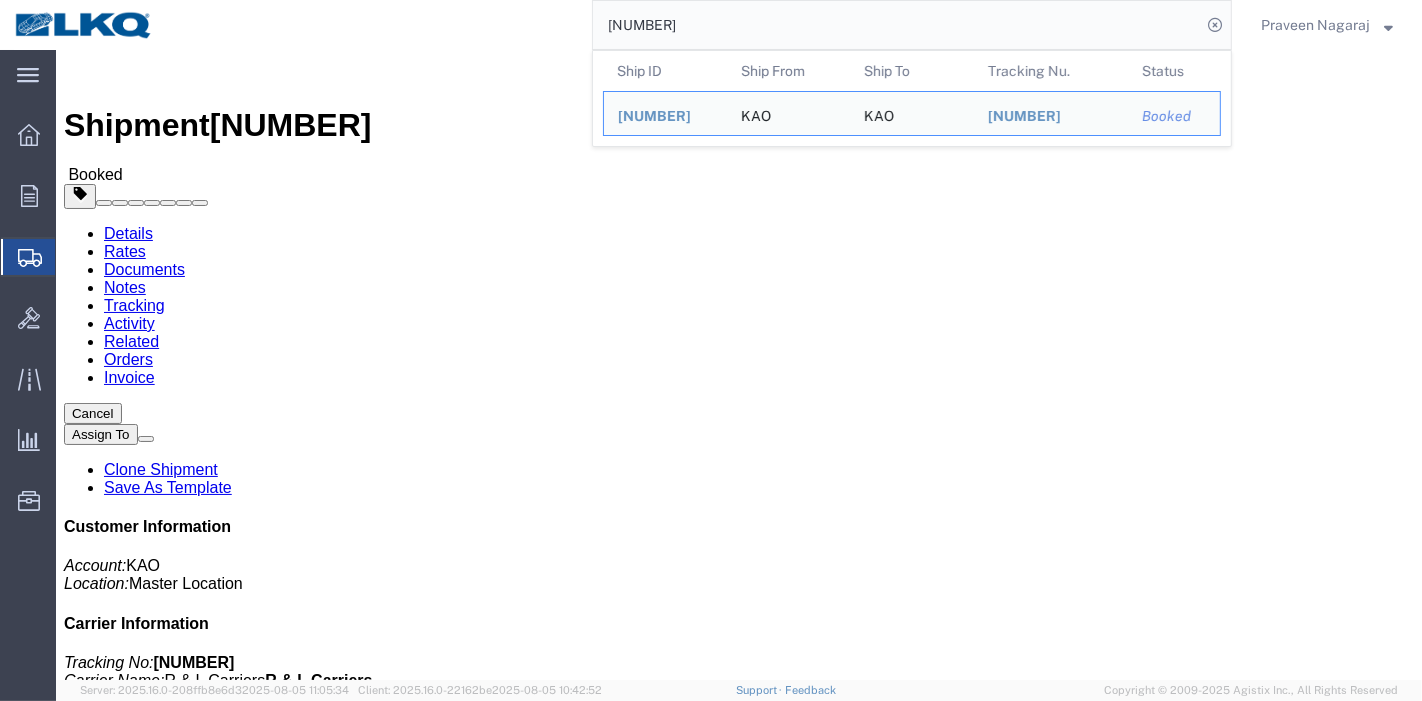 click on "Tracking" 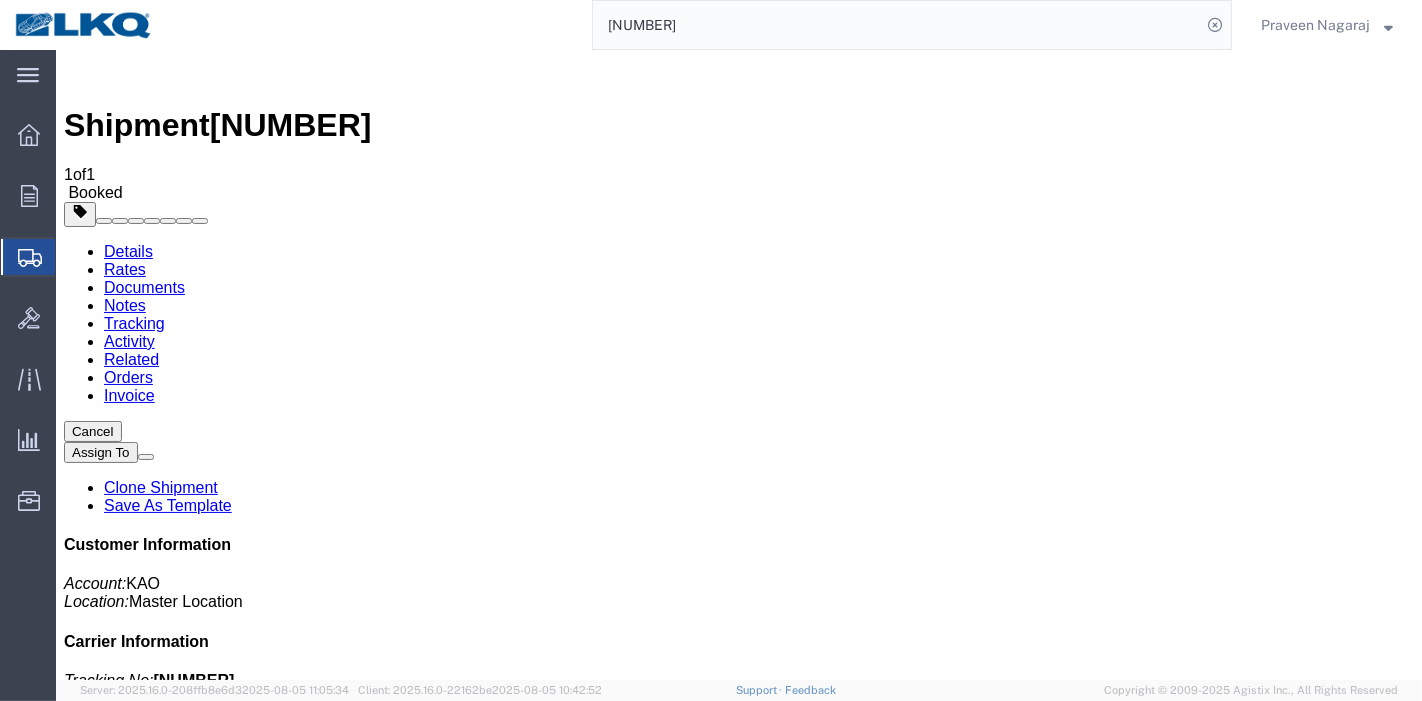 click on "Add New Tracking" at bounding box center [228, 1227] 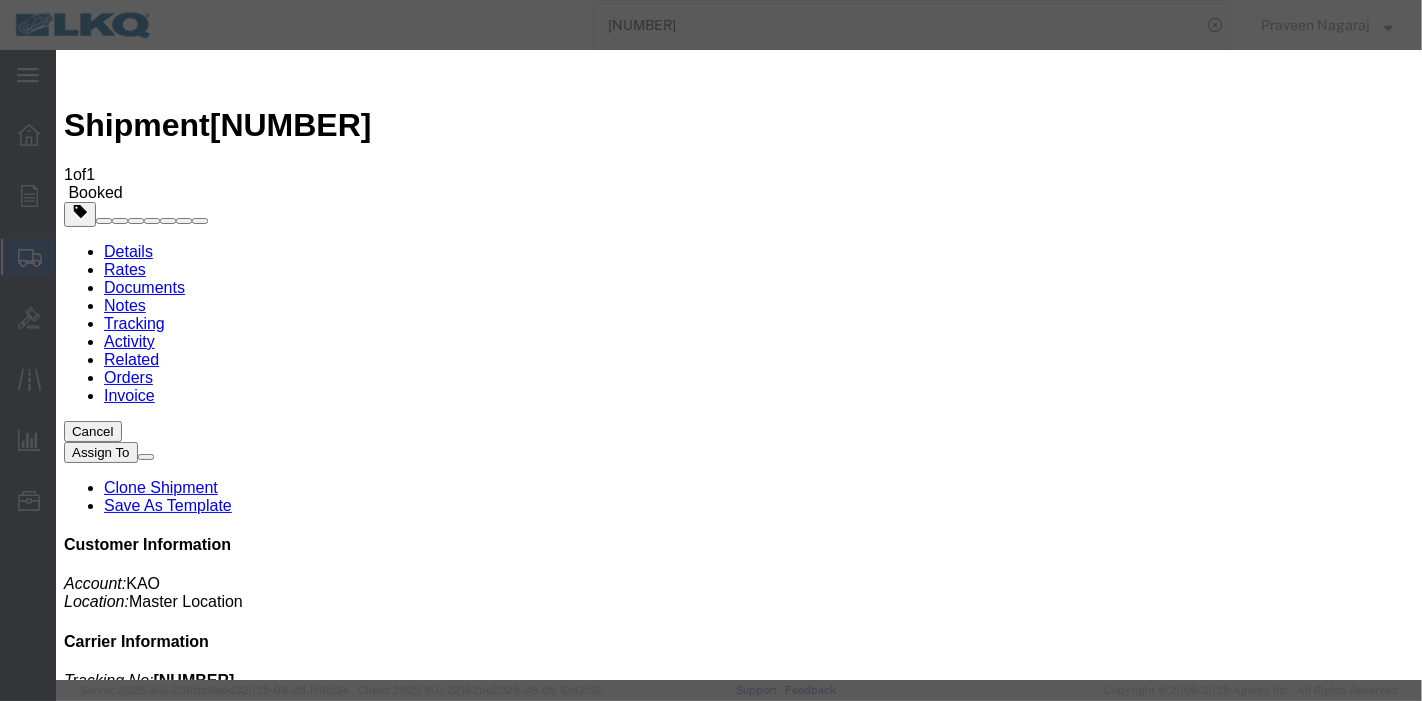 type on "08/05/2025" 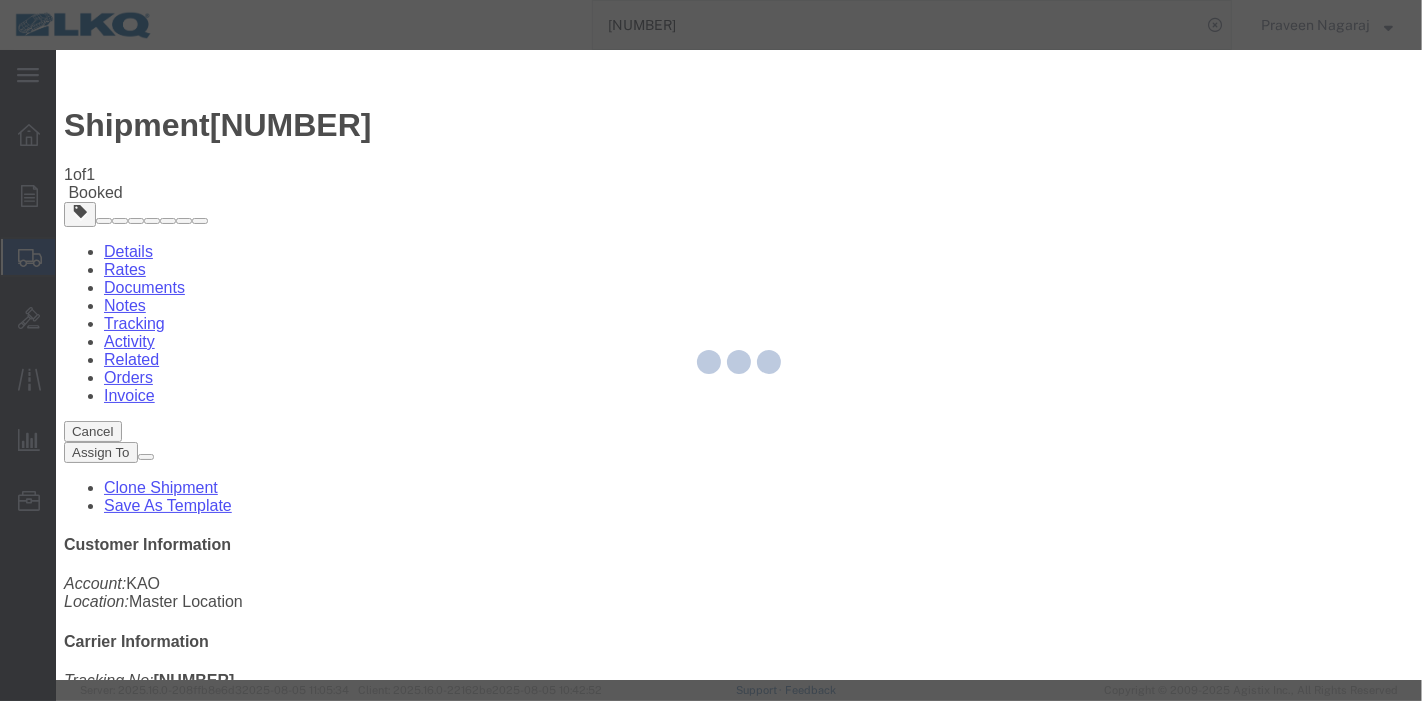 type 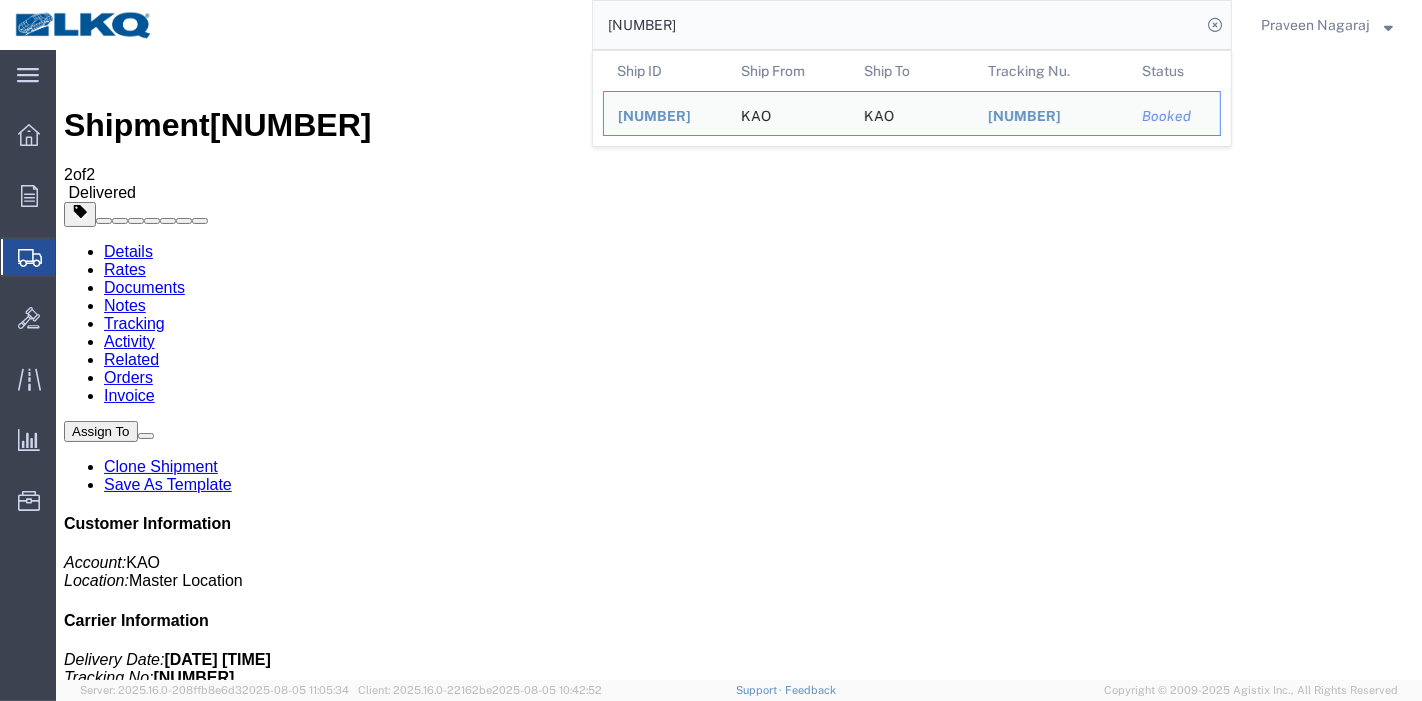 drag, startPoint x: 743, startPoint y: 24, endPoint x: 404, endPoint y: 33, distance: 339.11945 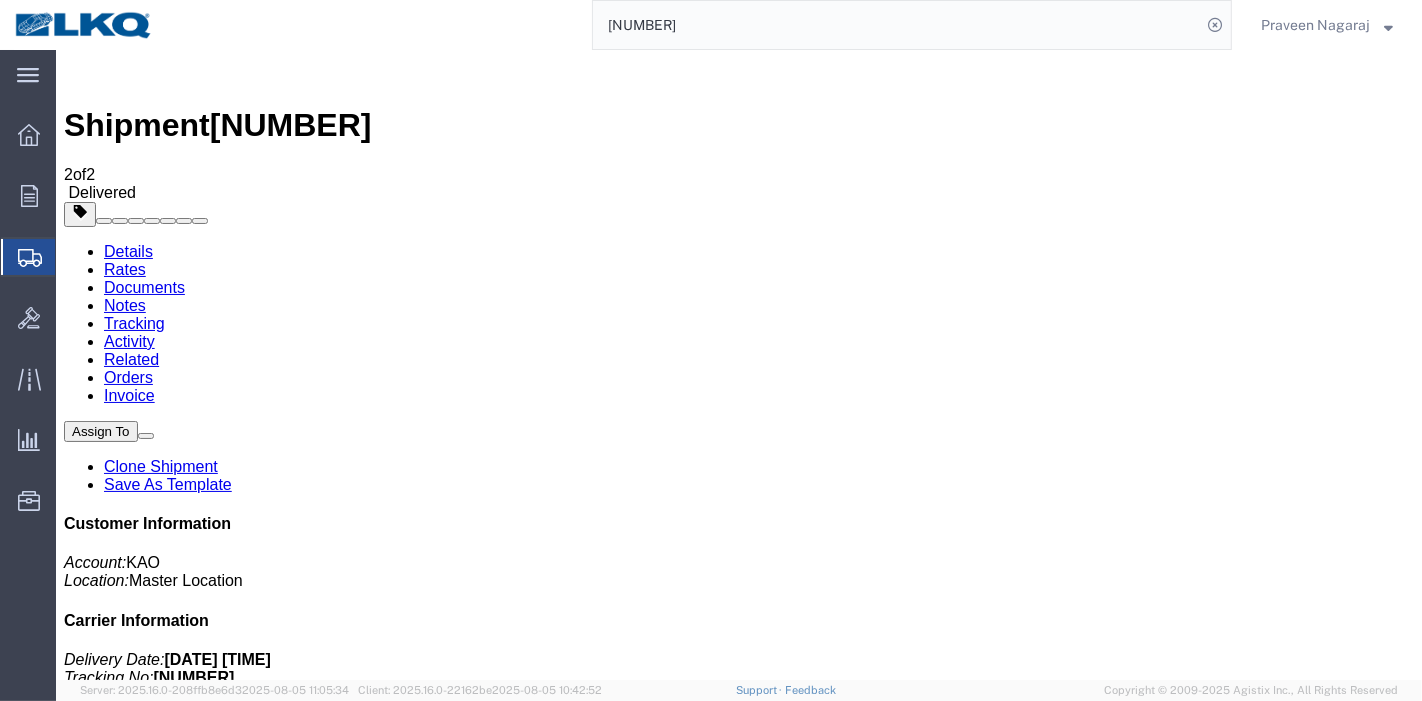 paste on "[ACCOUNT_NUMBER]" 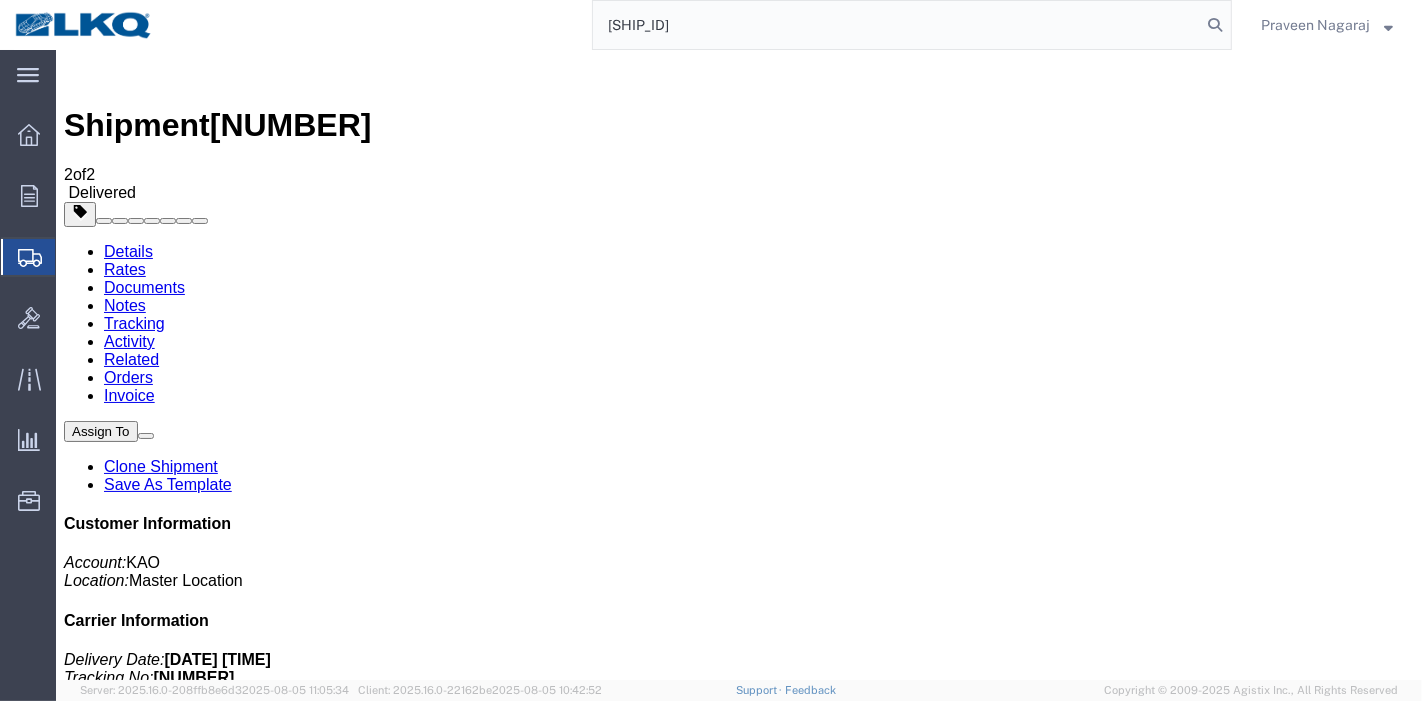 type on "[SHIP_ID]" 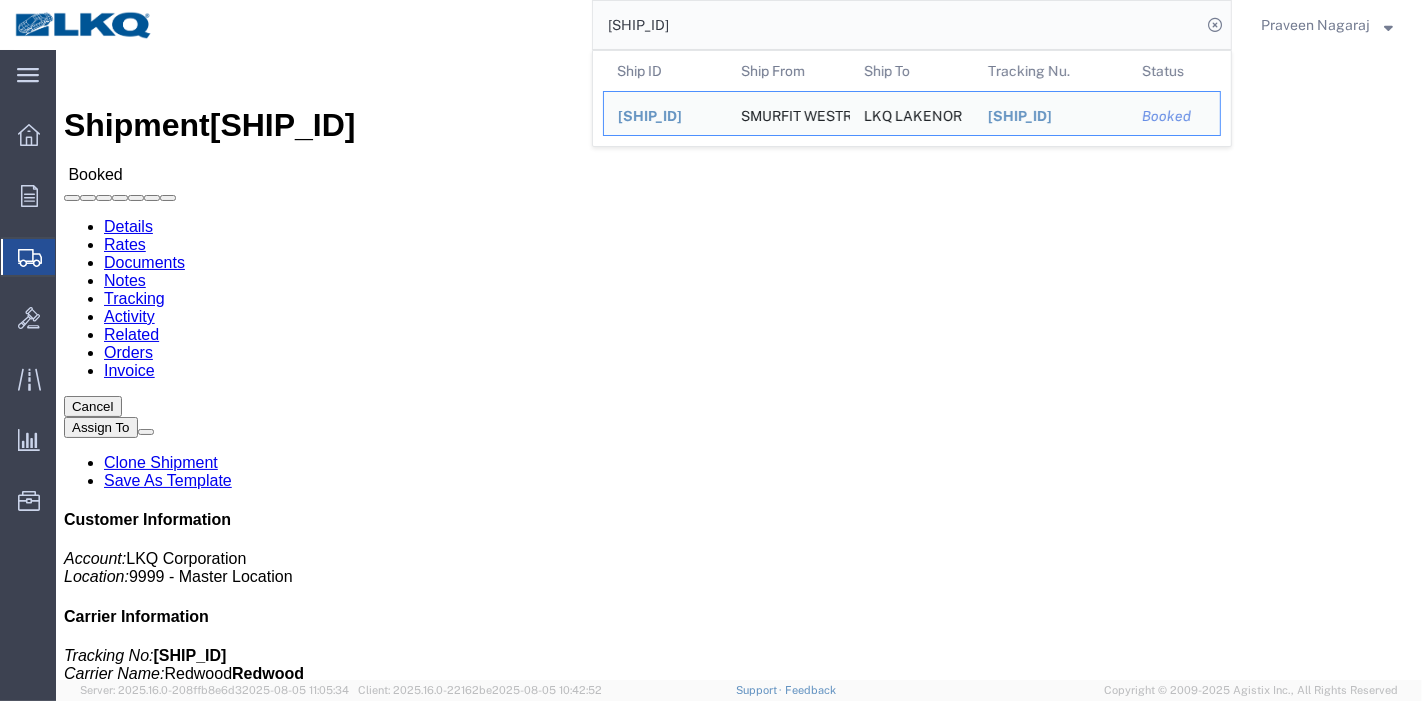click on "Tracking" 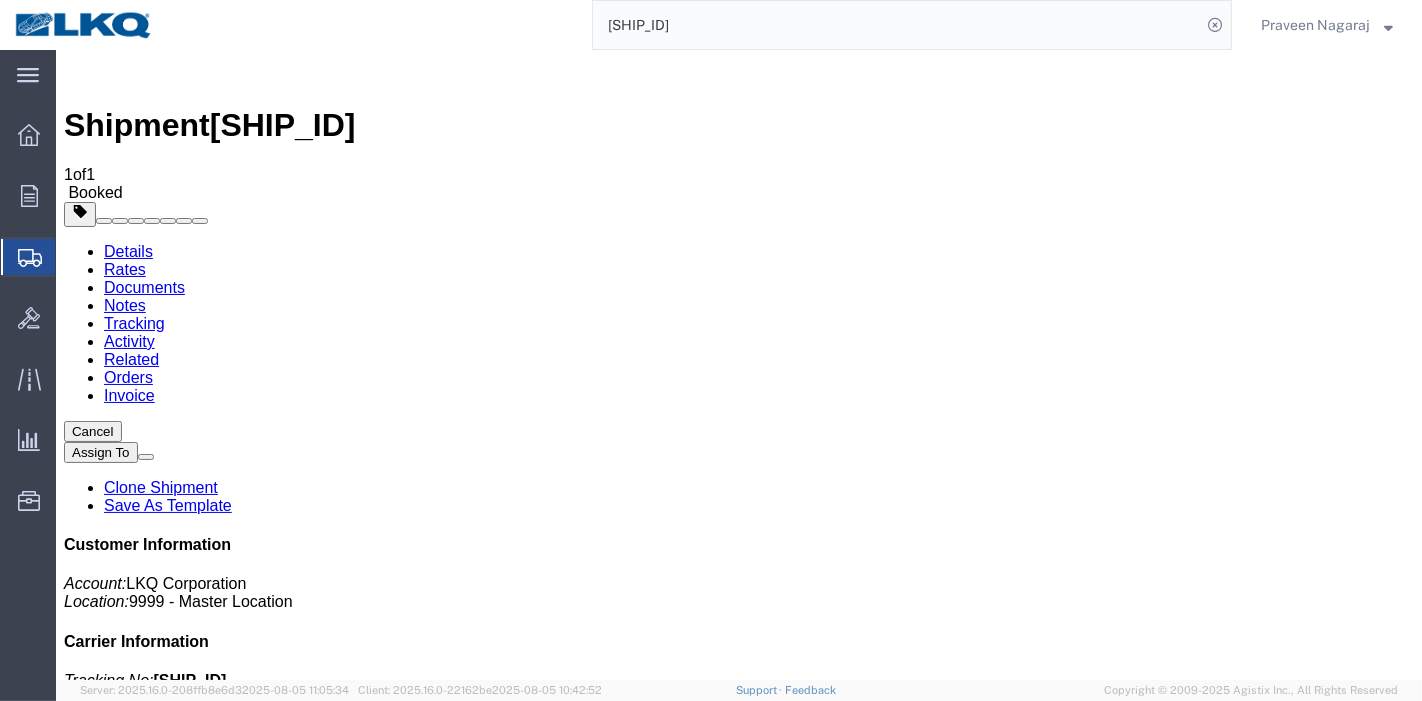click on "Add New Tracking" at bounding box center (228, 1227) 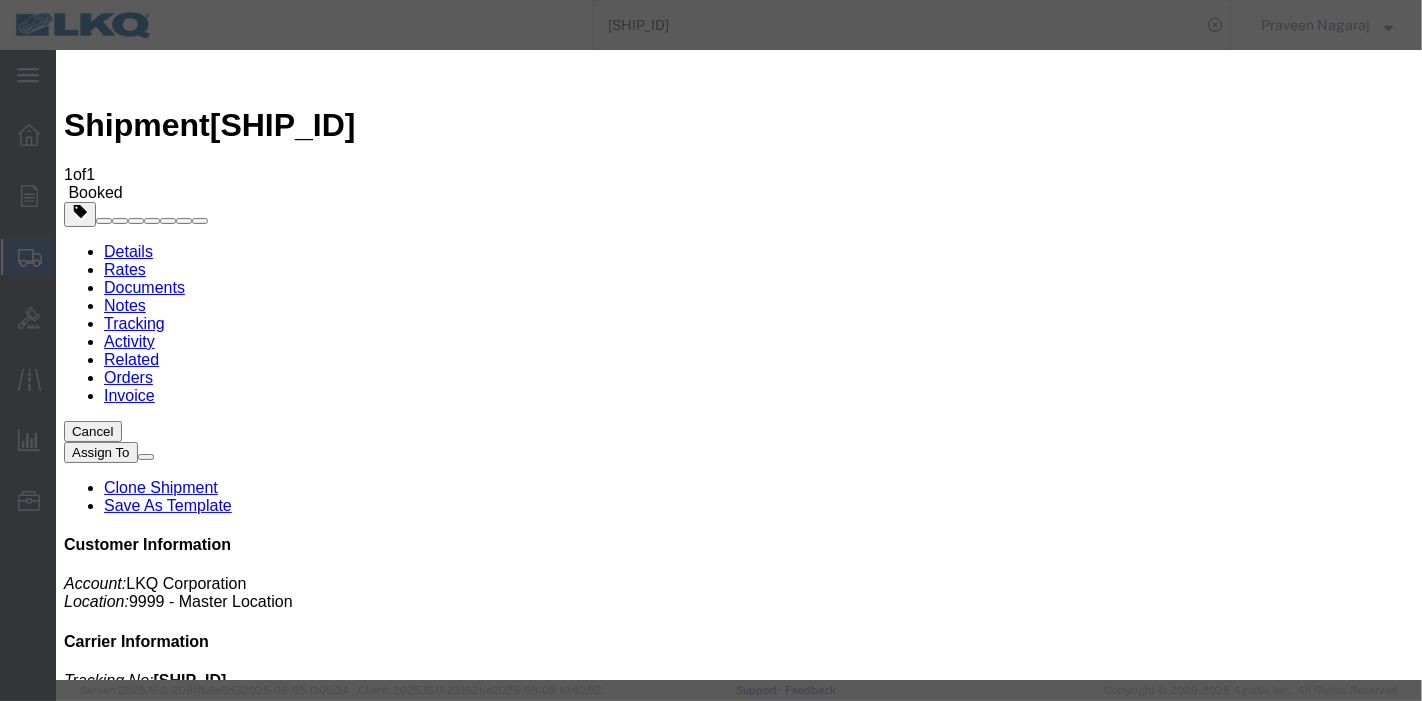 type on "08/05/2025" 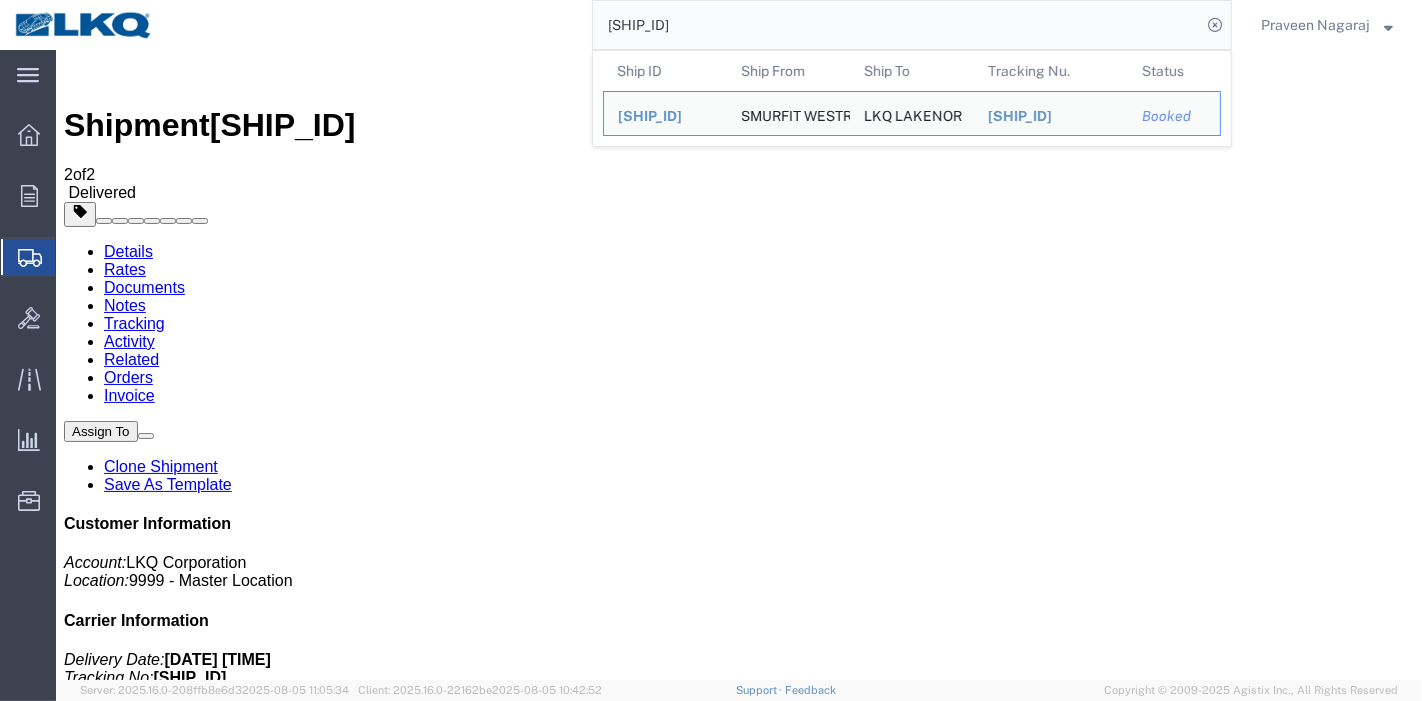 drag, startPoint x: 708, startPoint y: 24, endPoint x: 290, endPoint y: 30, distance: 418.04306 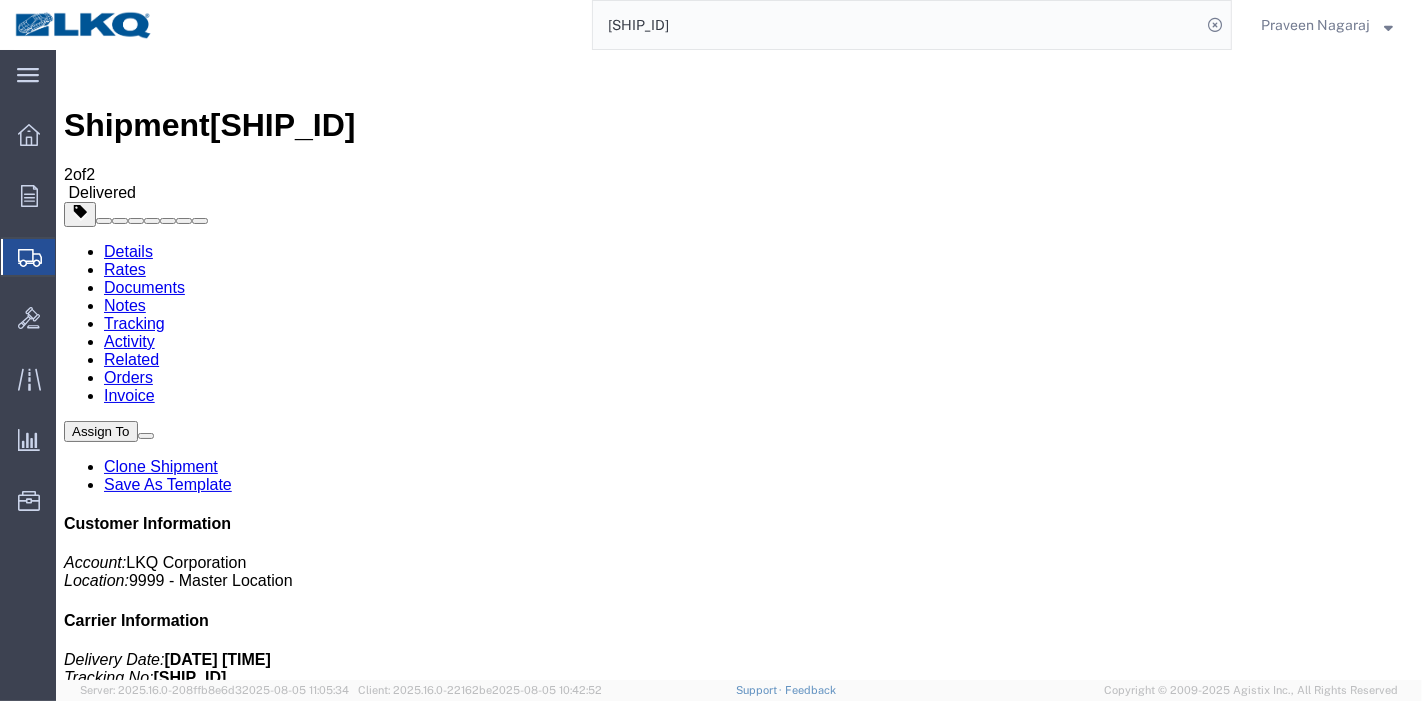 paste on "126859" 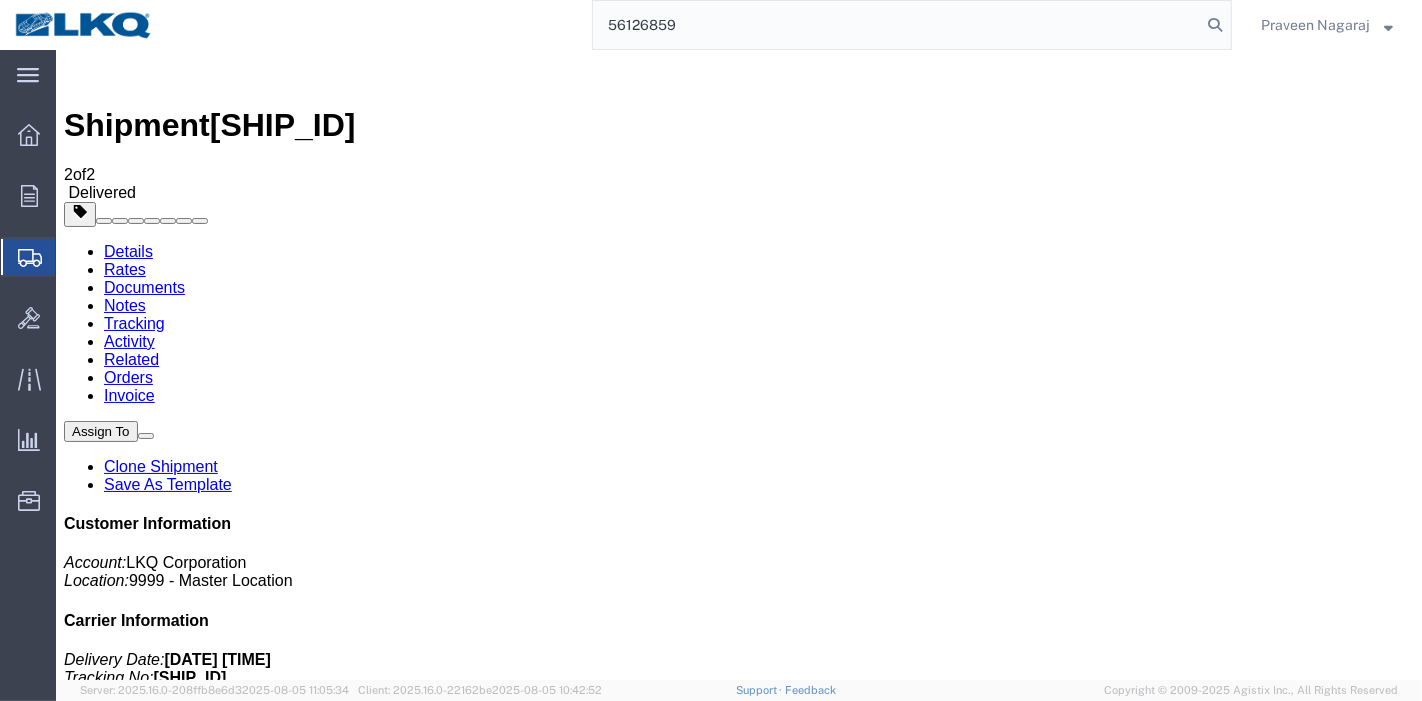 type on "56126859" 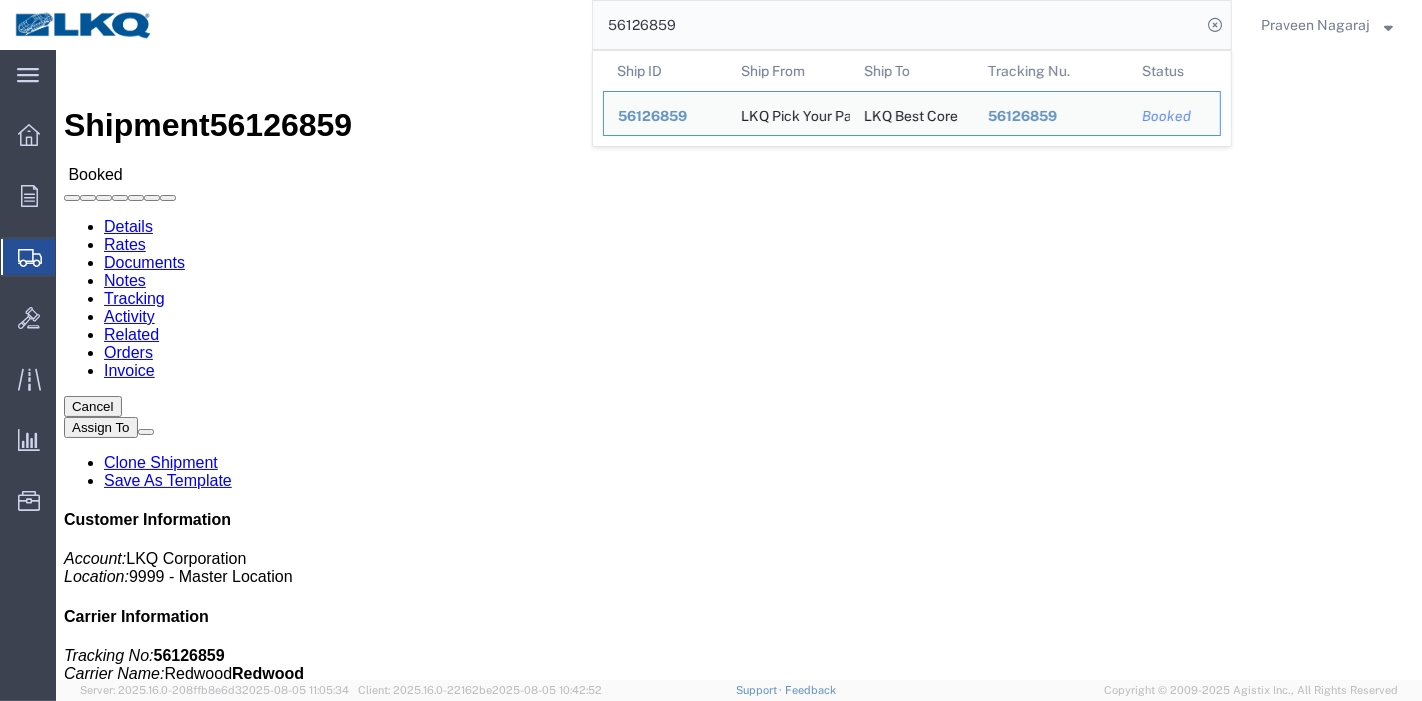 click on "Tracking" 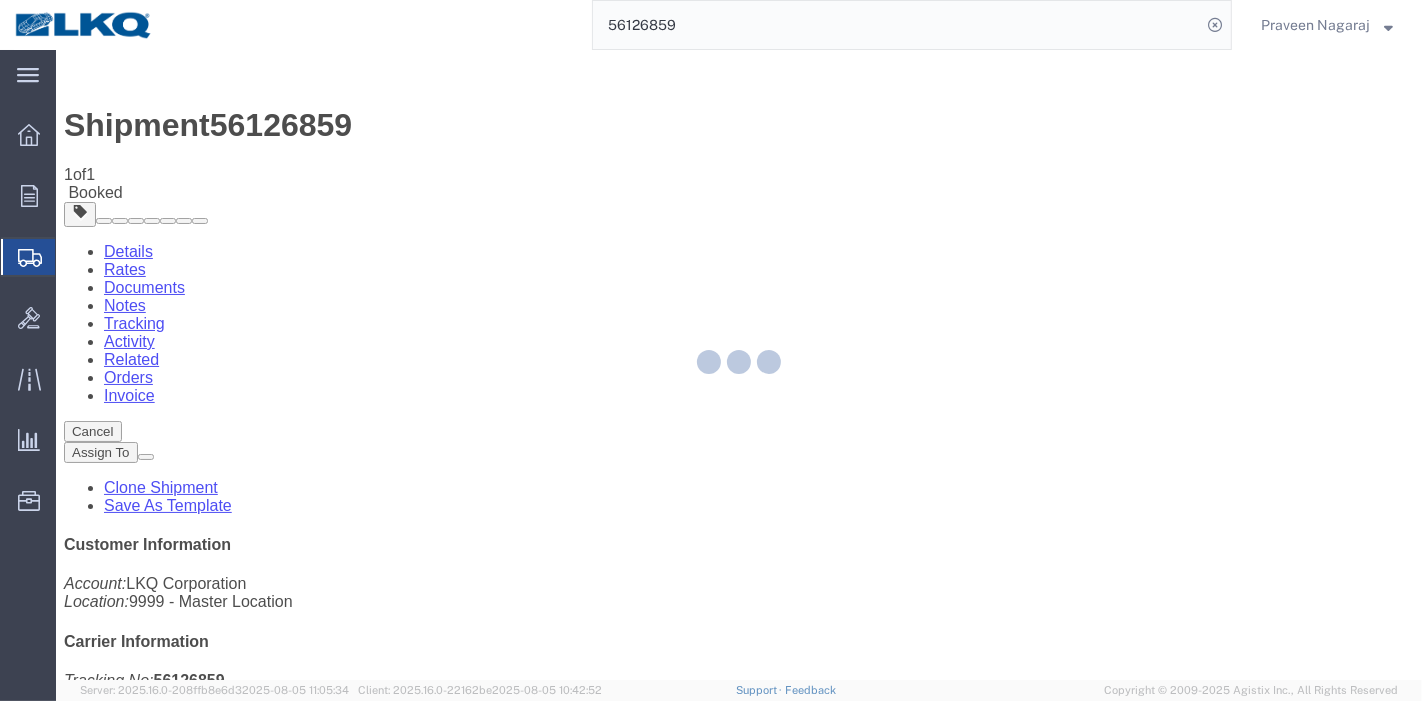 click 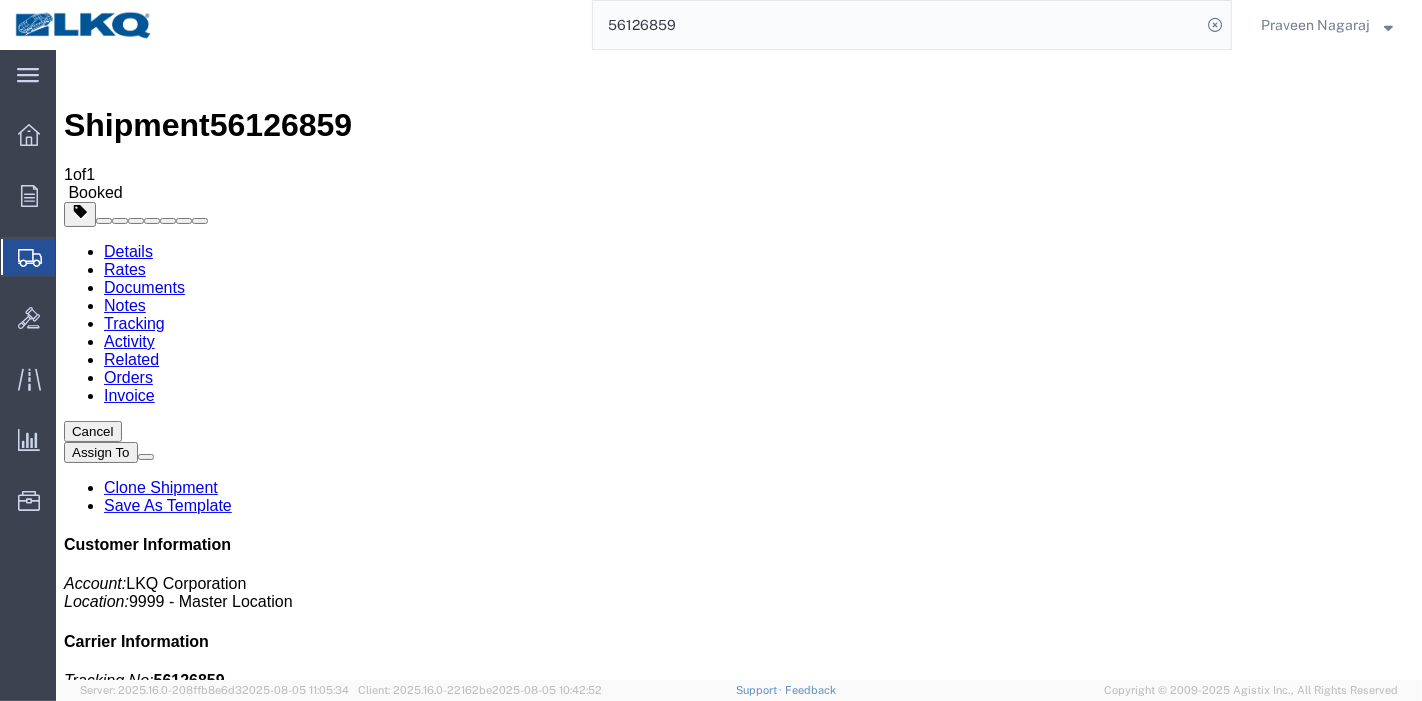 click on "Add New Tracking" at bounding box center (228, 1227) 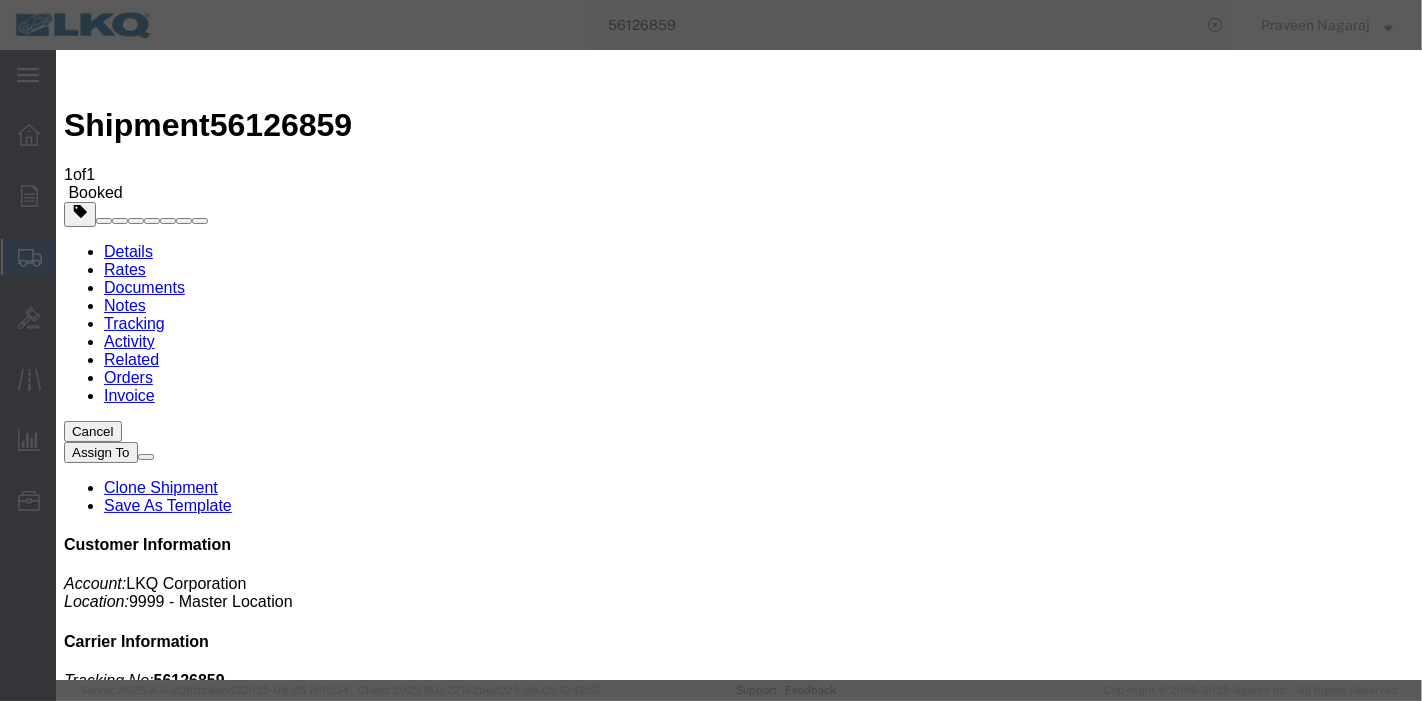 type on "08/05/2025" 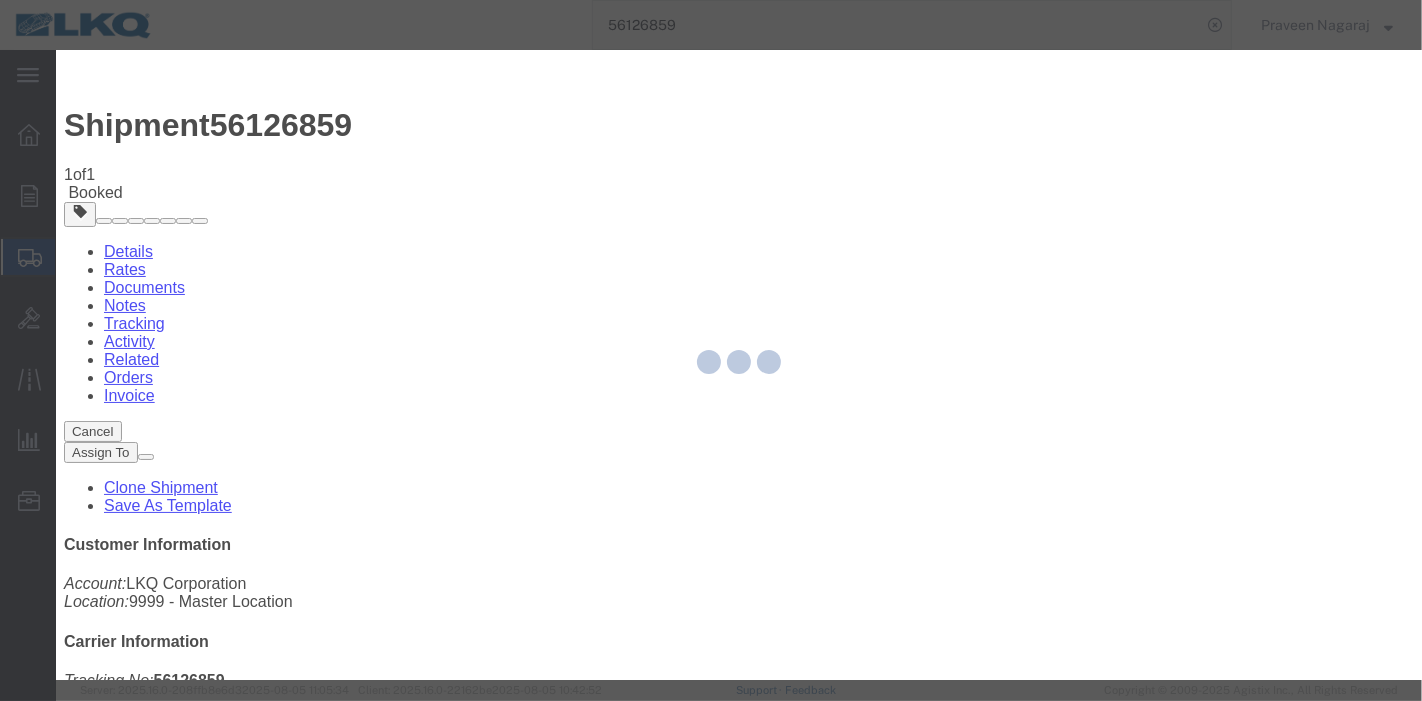 type 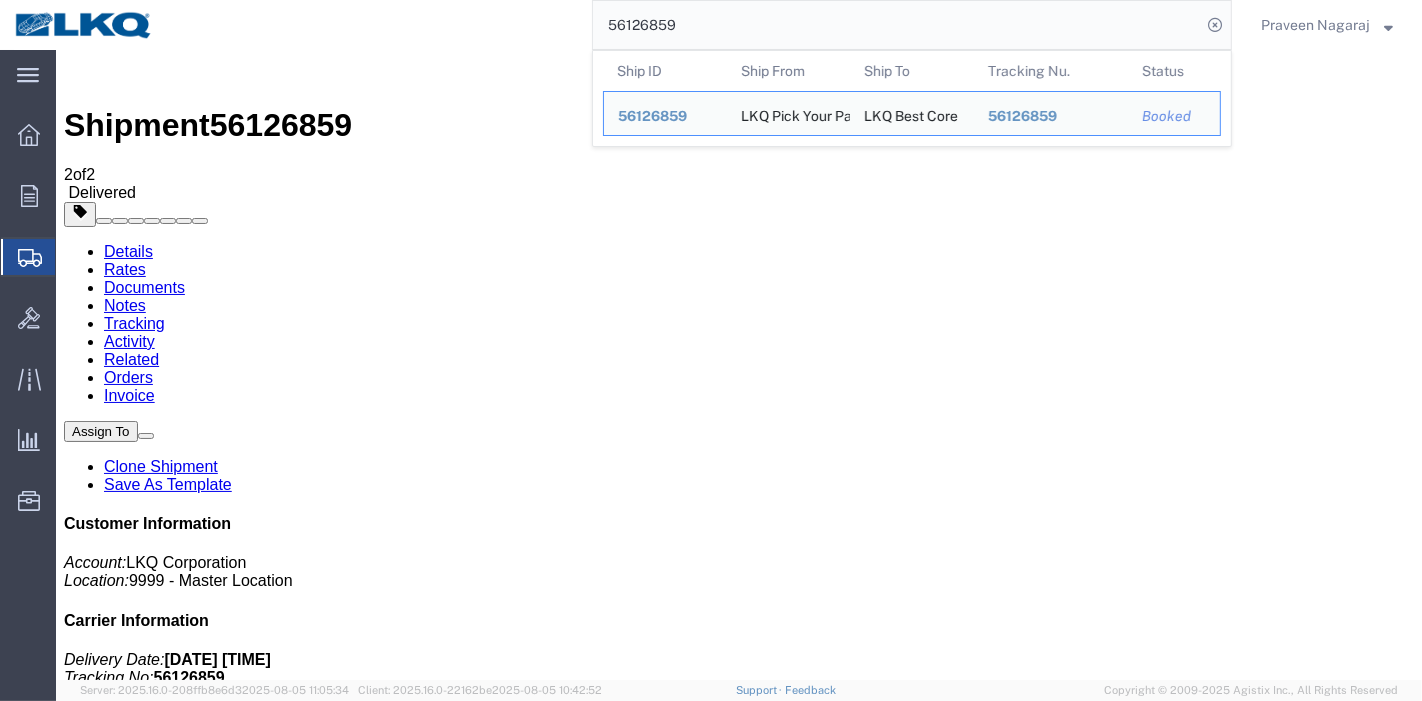 drag, startPoint x: 589, startPoint y: 22, endPoint x: 424, endPoint y: 22, distance: 165 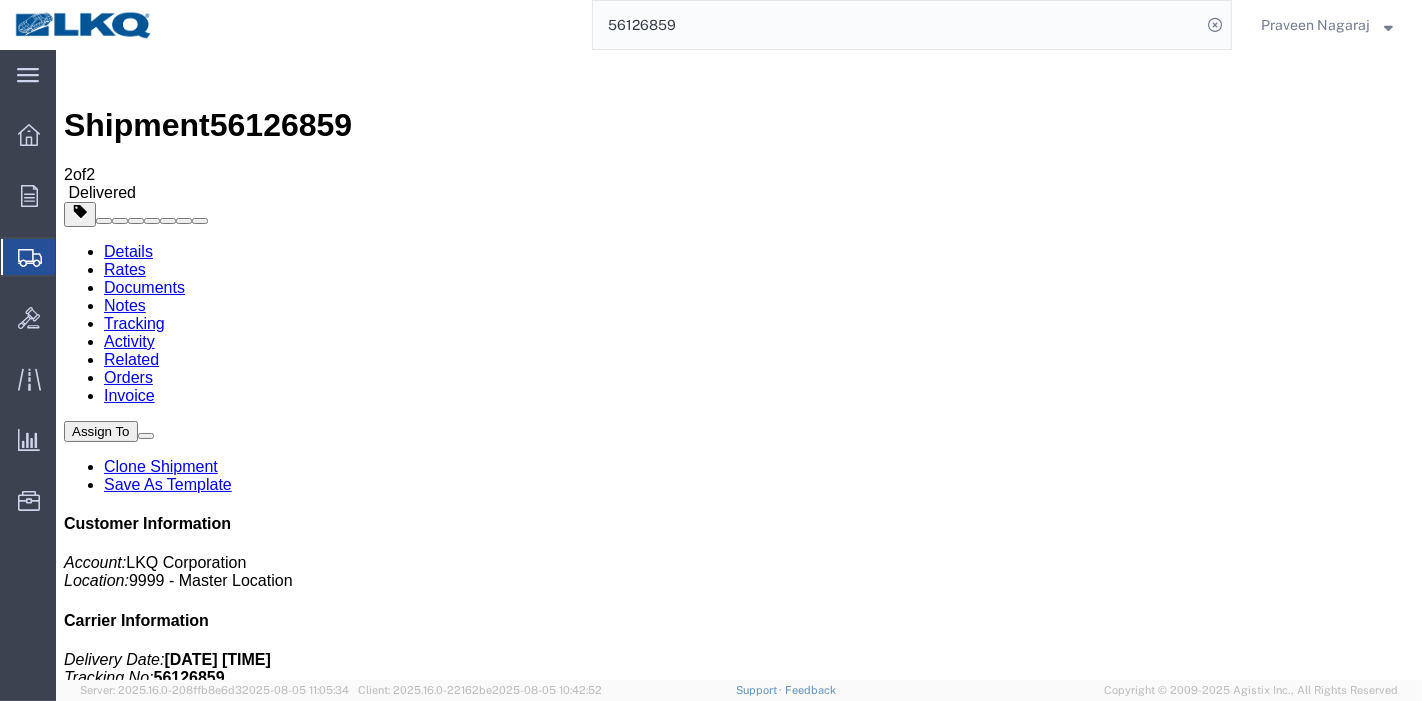 paste on "94780" 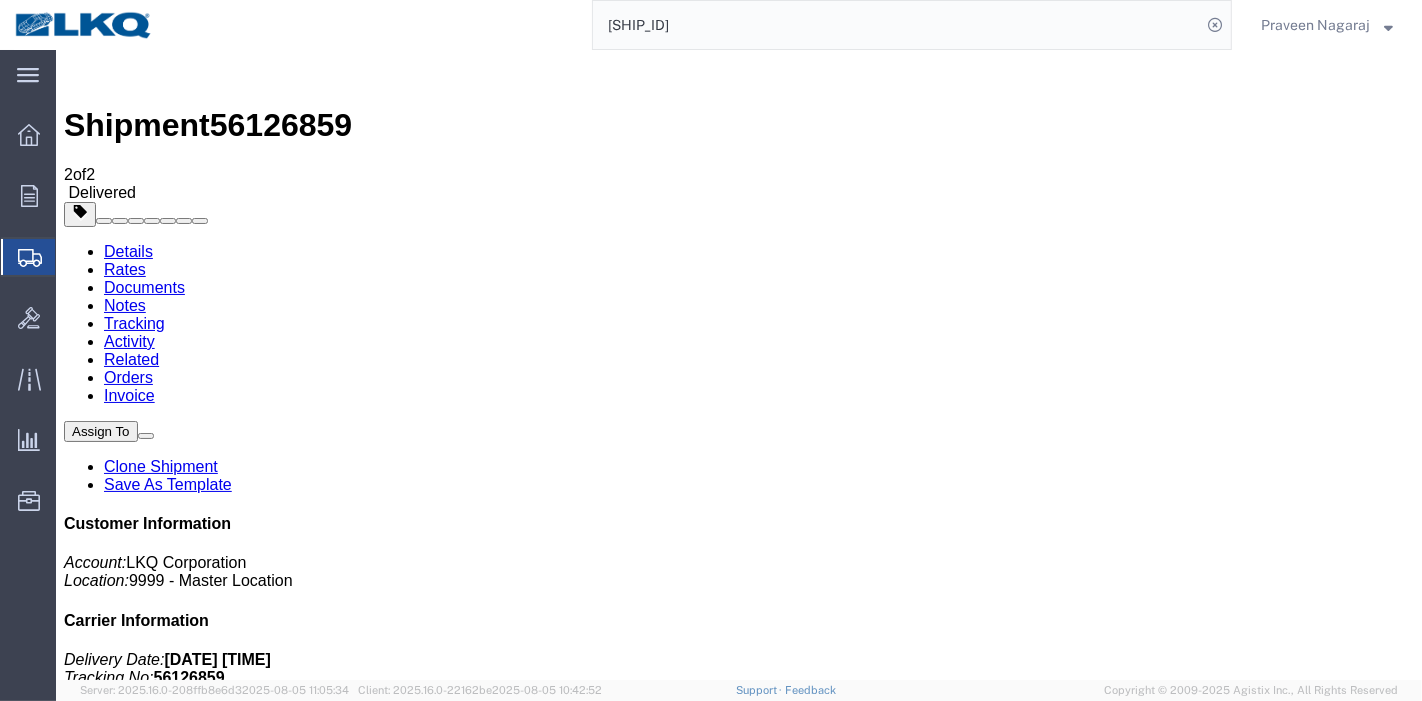 type on "[SHIP_ID]" 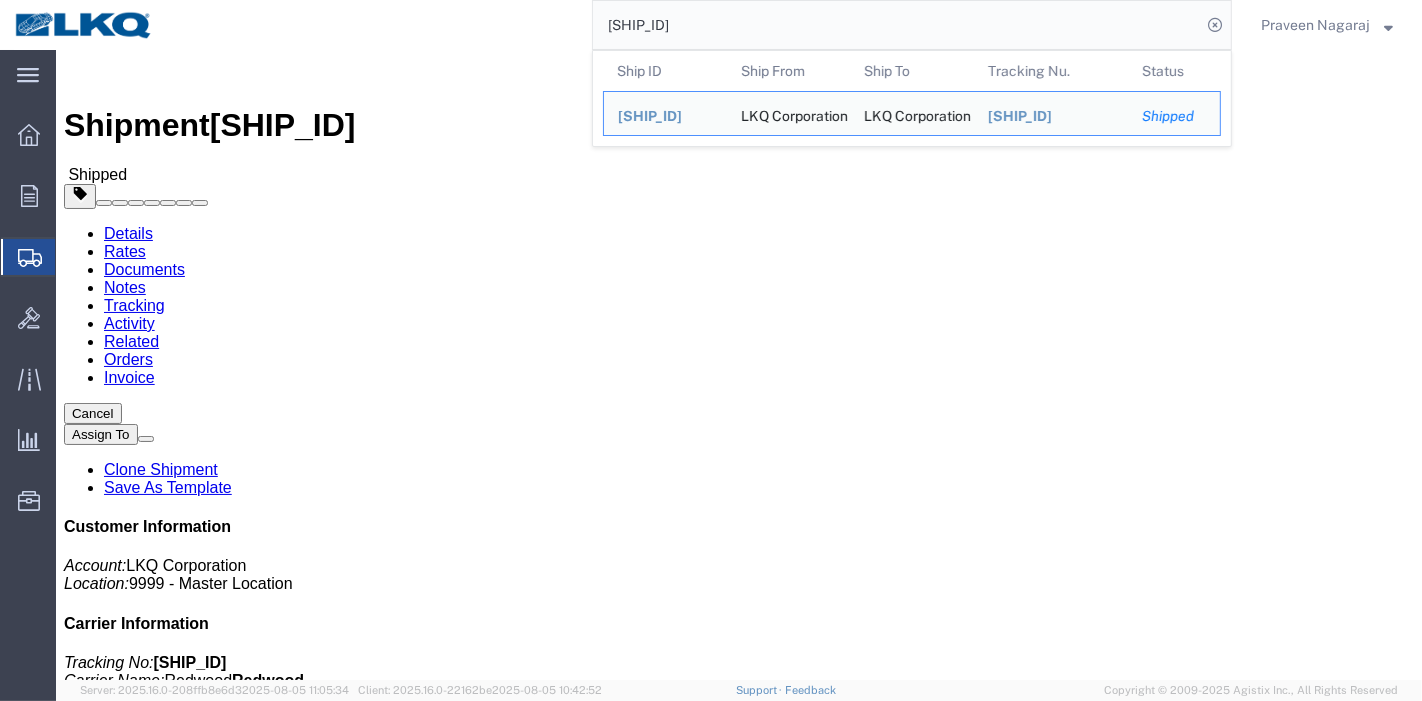 click on "Tracking" 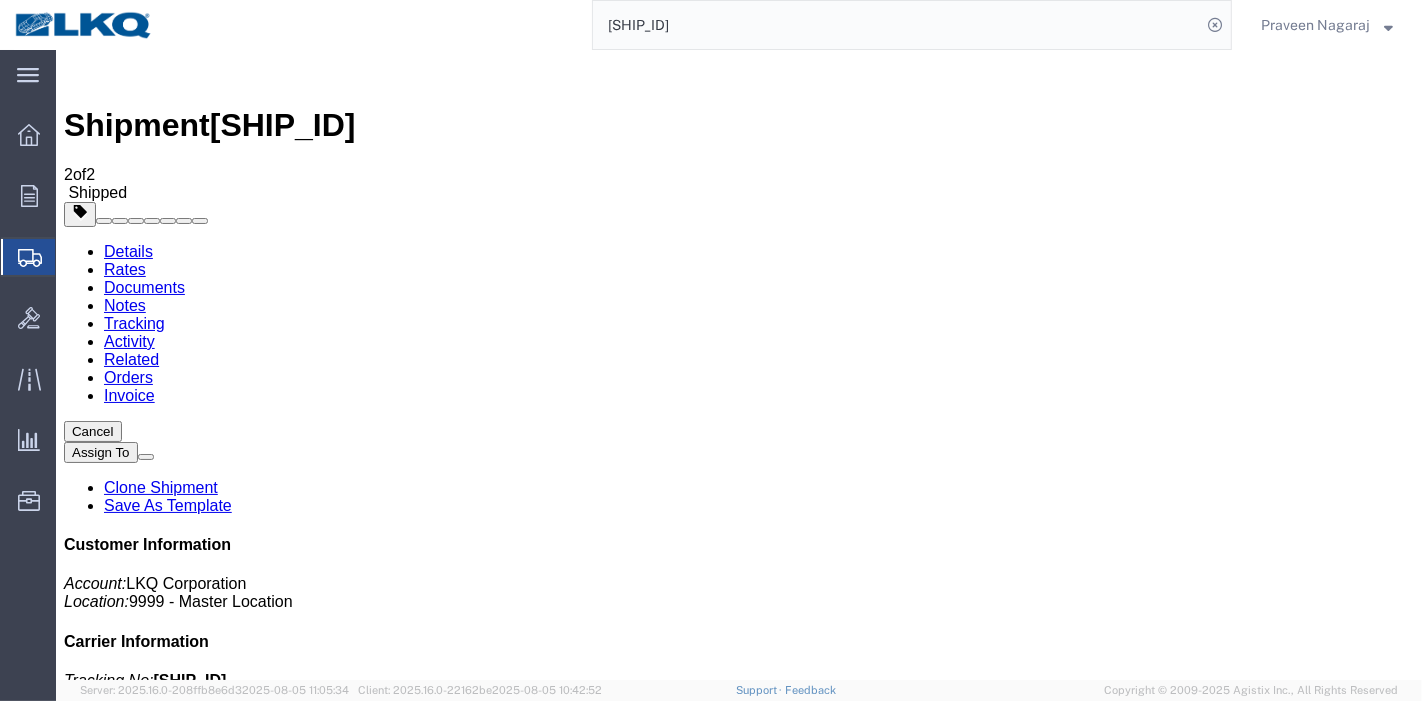 click on "Email Tracking Add New Tracking Tracking Map" at bounding box center (738, 1227) 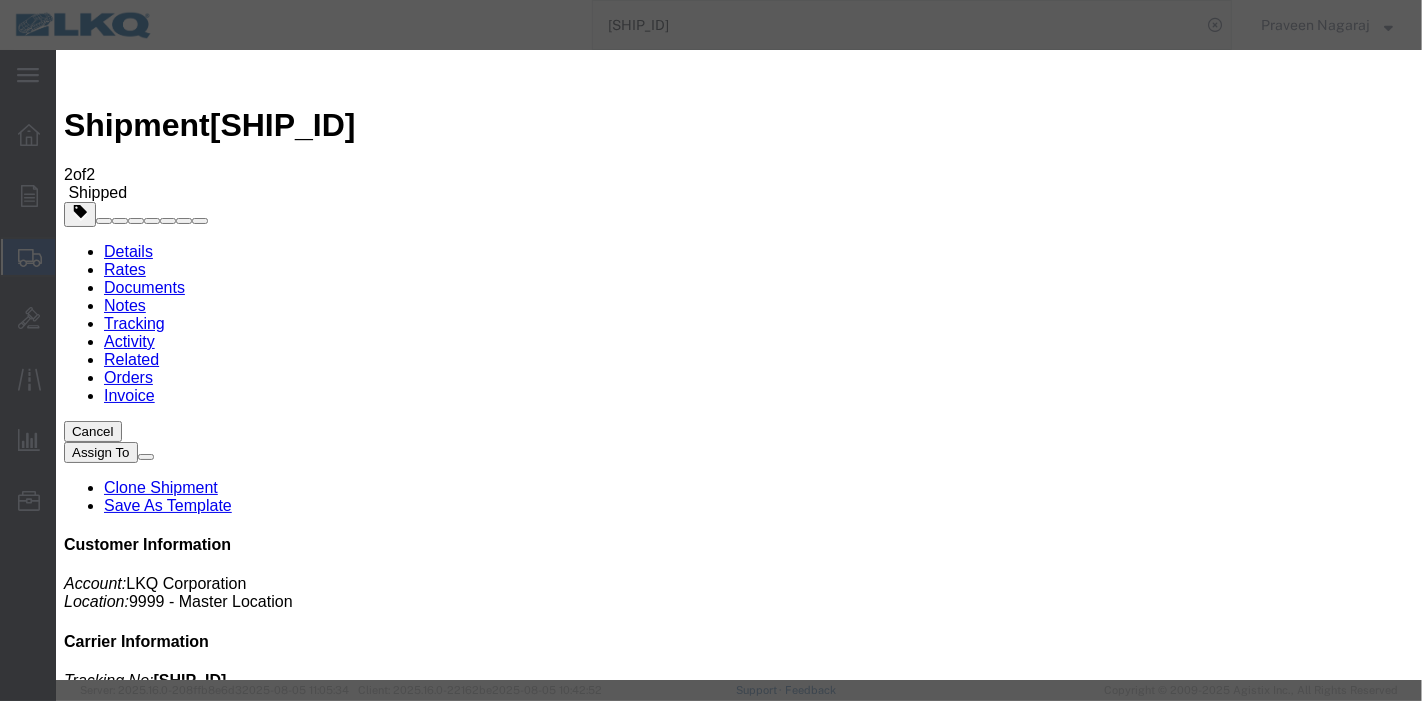 type on "08/05/2025" 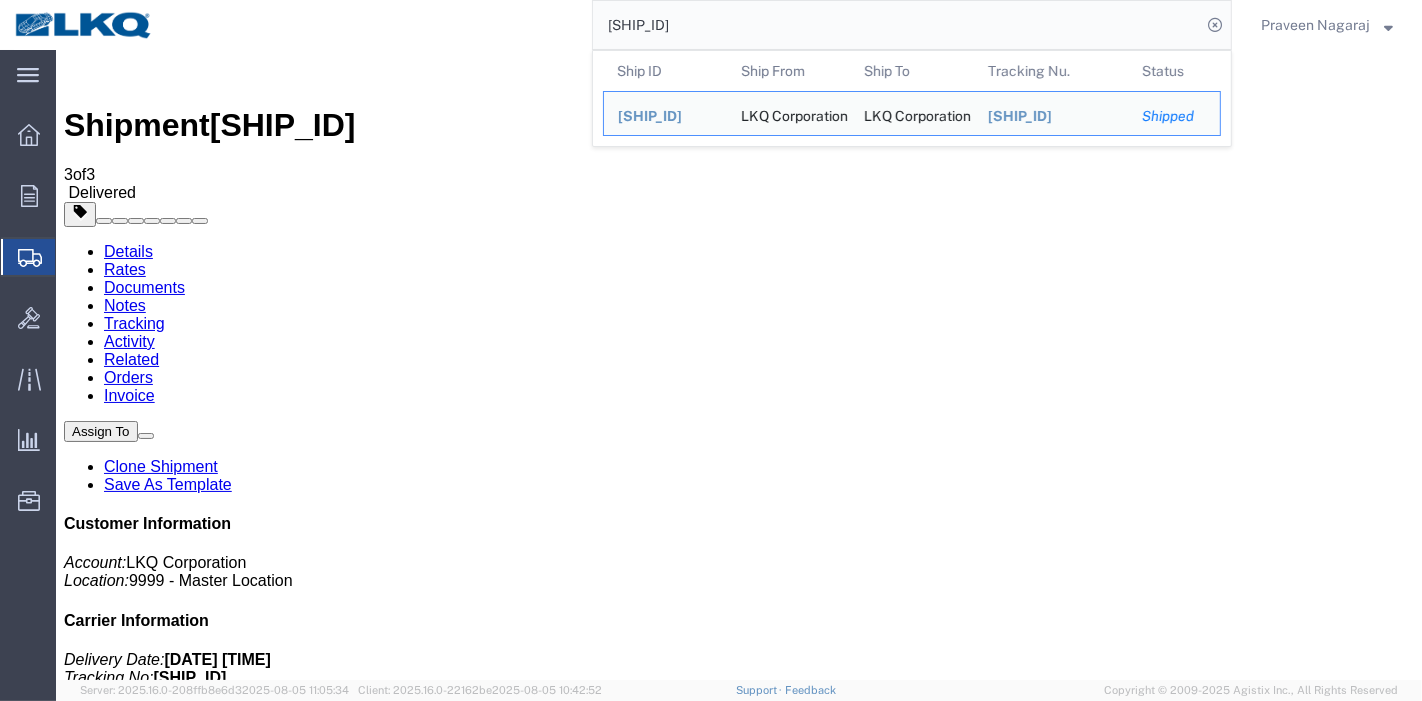 drag, startPoint x: 708, startPoint y: 12, endPoint x: 456, endPoint y: 44, distance: 254.02362 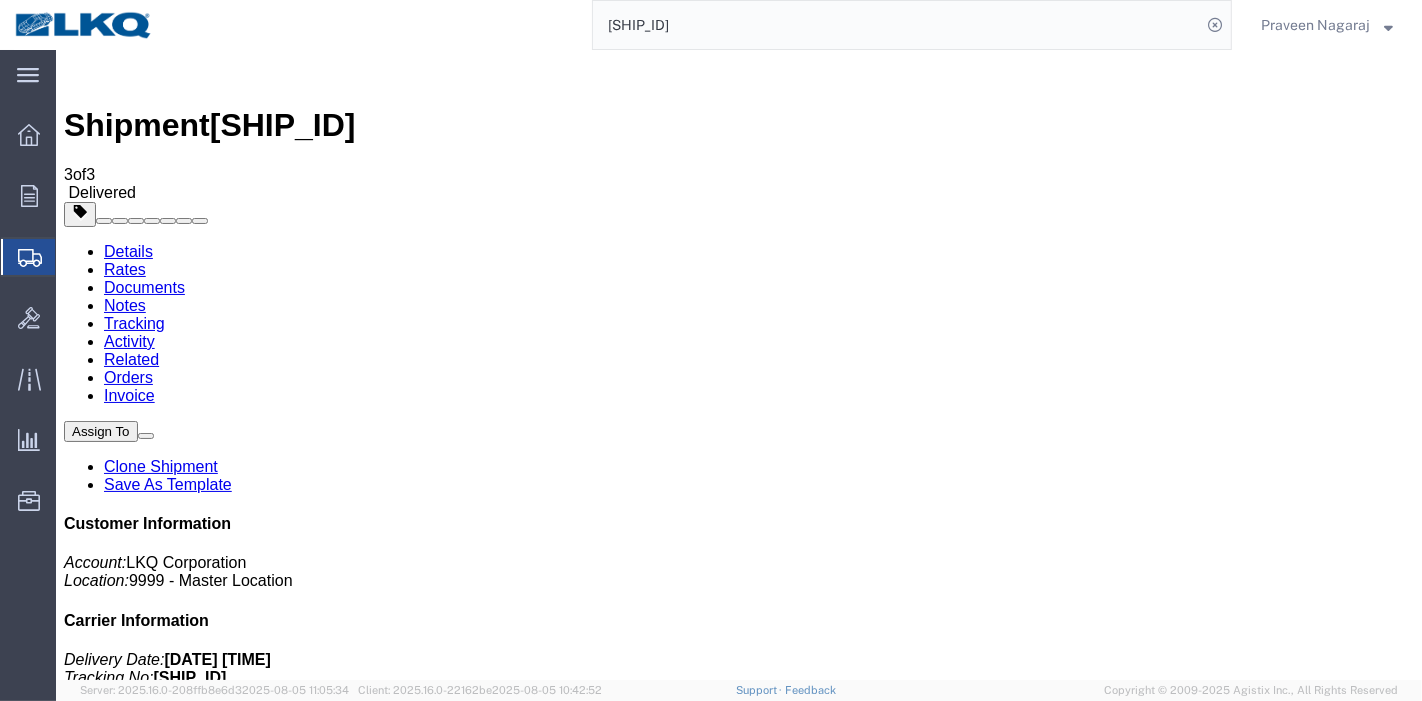 paste on "[NUMBER]" 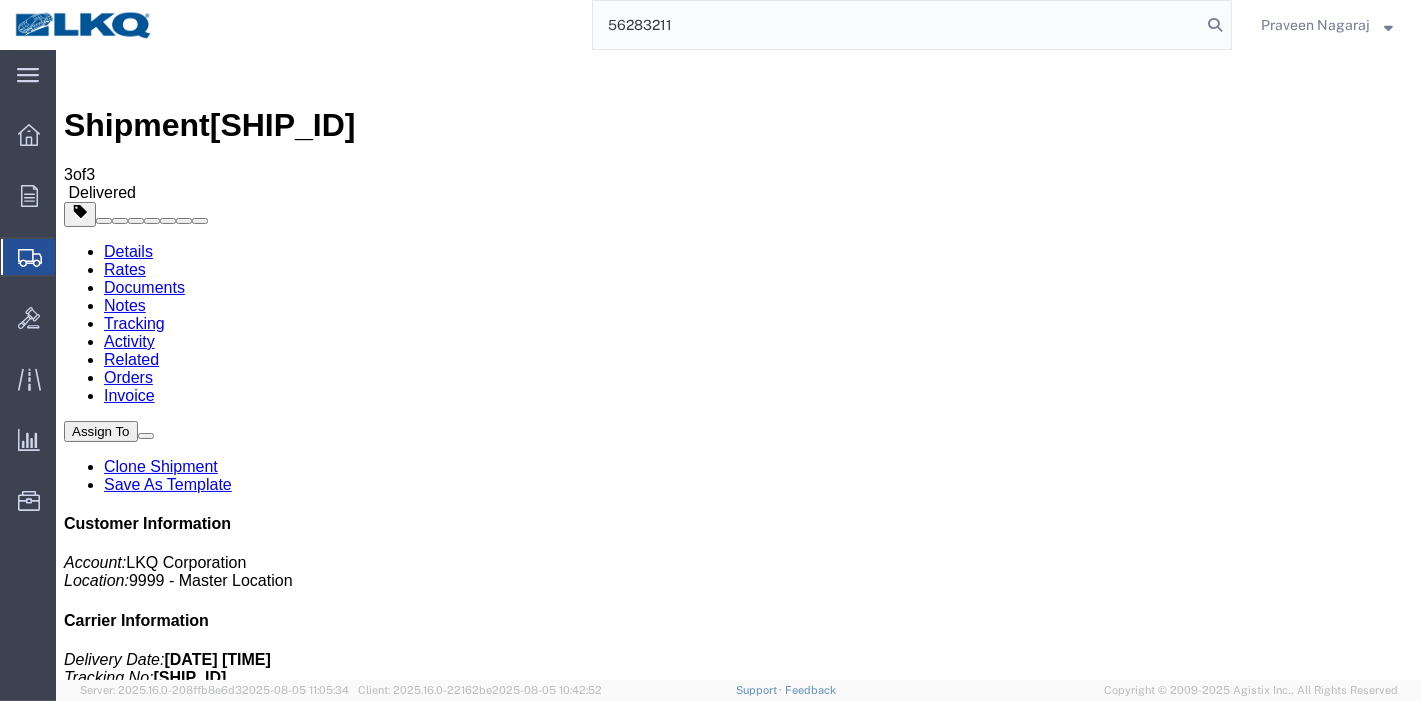 type on "56283211" 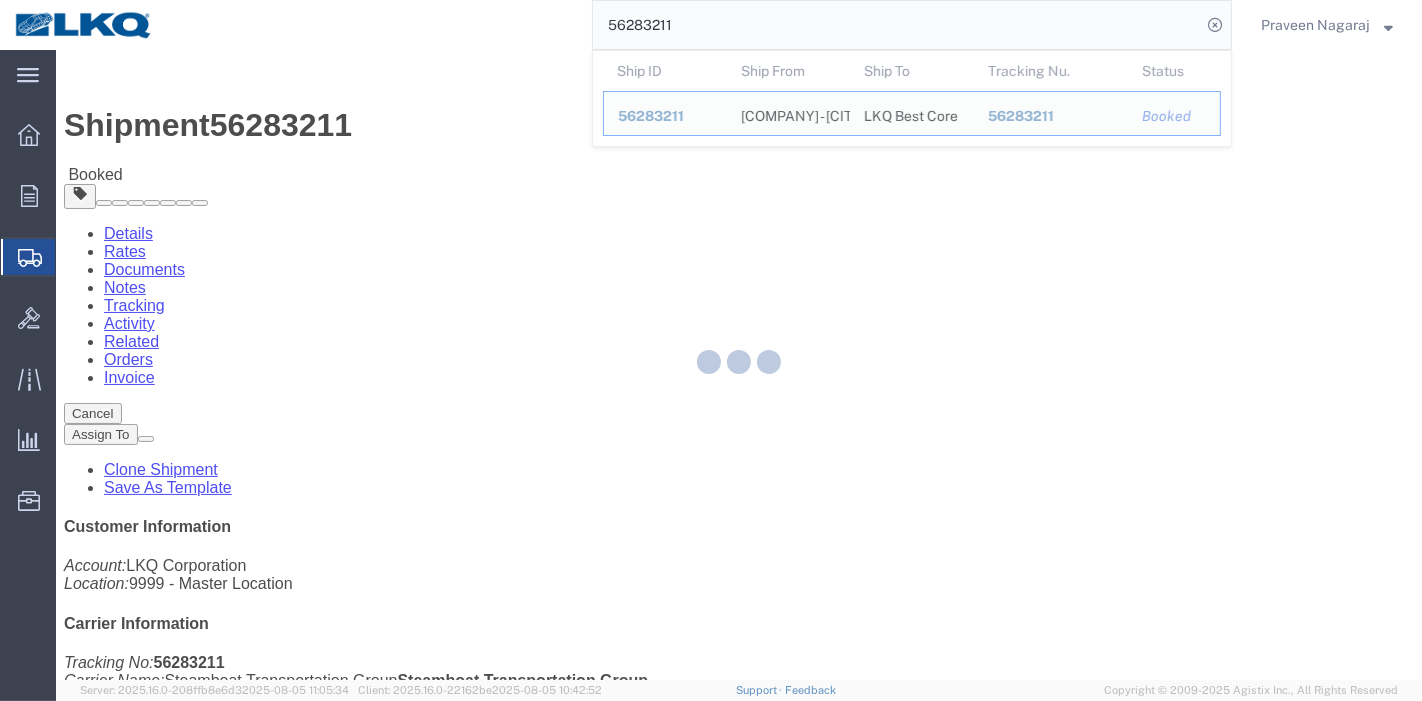 click 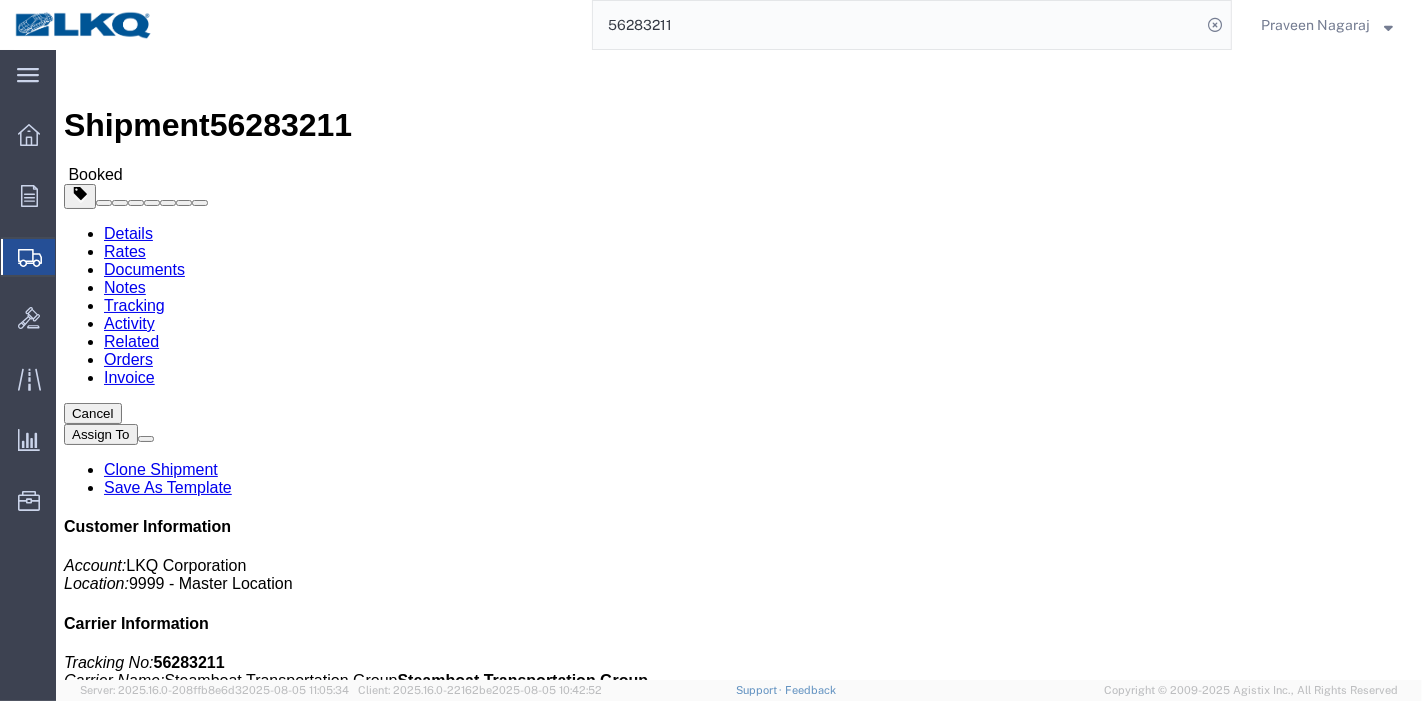 click on "Tracking" 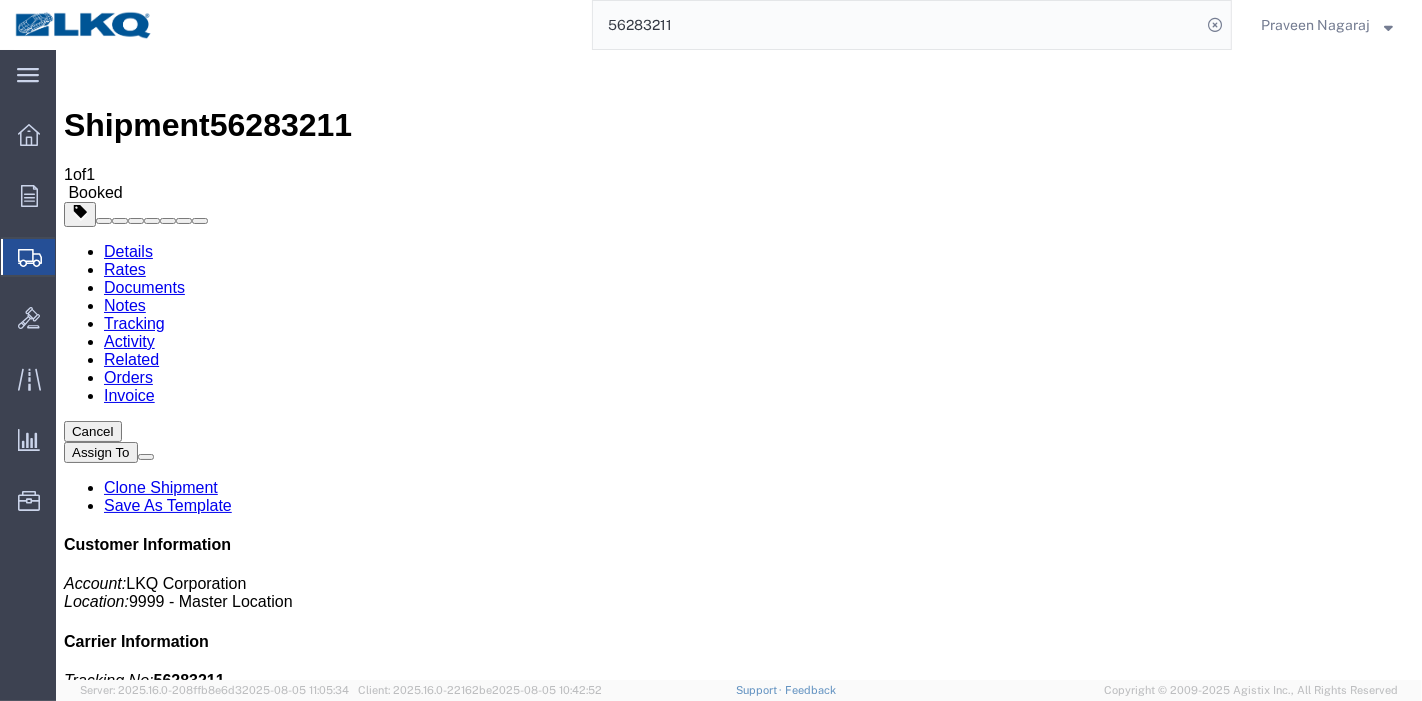 click on "Add New Tracking" at bounding box center (228, 1227) 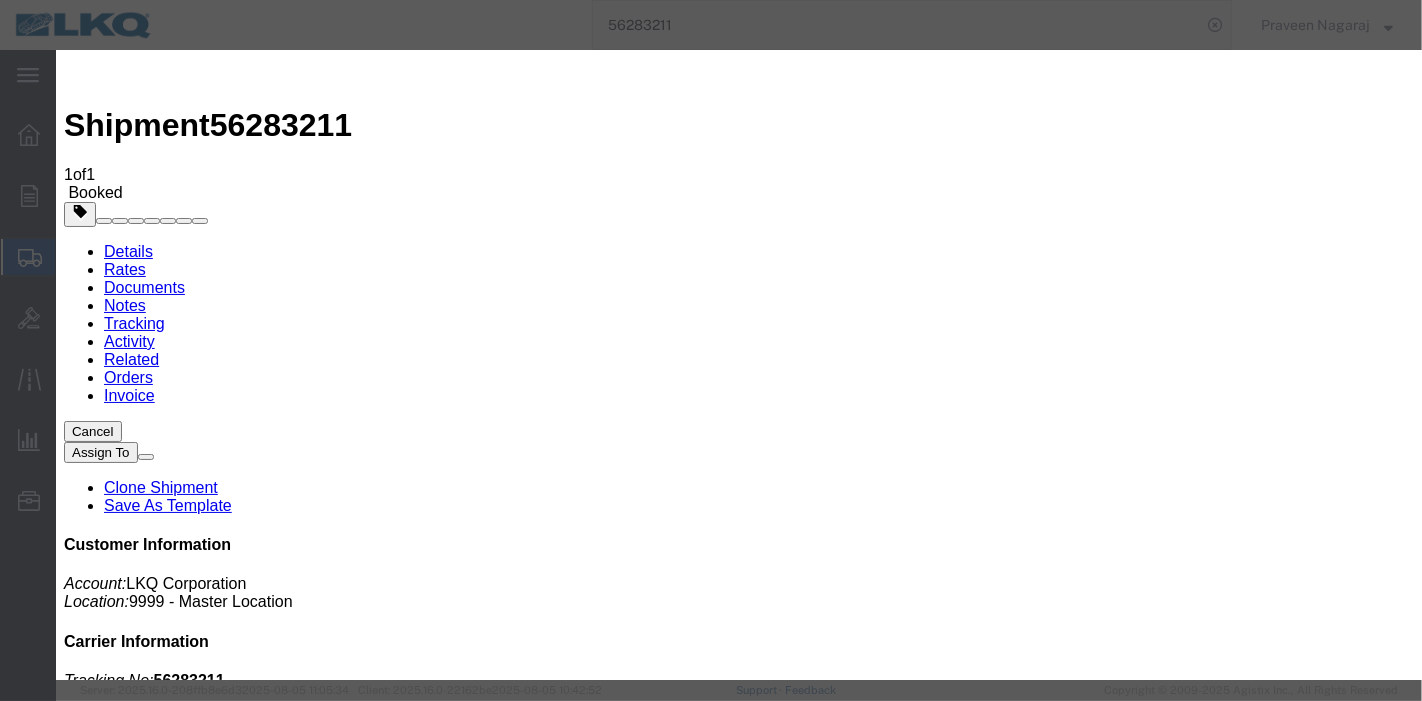 type on "08/05/2025" 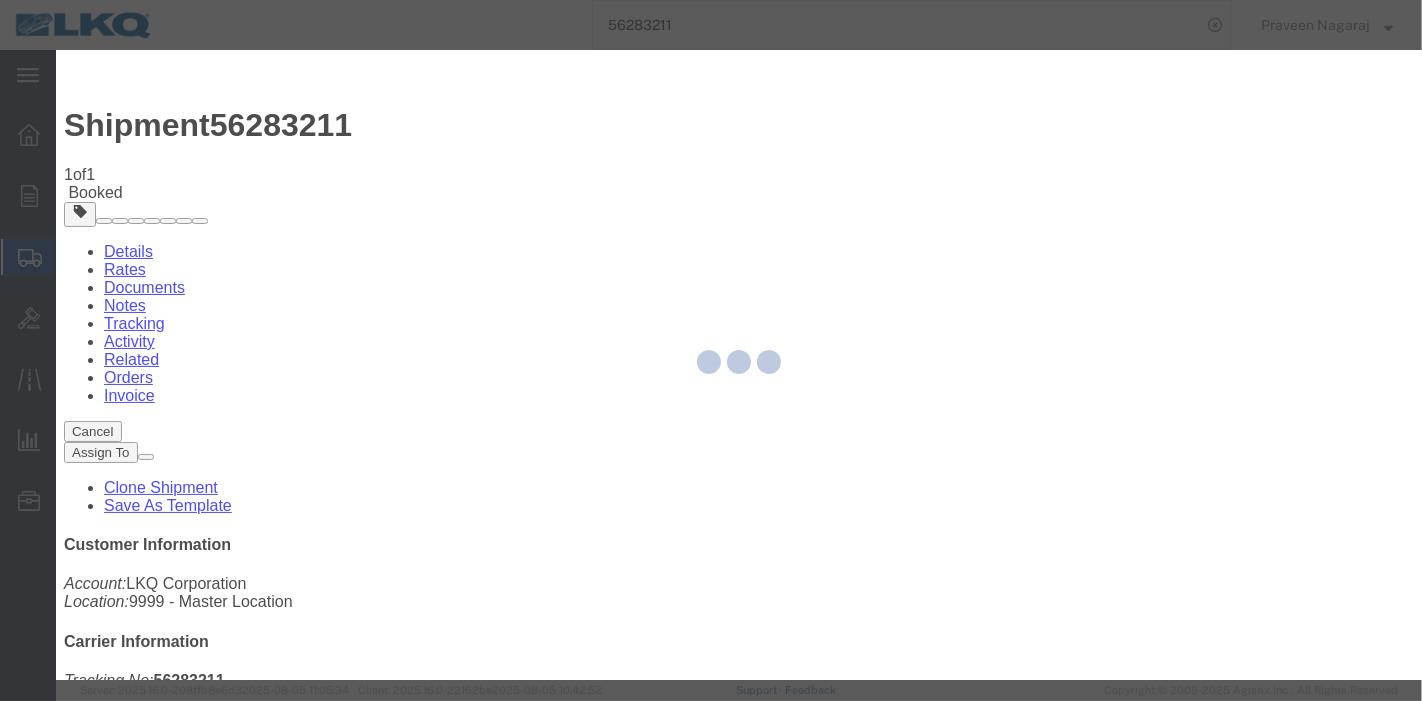 type 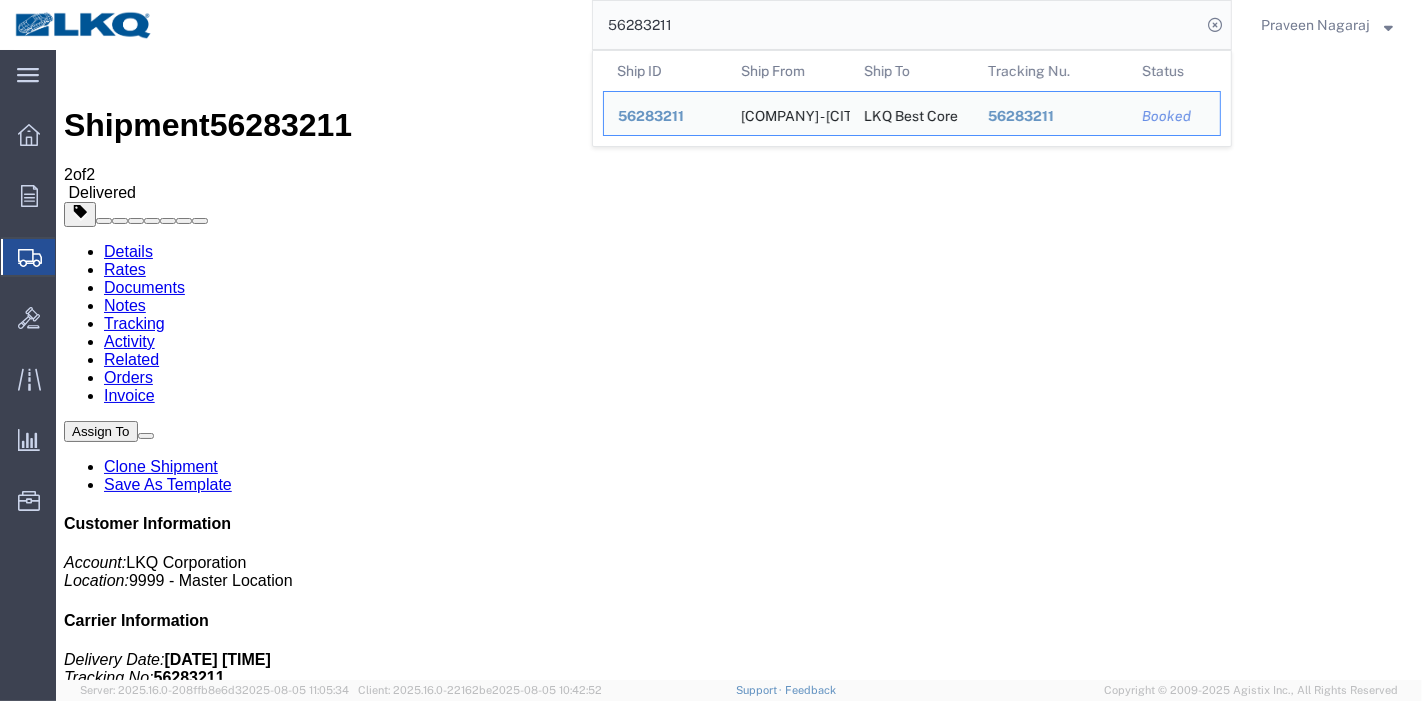 drag, startPoint x: 685, startPoint y: 29, endPoint x: 273, endPoint y: 29, distance: 412 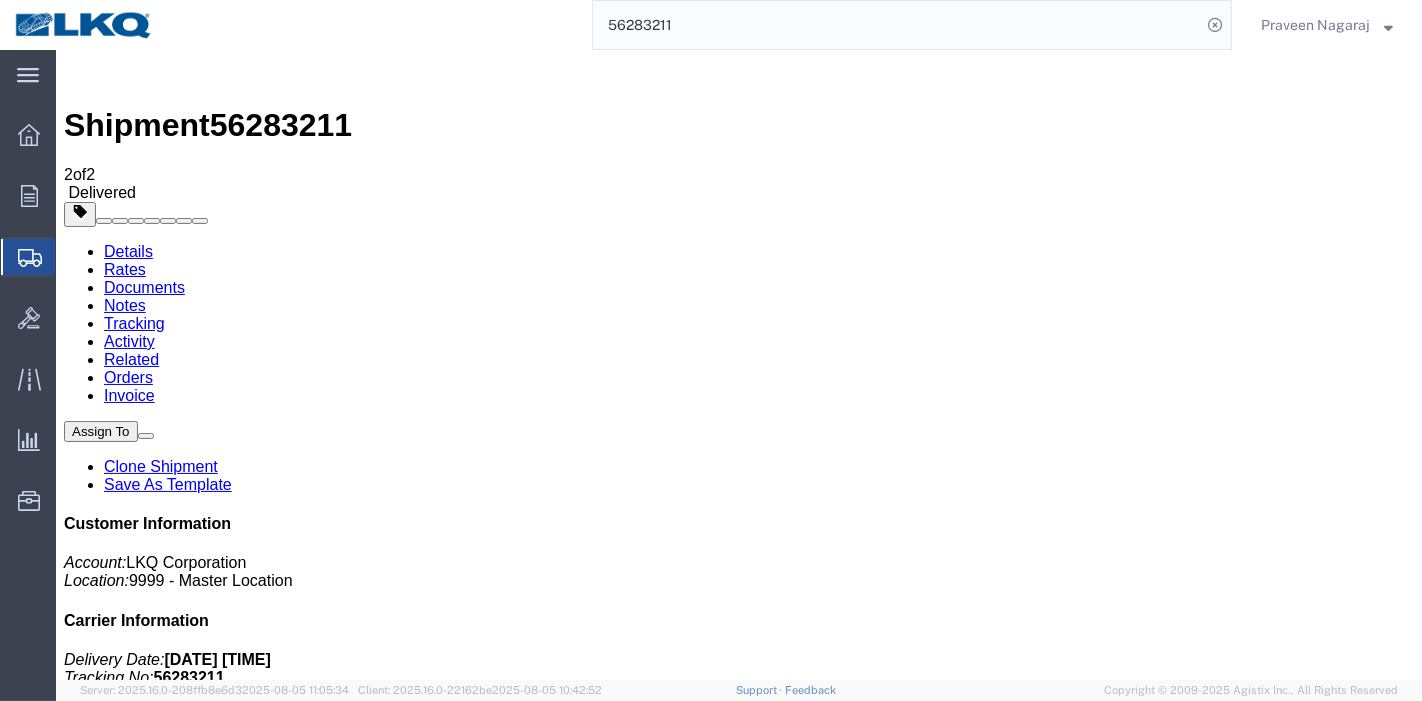 paste on "90423" 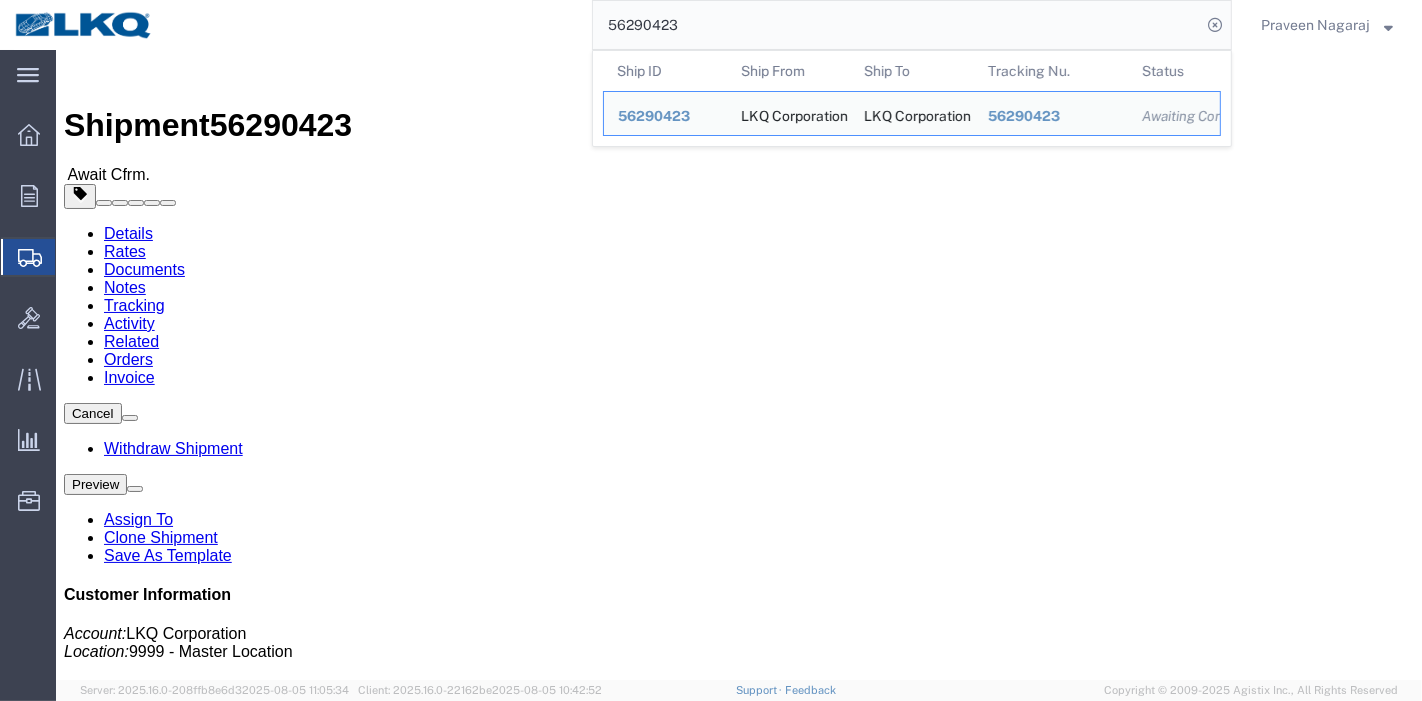 drag, startPoint x: 806, startPoint y: 27, endPoint x: 440, endPoint y: 21, distance: 366.04916 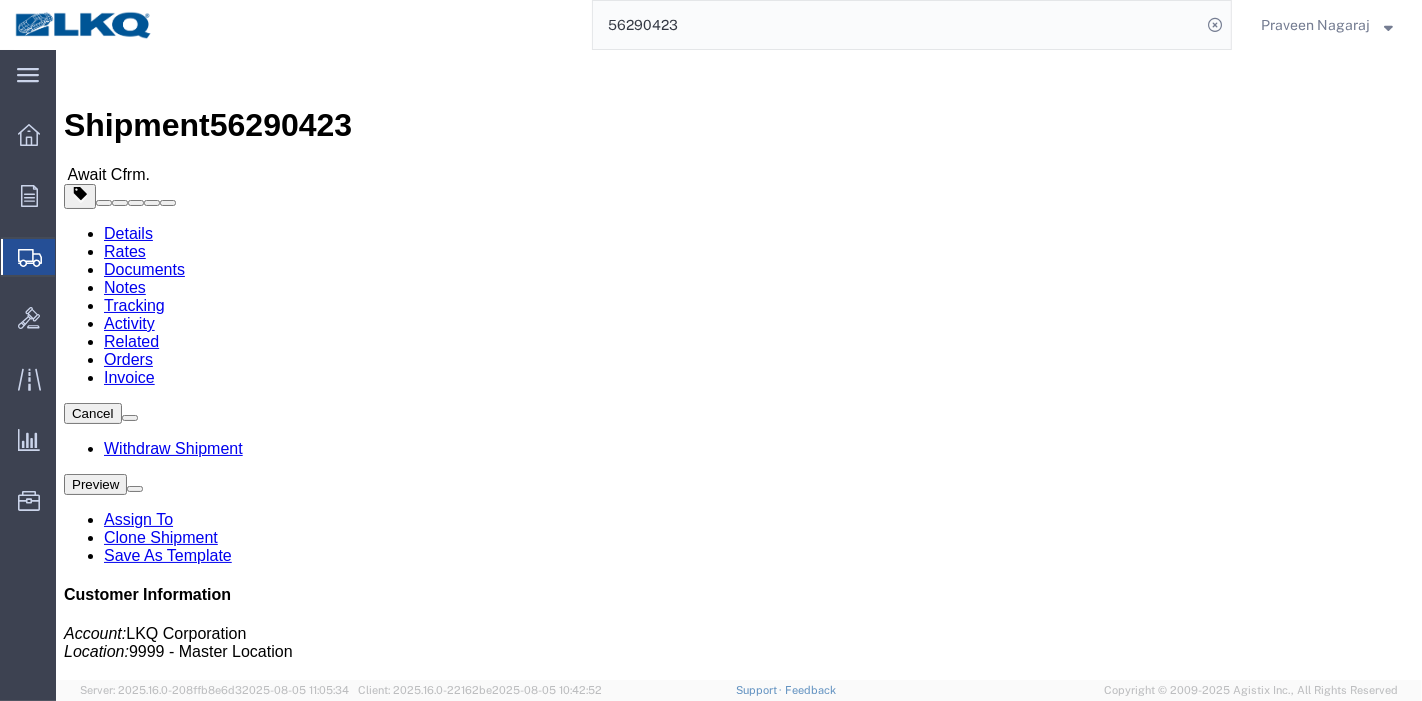 paste on "T31095" 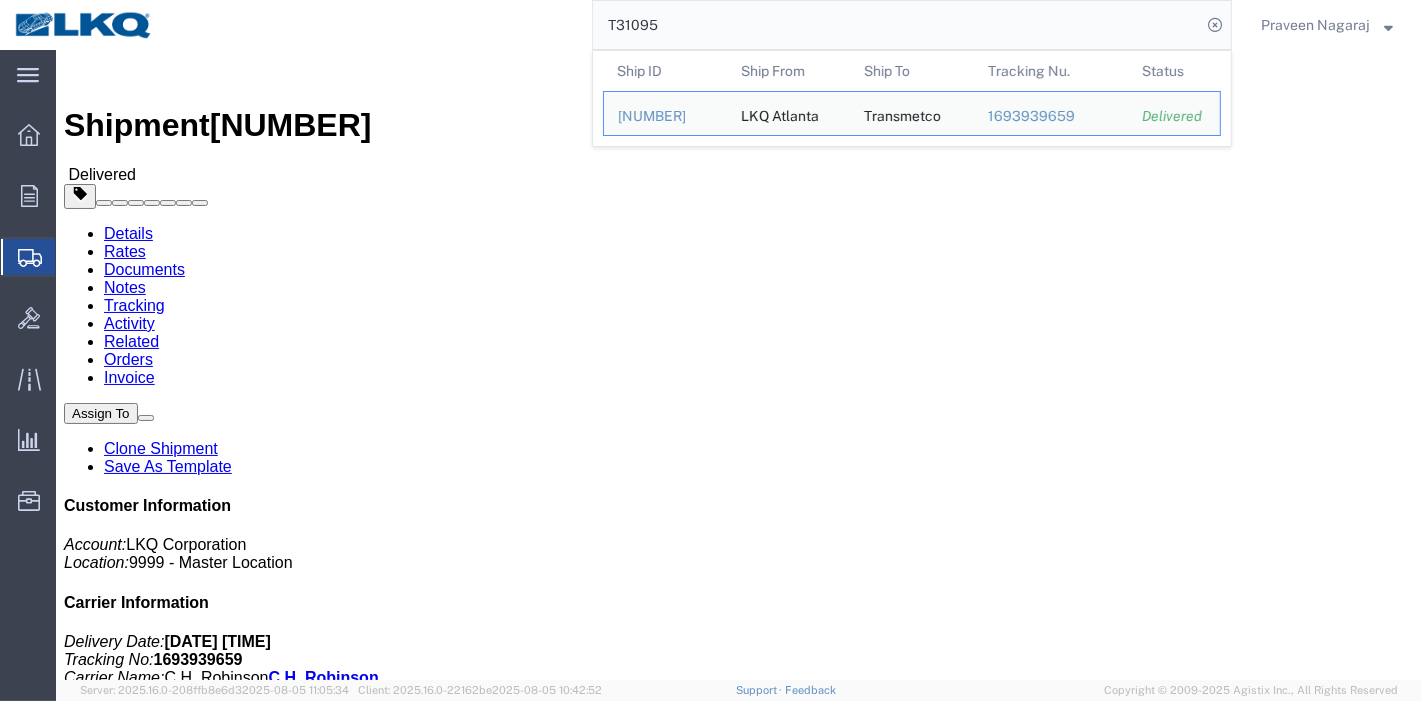 click on "Rates" 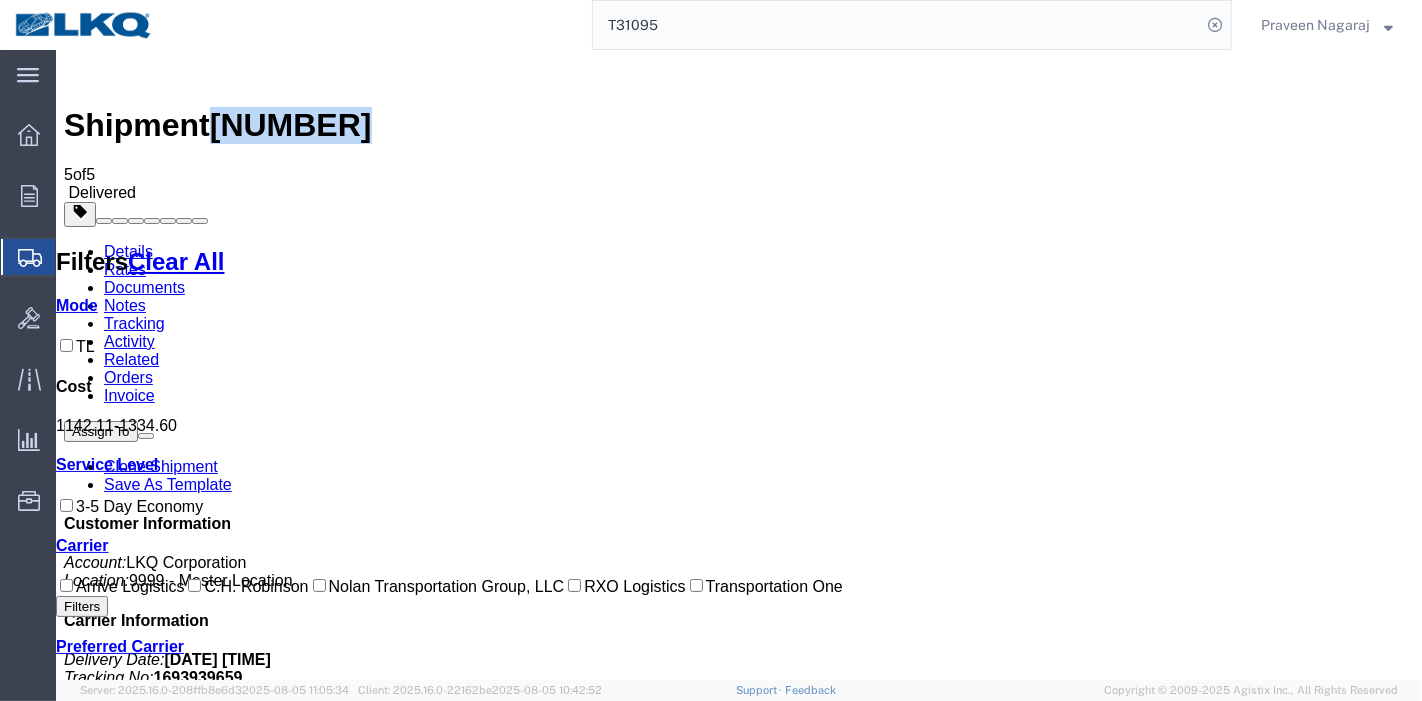 drag, startPoint x: 322, startPoint y: 78, endPoint x: 222, endPoint y: 70, distance: 100.31949 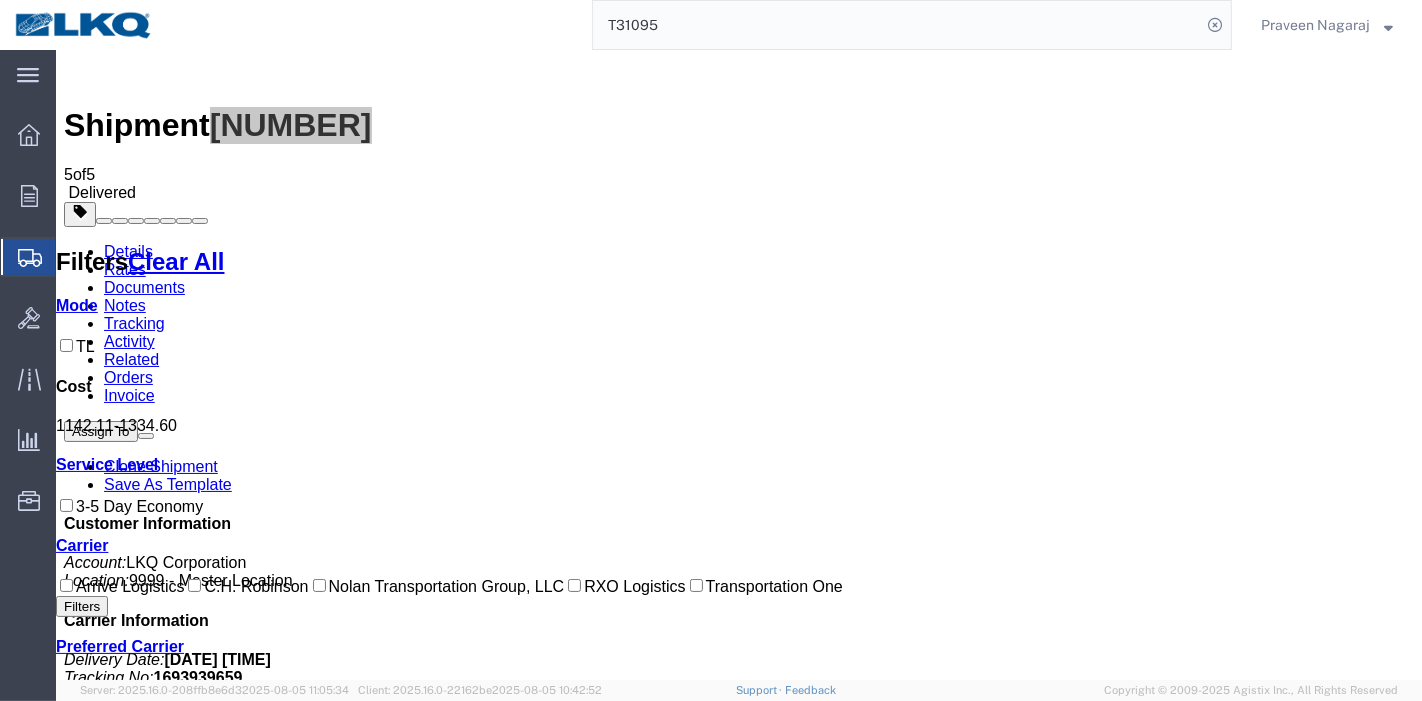 drag, startPoint x: 586, startPoint y: 14, endPoint x: 537, endPoint y: 14, distance: 49 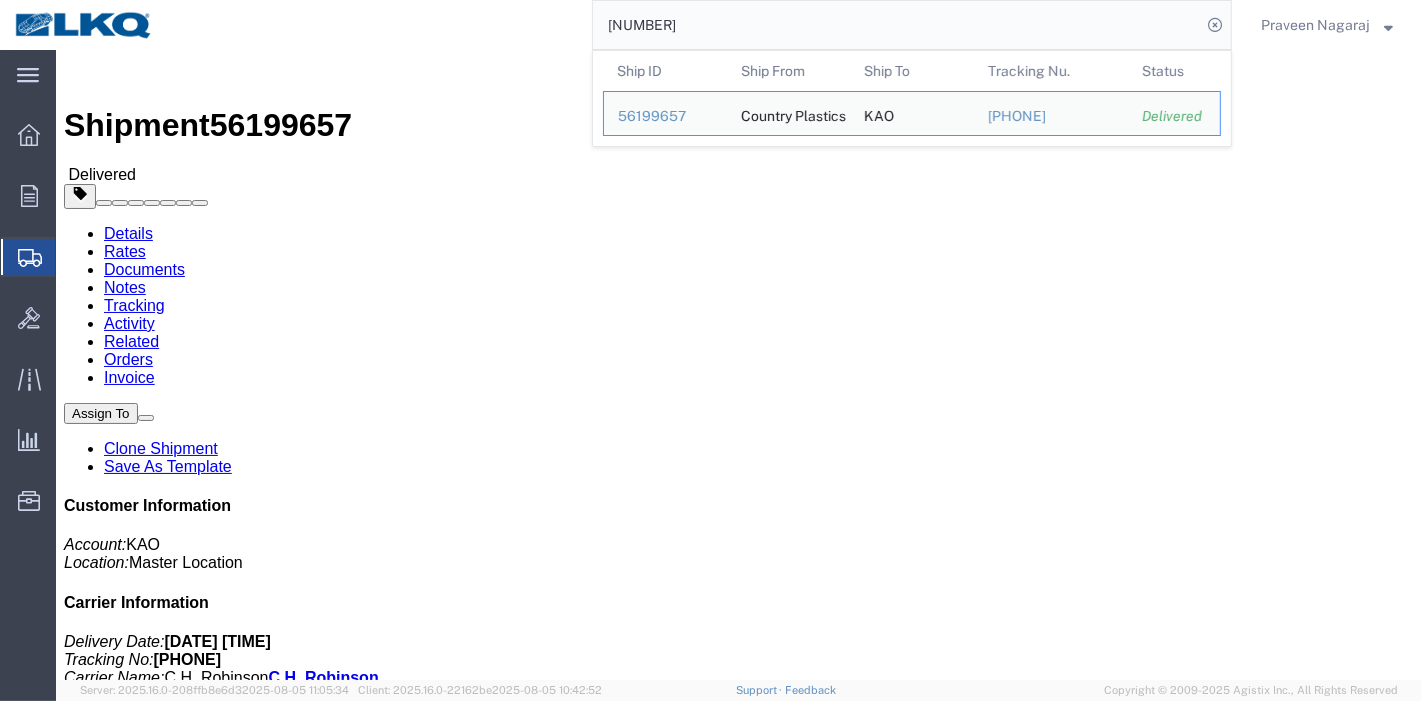 click on "Rates" 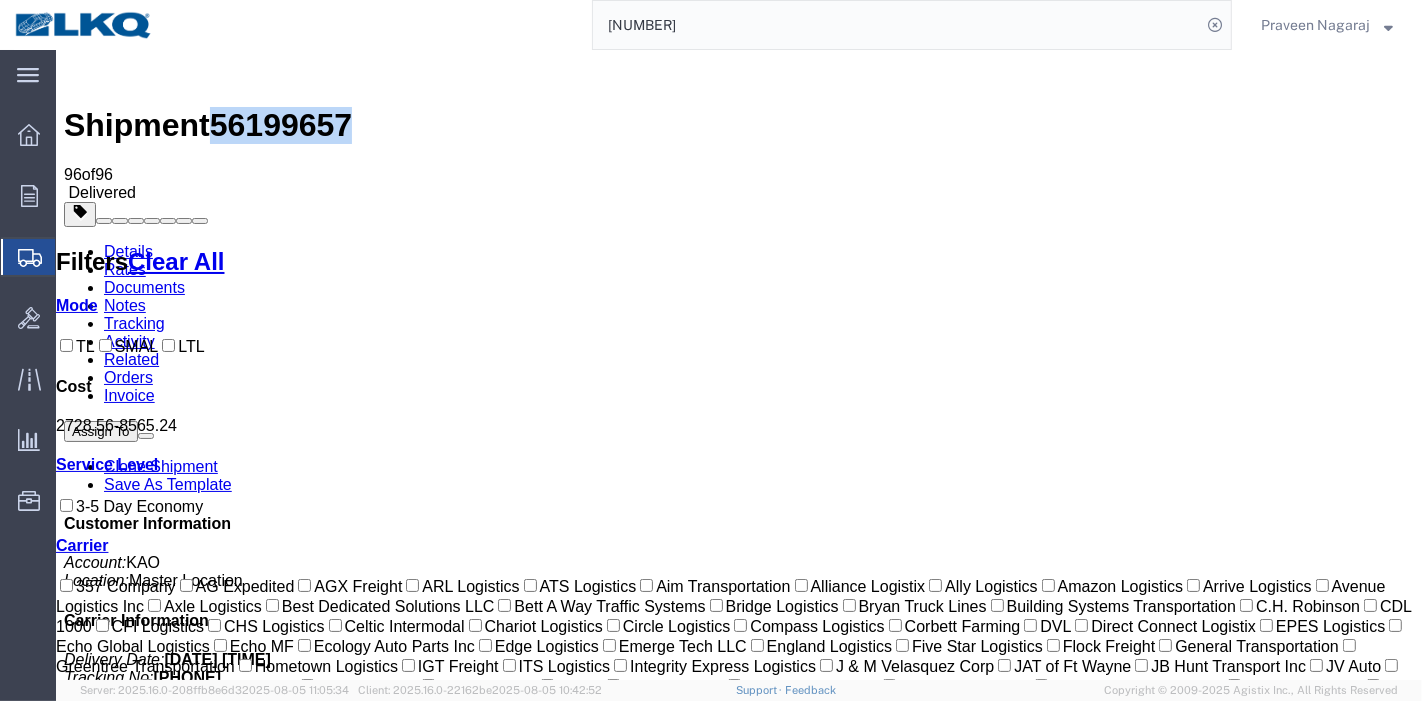 drag, startPoint x: 330, startPoint y: 72, endPoint x: 219, endPoint y: 73, distance: 111.0045 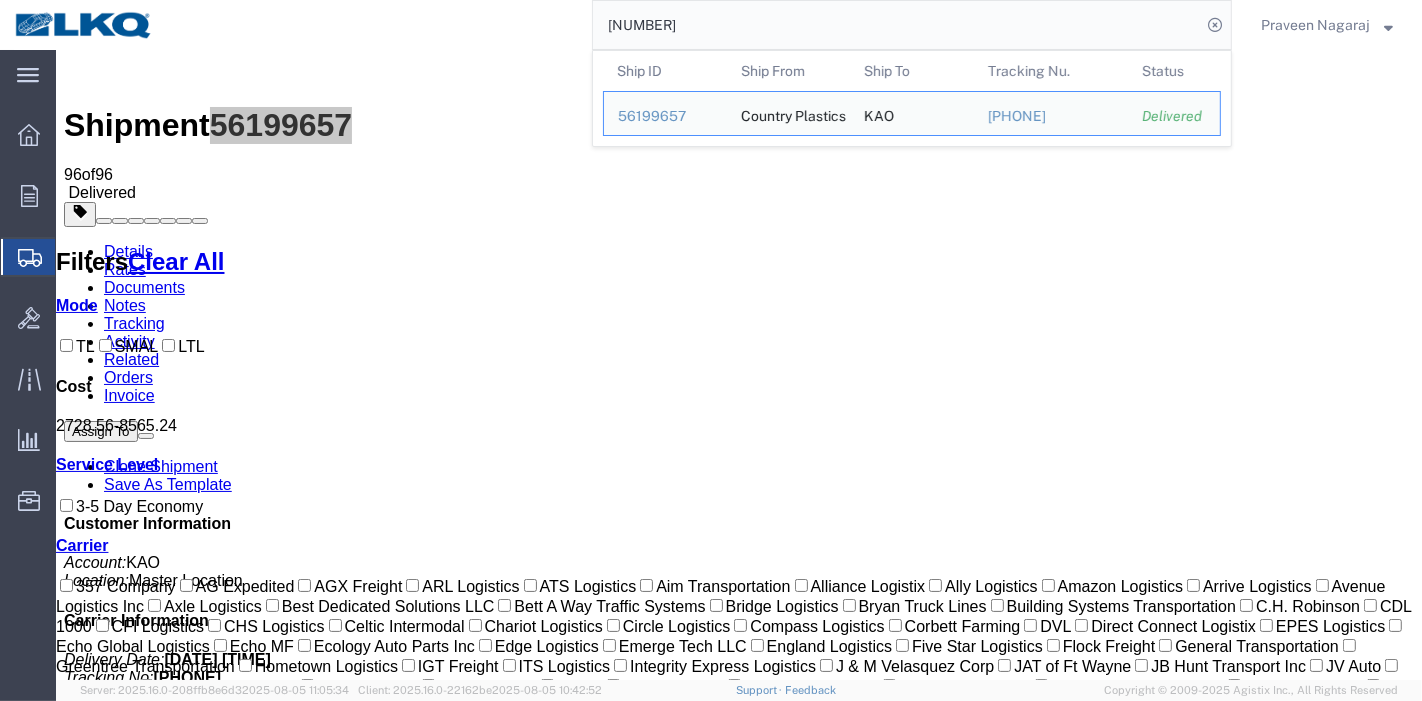 drag, startPoint x: 719, startPoint y: 21, endPoint x: 542, endPoint y: 37, distance: 177.7217 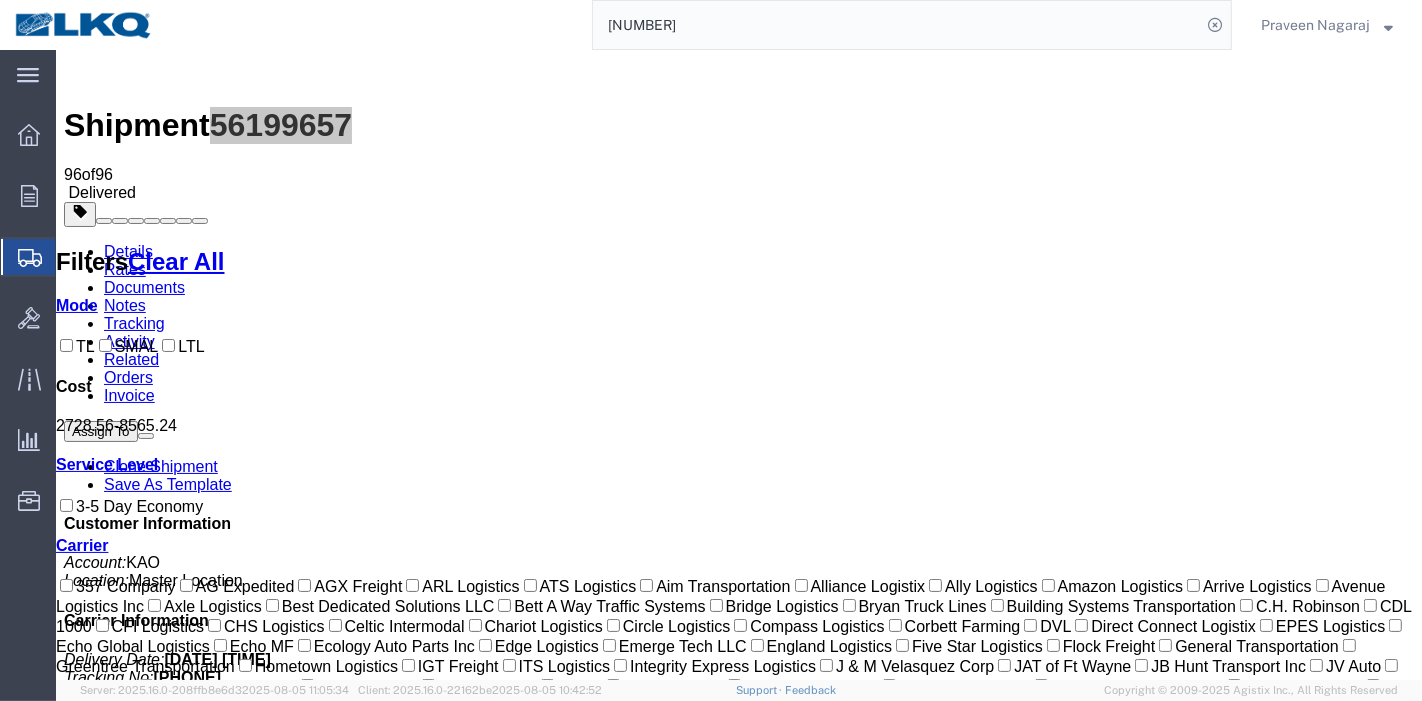 paste on "put out 7" 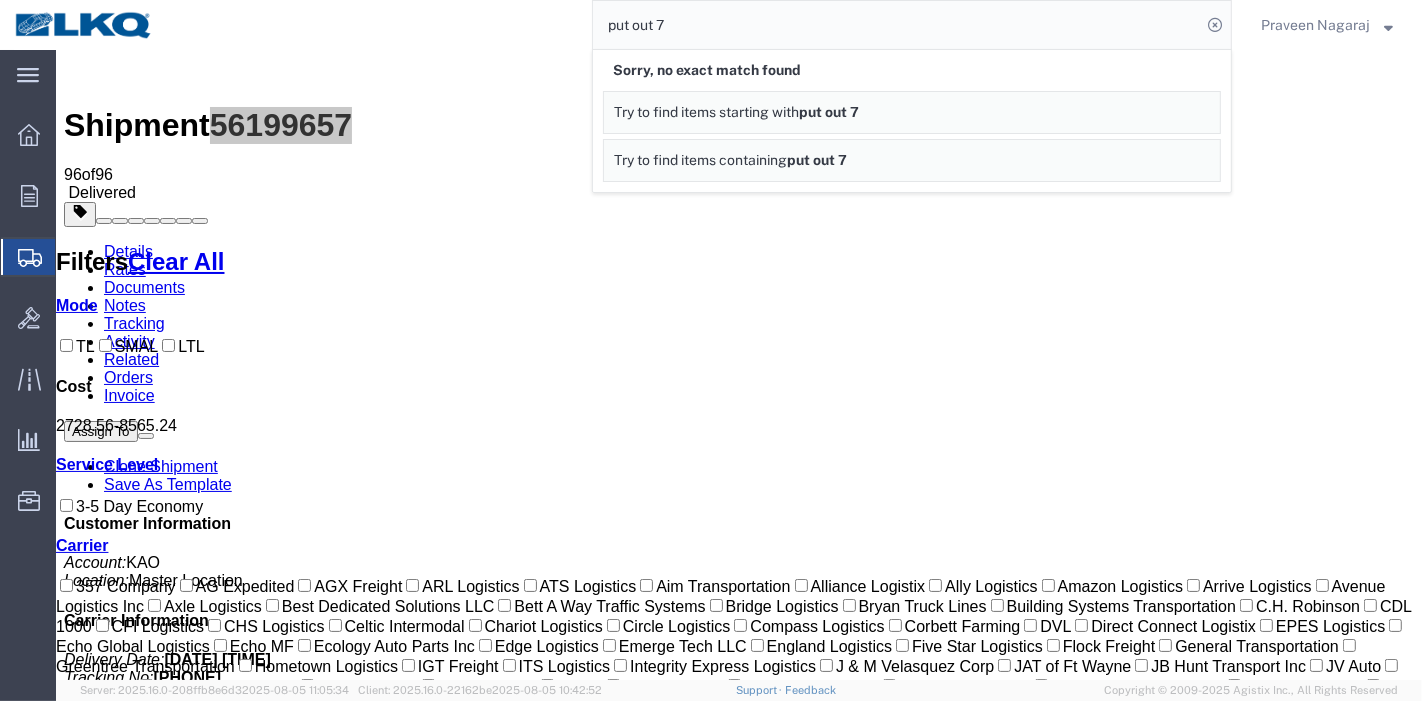 drag, startPoint x: 732, startPoint y: 21, endPoint x: 368, endPoint y: 21, distance: 364 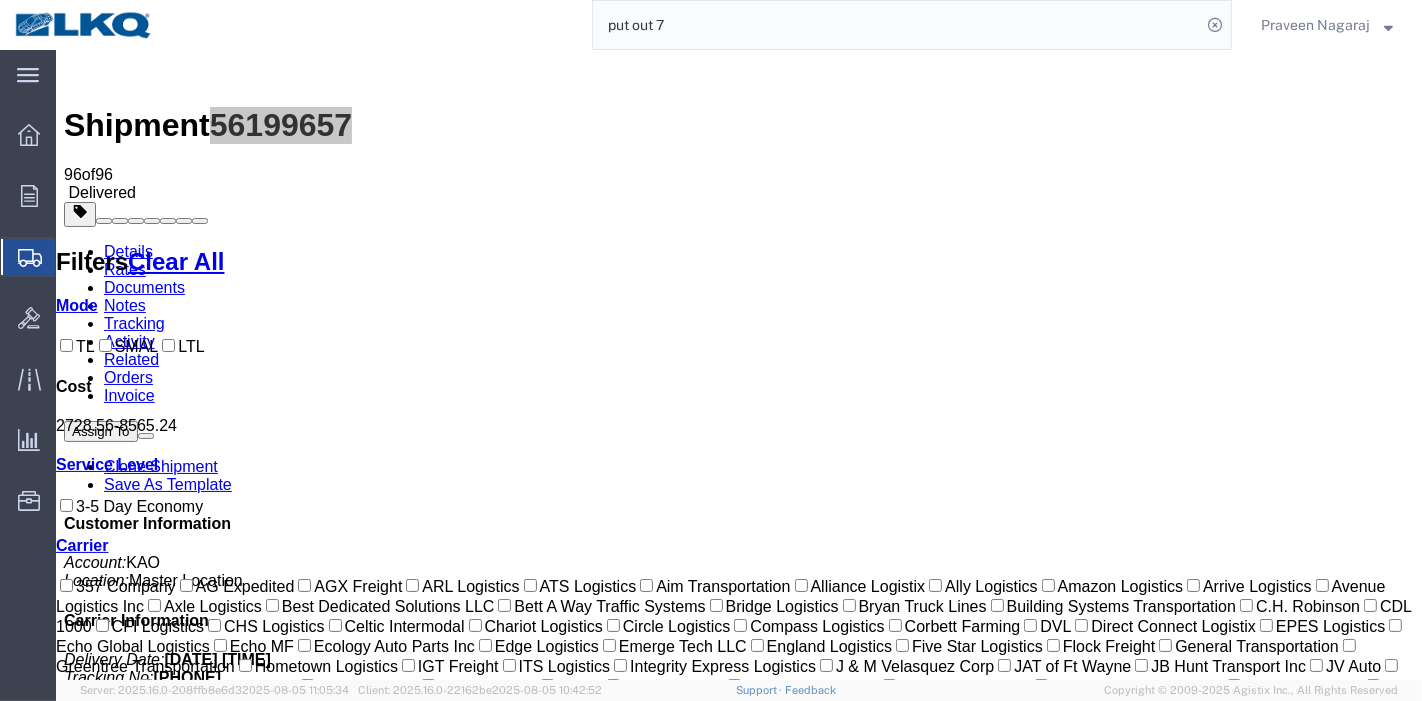 paste on "6227144649" 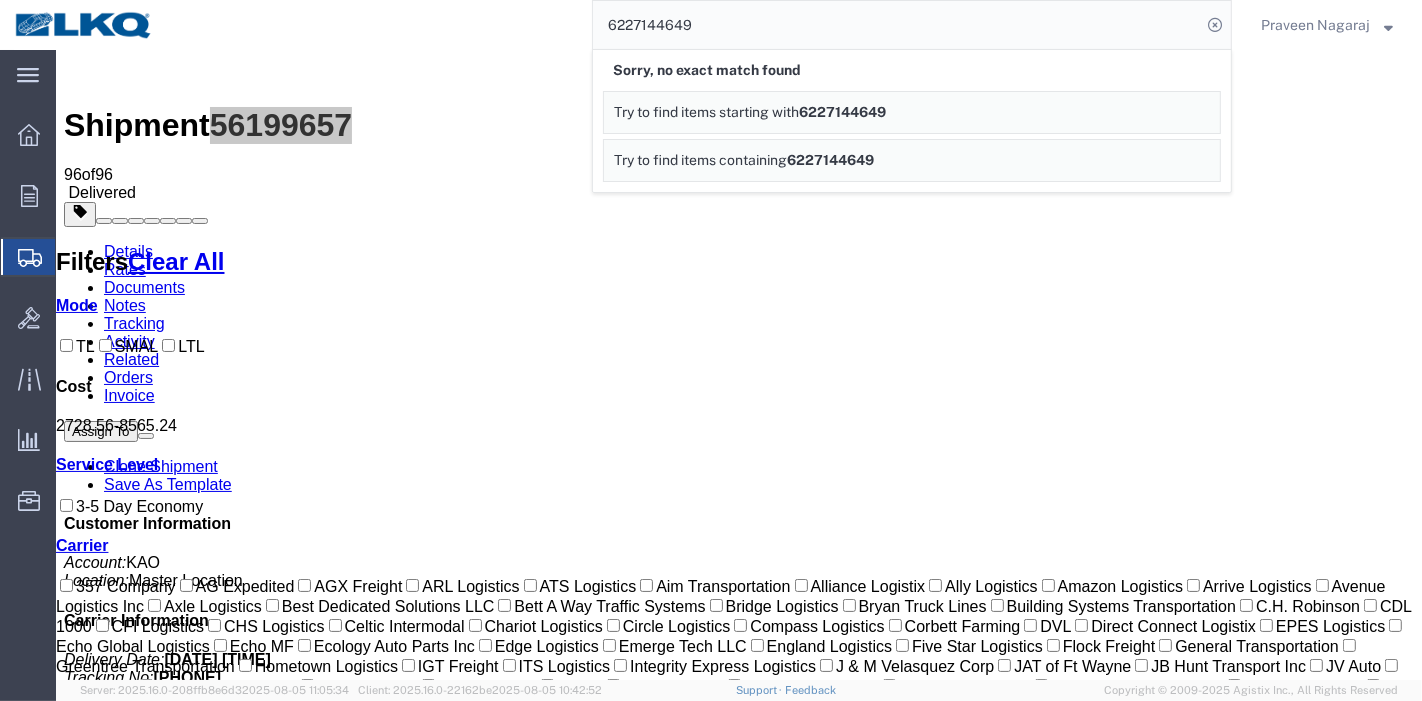 click on "6227144649 Sorry, no exact match found Try to find items starting with  6227144649 Try to find items containing  6227144649" 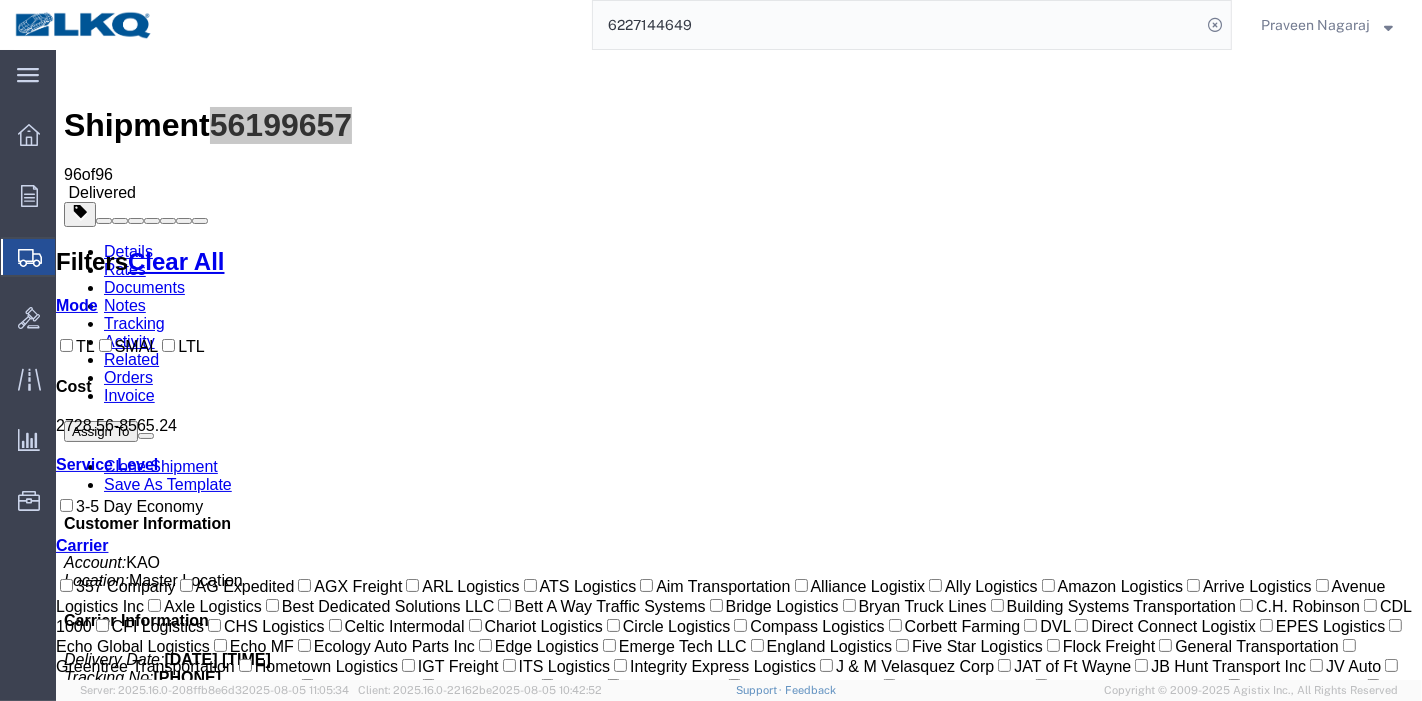 drag, startPoint x: 757, startPoint y: 44, endPoint x: 470, endPoint y: 14, distance: 288.5637 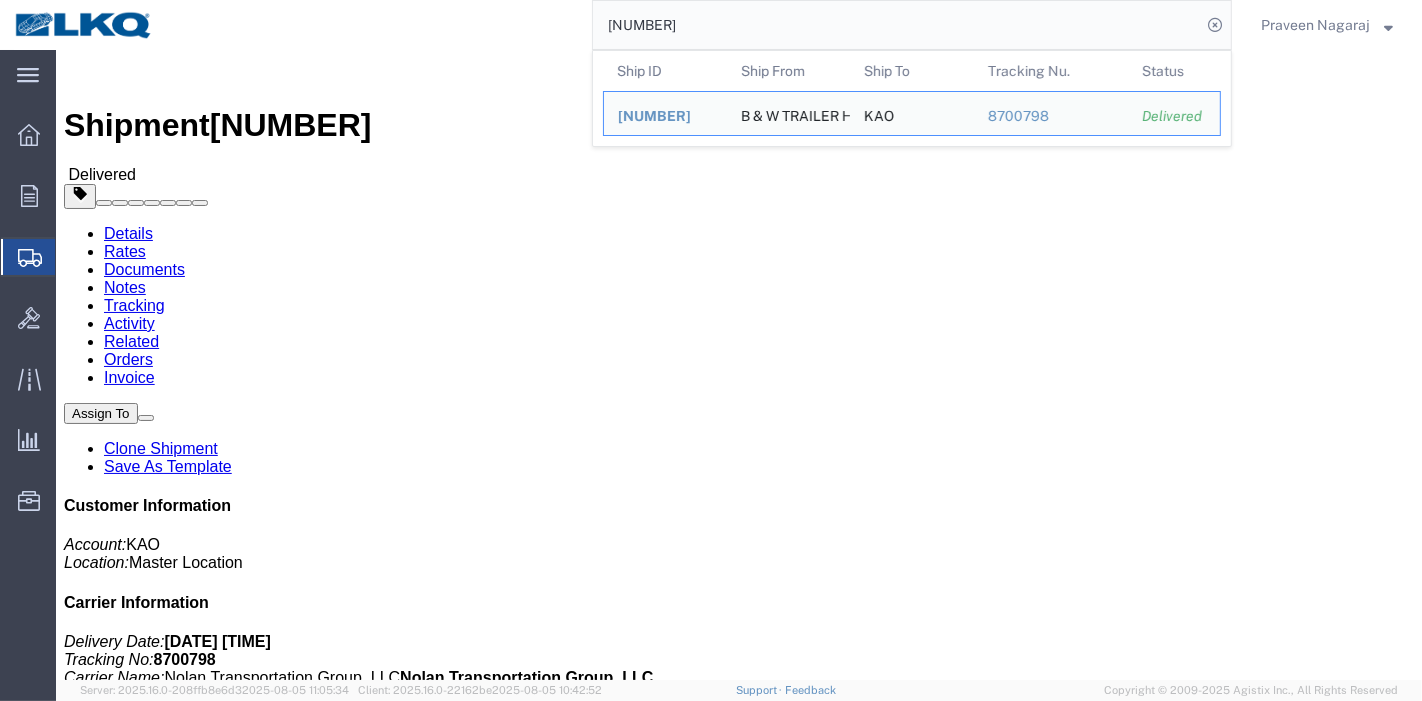 click on "Rates" 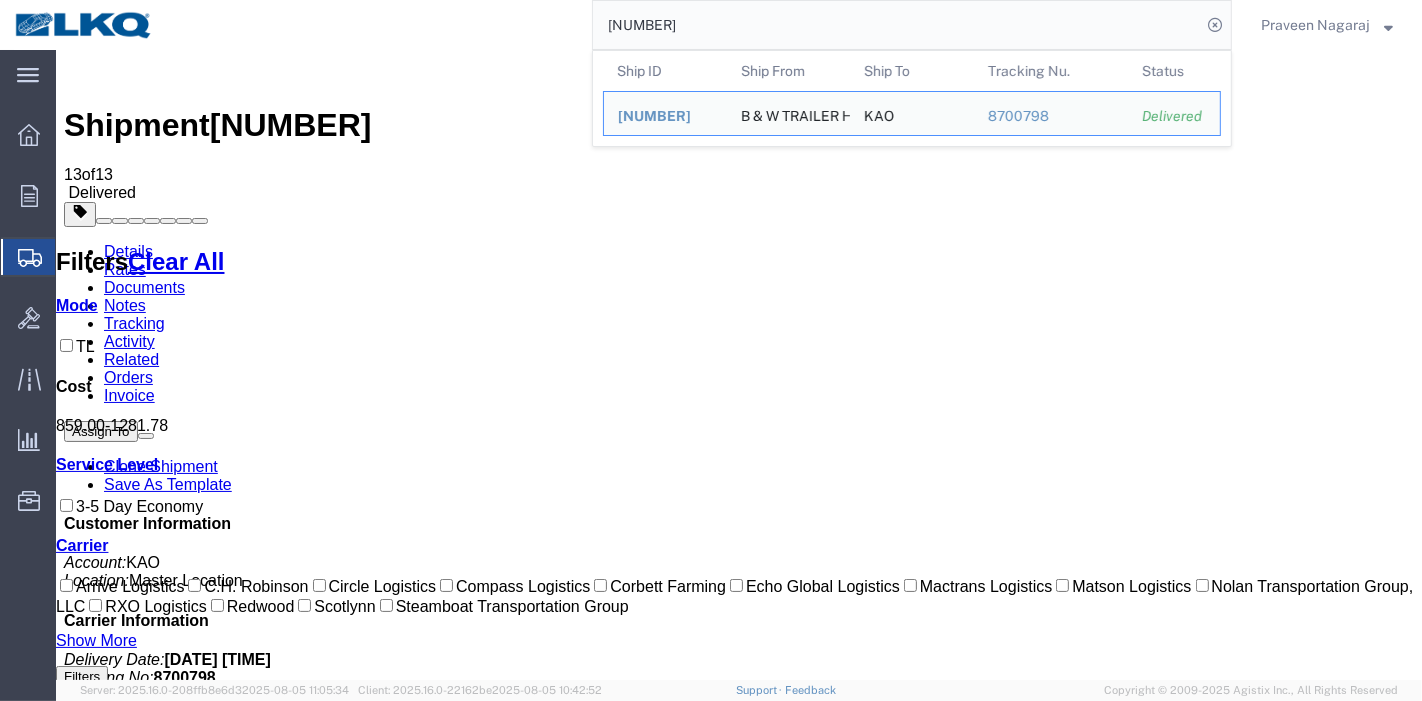 drag, startPoint x: 776, startPoint y: 27, endPoint x: 445, endPoint y: 21, distance: 331.05438 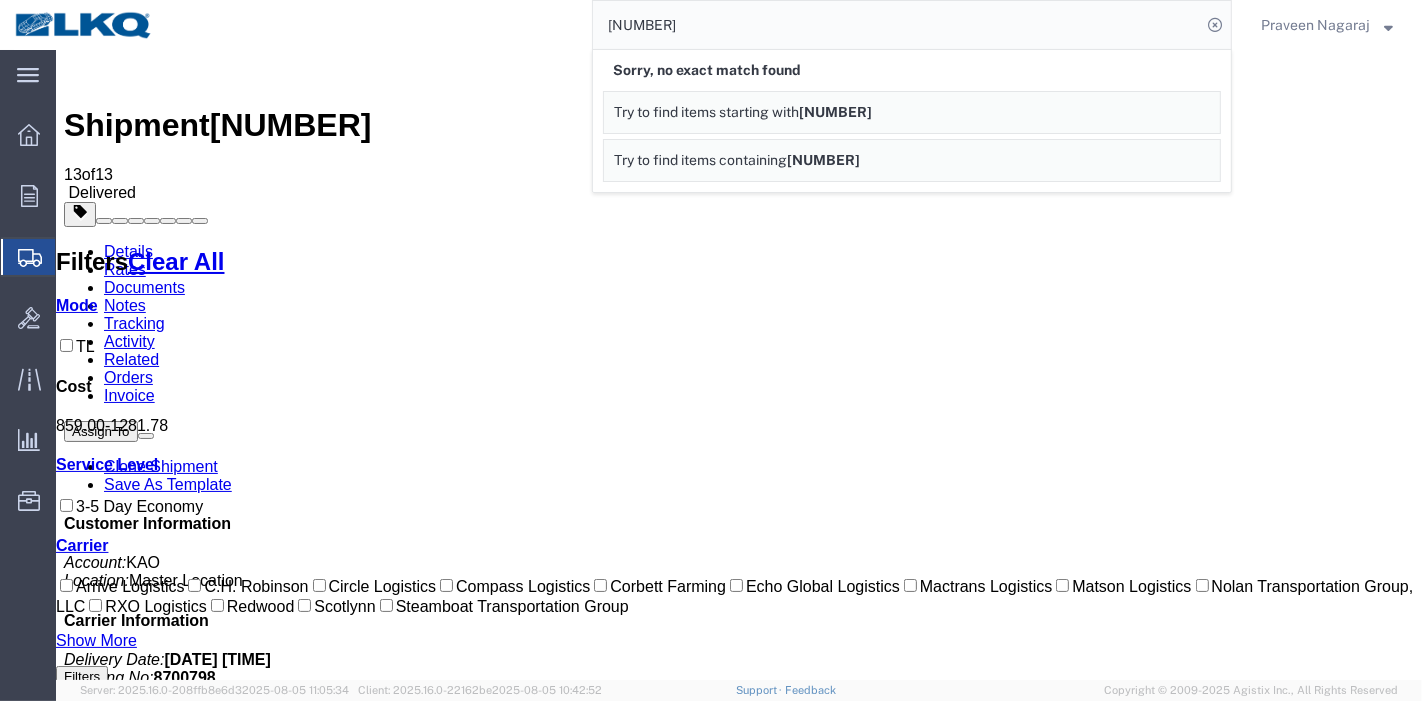 click on "[NUMBER]" 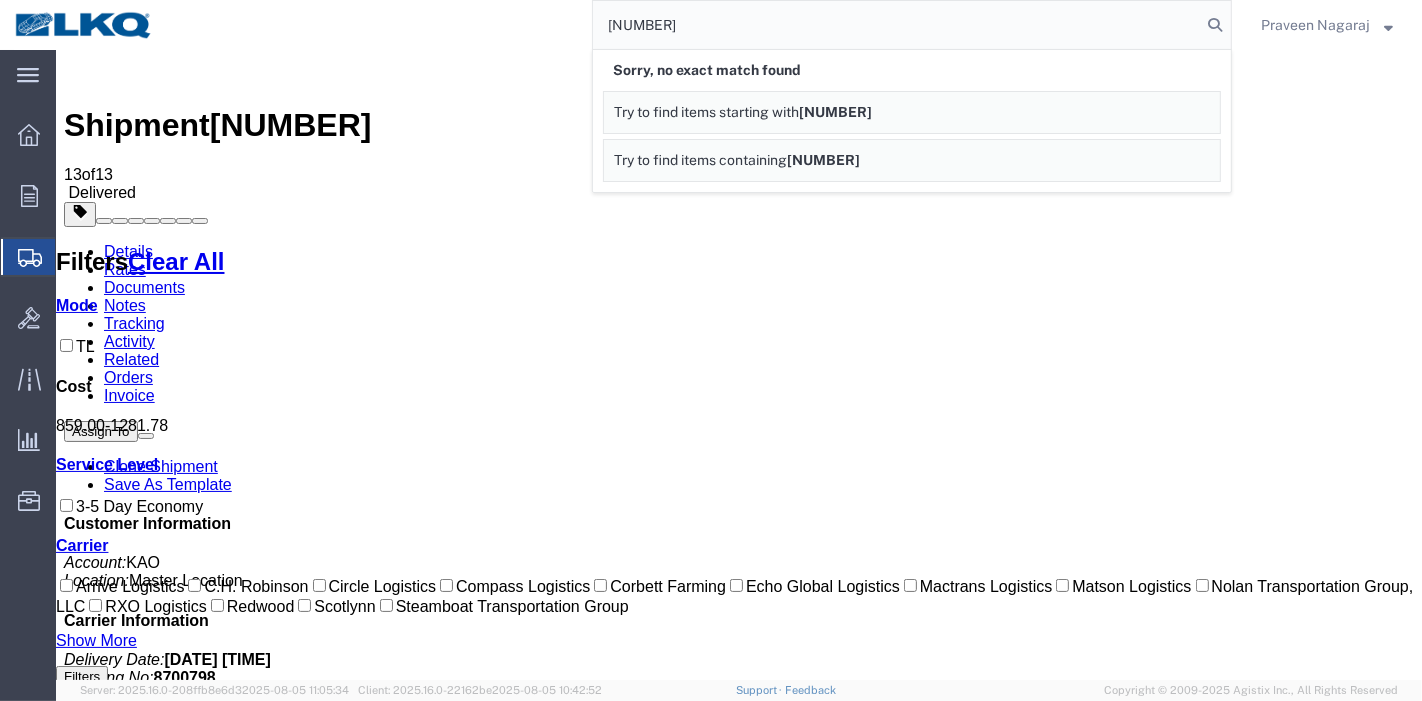 click on "[NUMBER]" 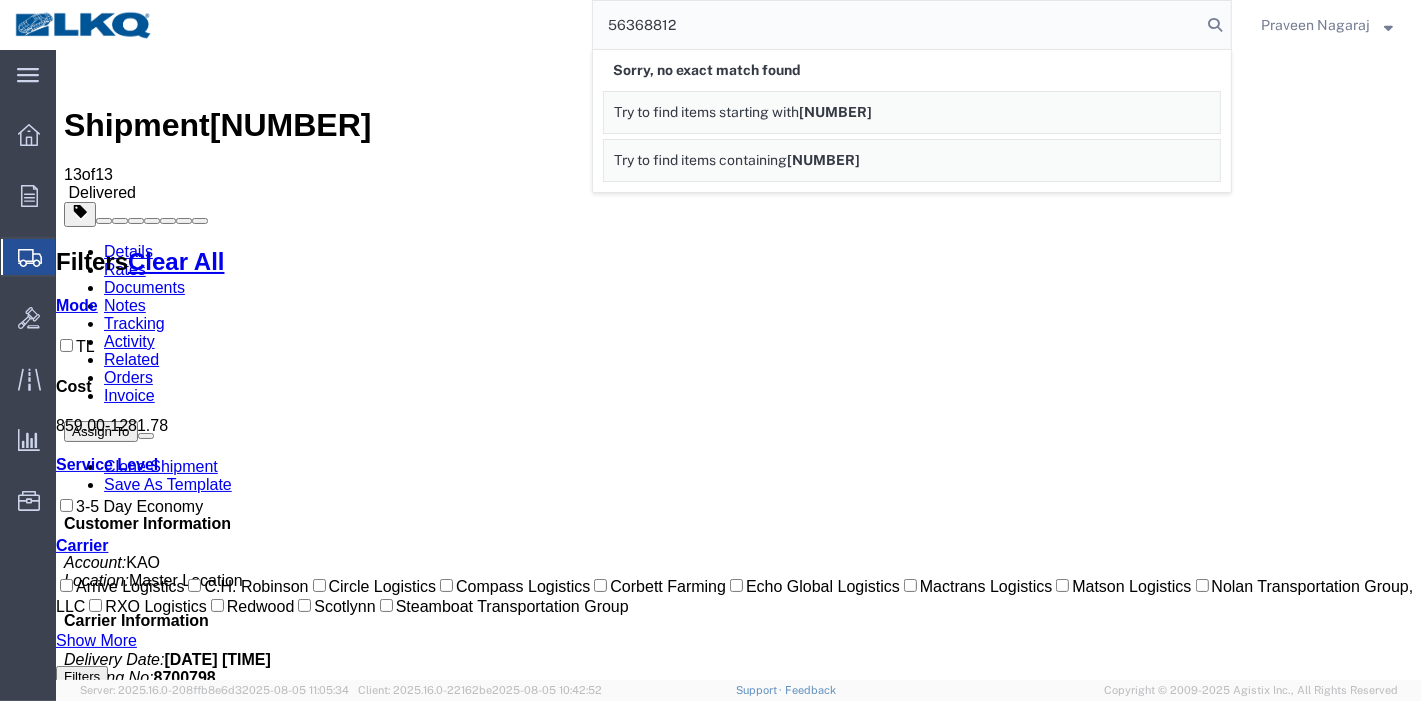 type on "56368812" 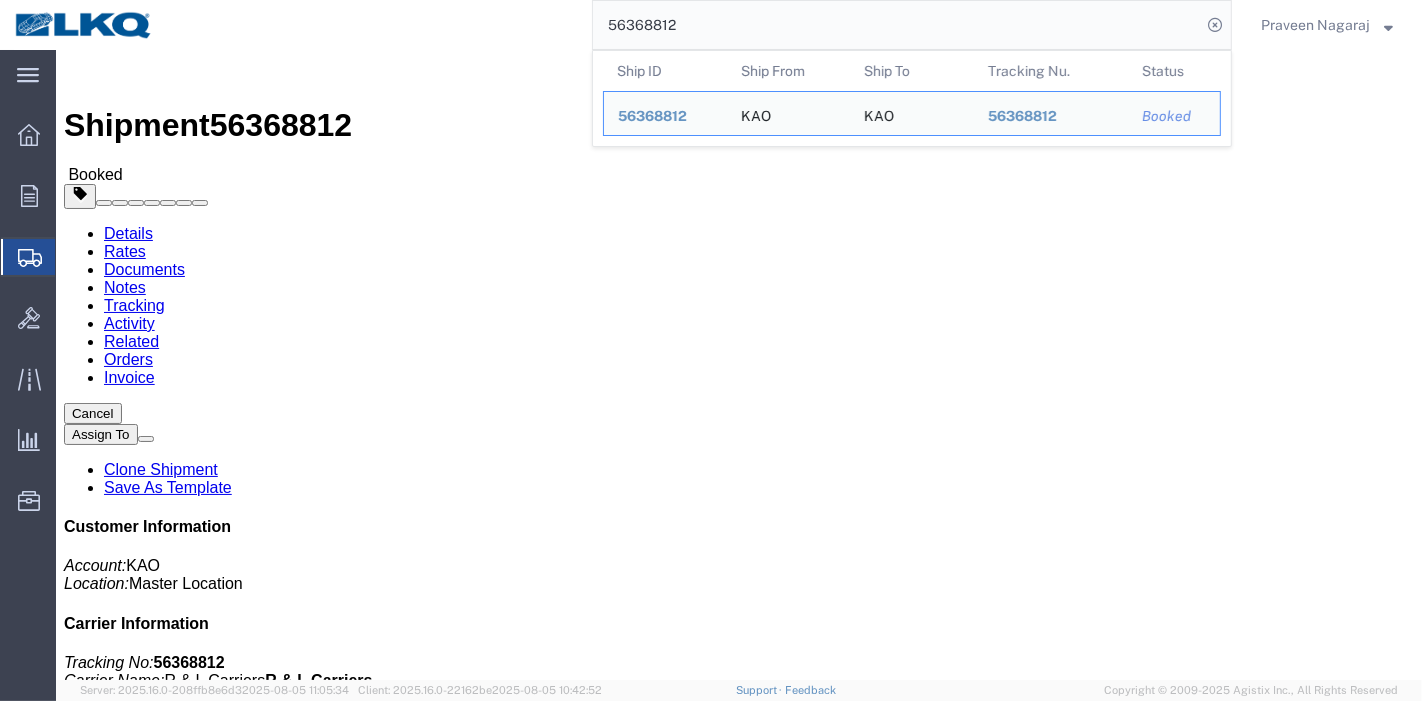 click on "Rates" 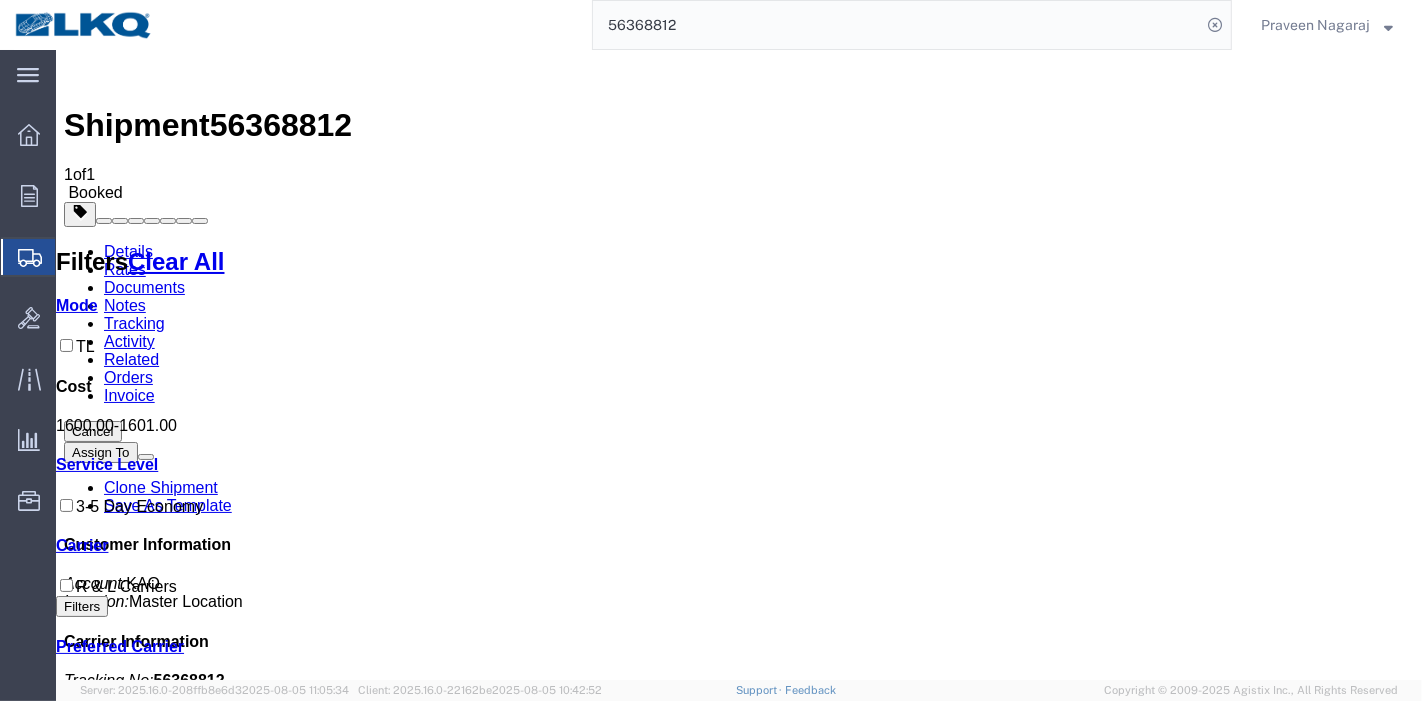click on "Tracking" at bounding box center (133, 323) 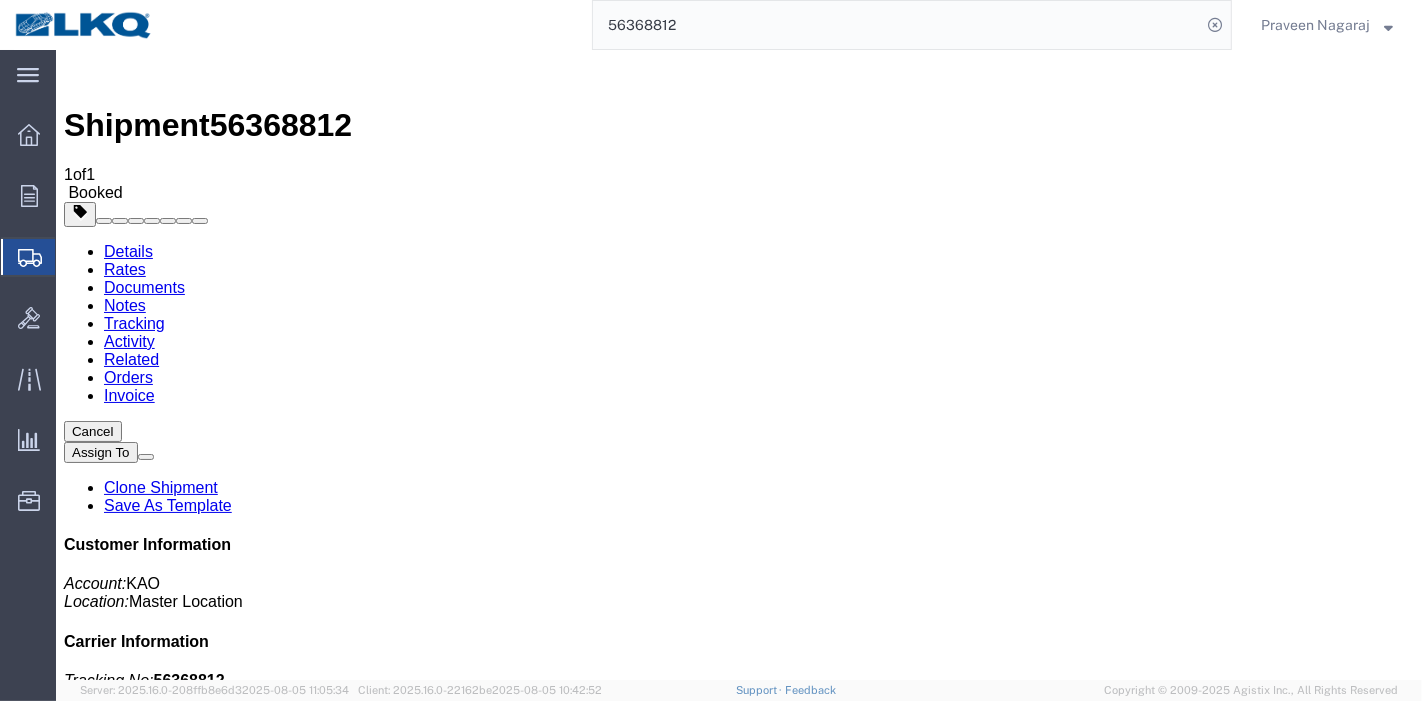 click on "Add New Tracking" at bounding box center [228, 1227] 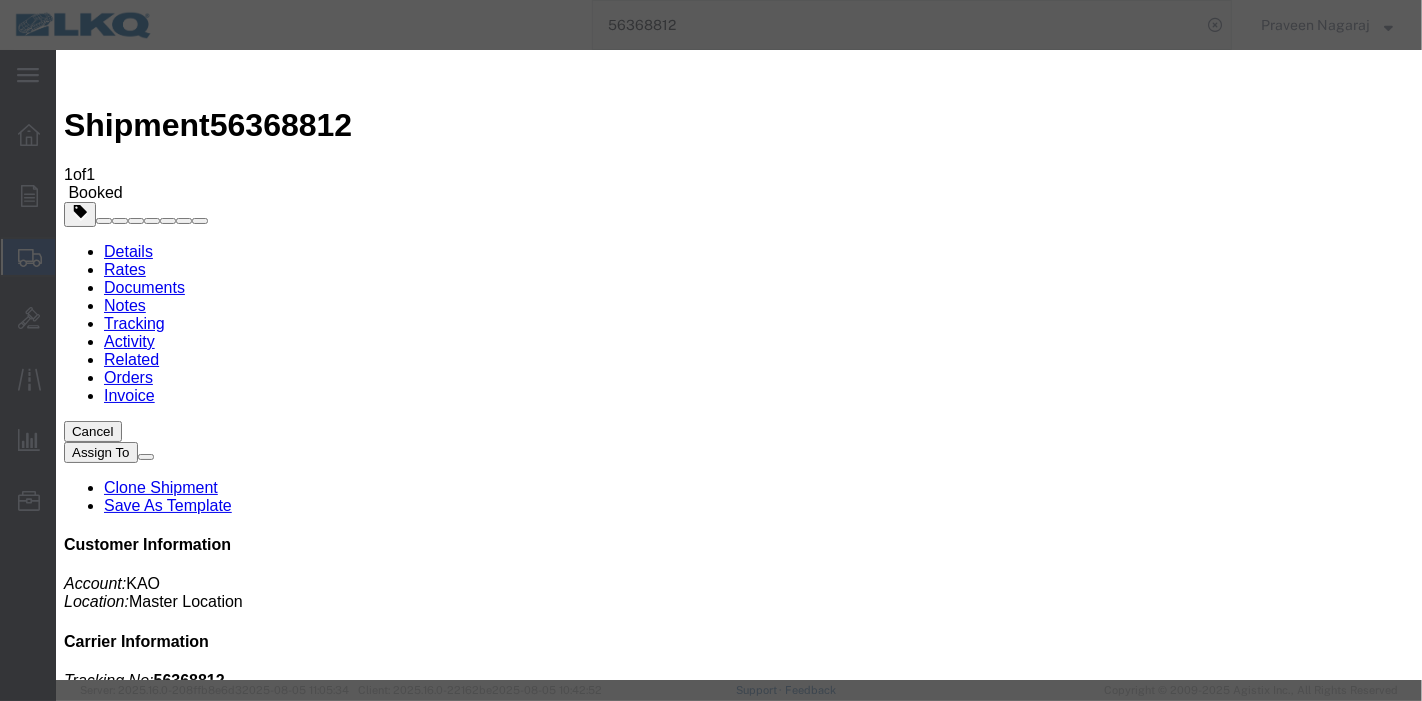 type on "08/05/2025" 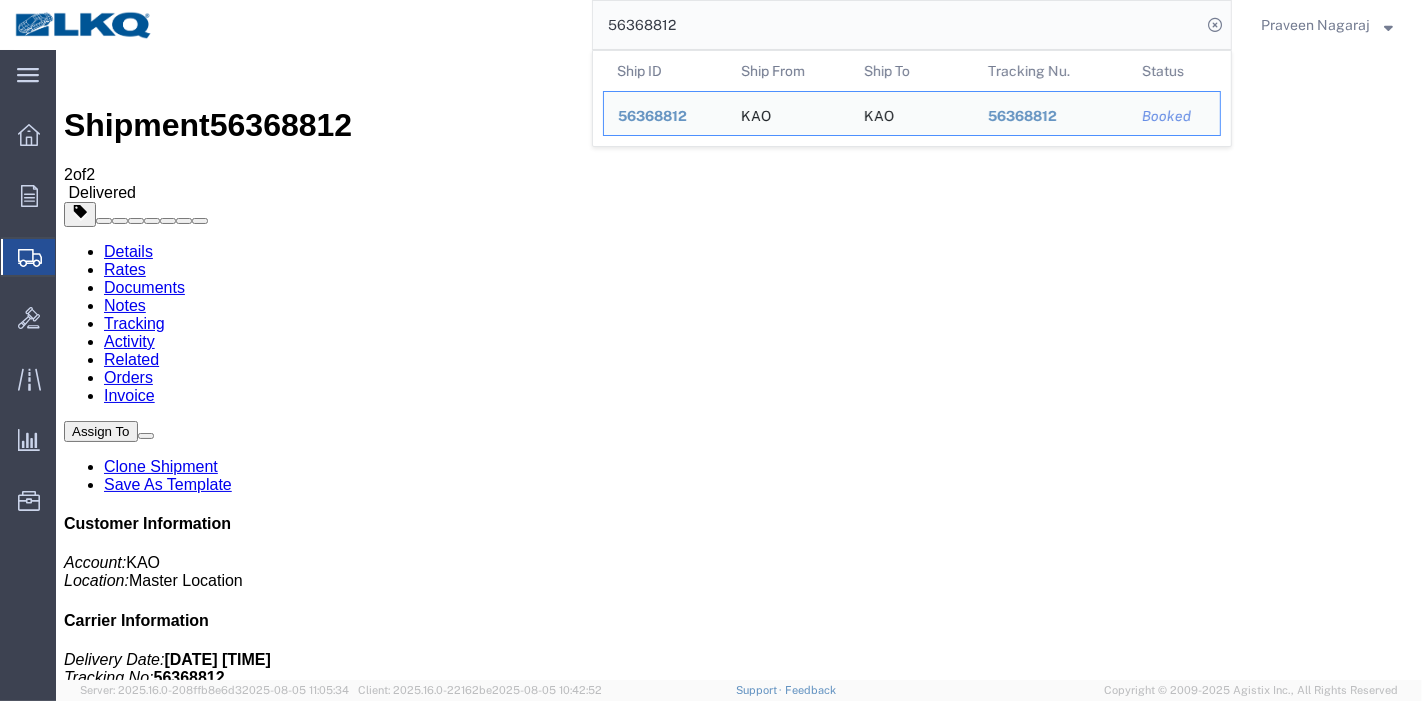 drag, startPoint x: 715, startPoint y: 26, endPoint x: 469, endPoint y: 7, distance: 246.73265 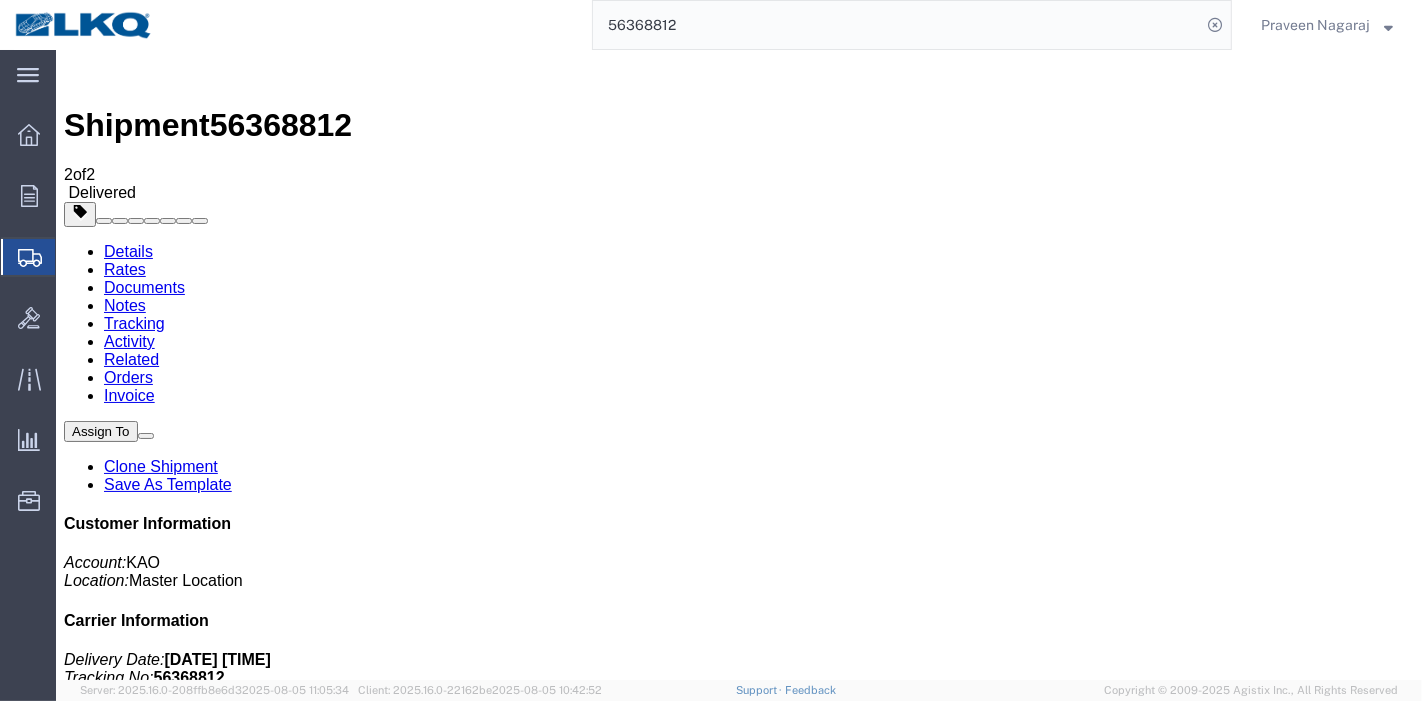 paste on "5983478" 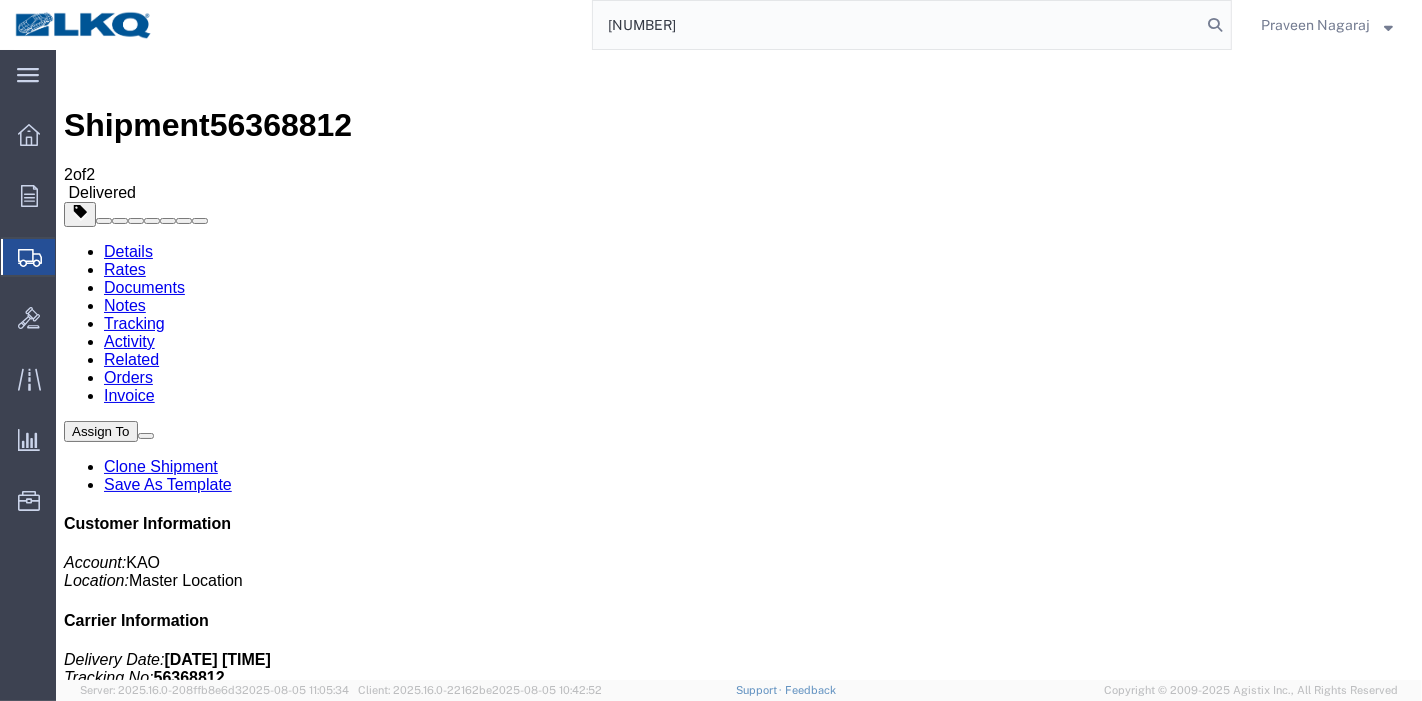 type on "[NUMBER]" 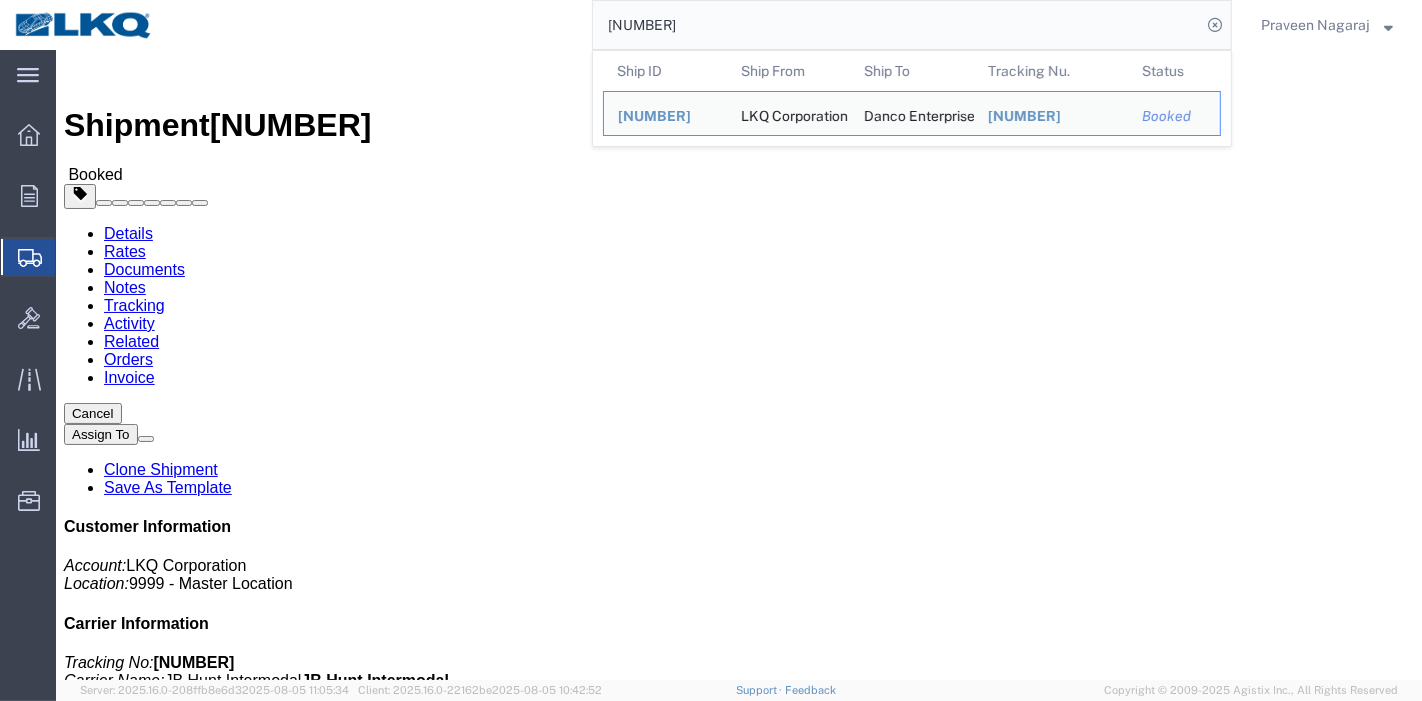 click on "Rates" 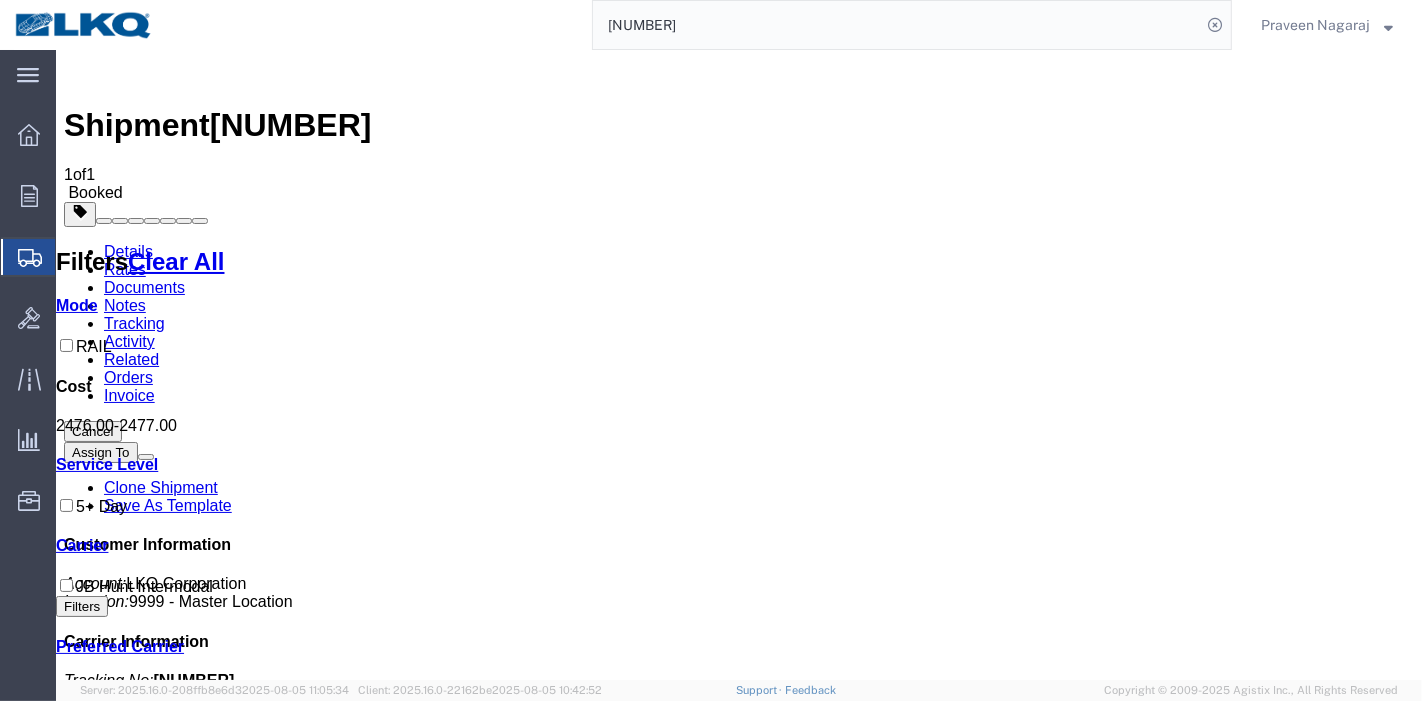 click on "Tracking" at bounding box center (133, 323) 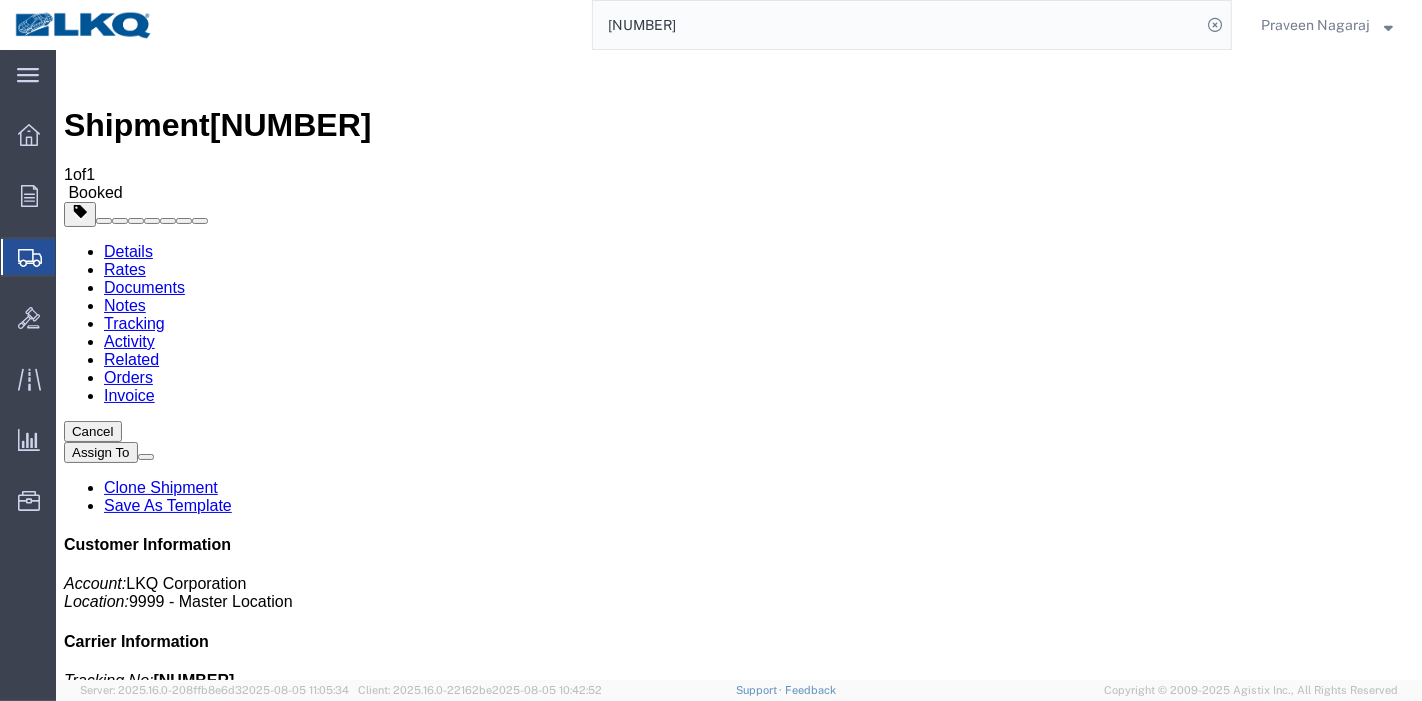 click on "Tracking
Last Requested Update [DATE] [TIME] Email Tracking Add New Tracking Tracking Map" at bounding box center [738, 1178] 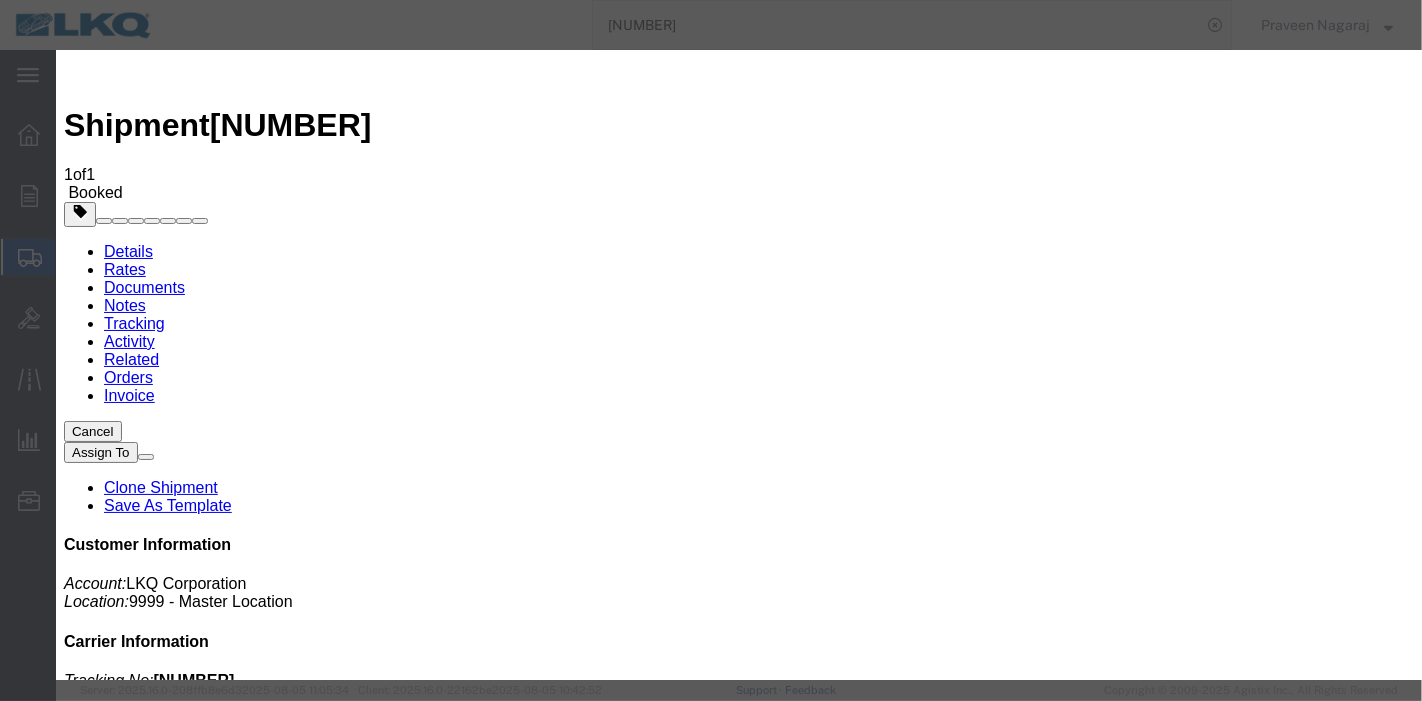 type on "08/05/2025" 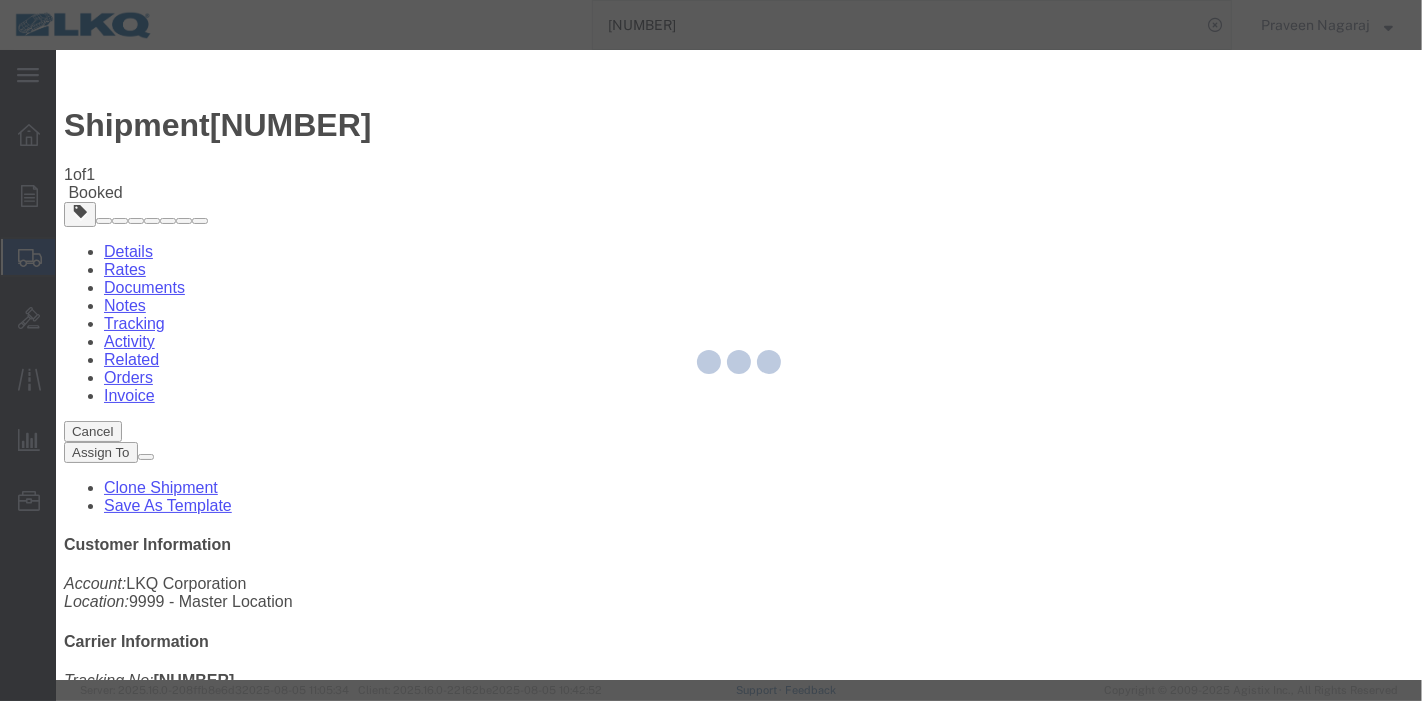 type 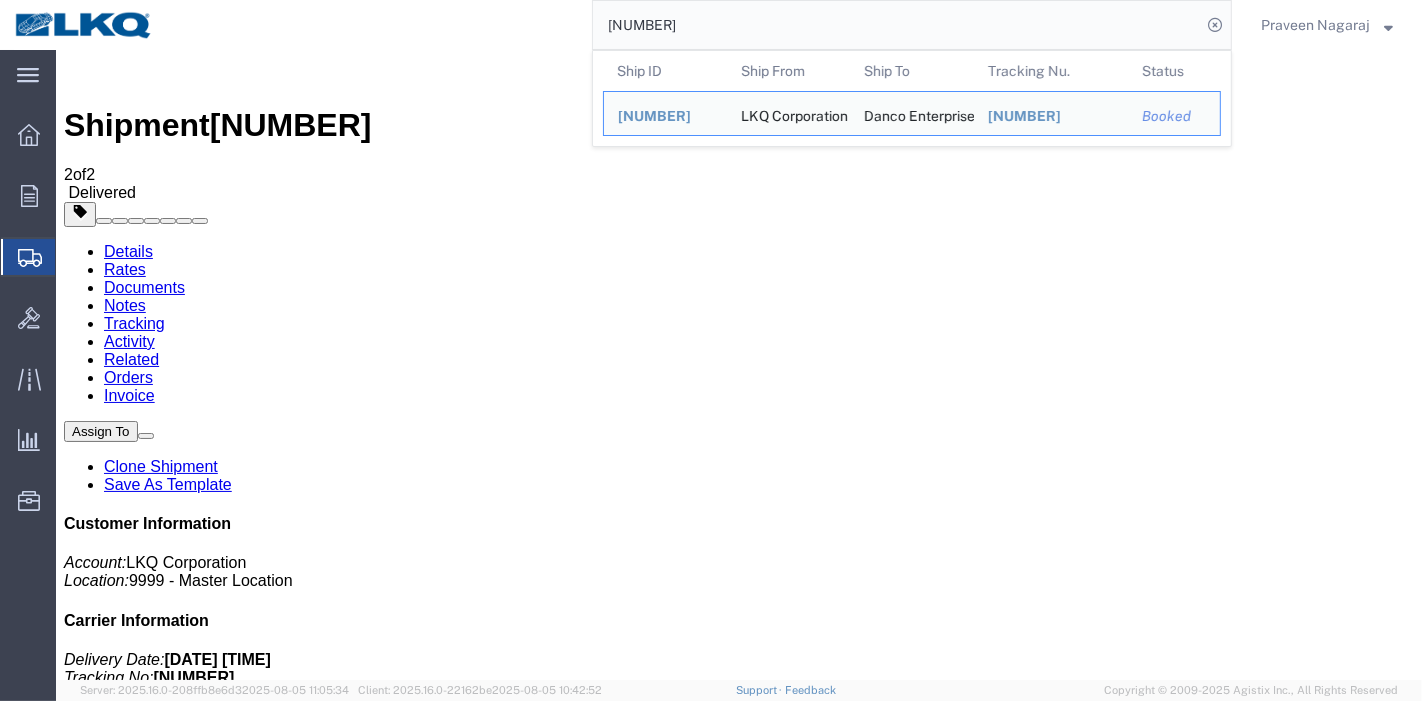 drag, startPoint x: 719, startPoint y: 27, endPoint x: 425, endPoint y: 43, distance: 294.43506 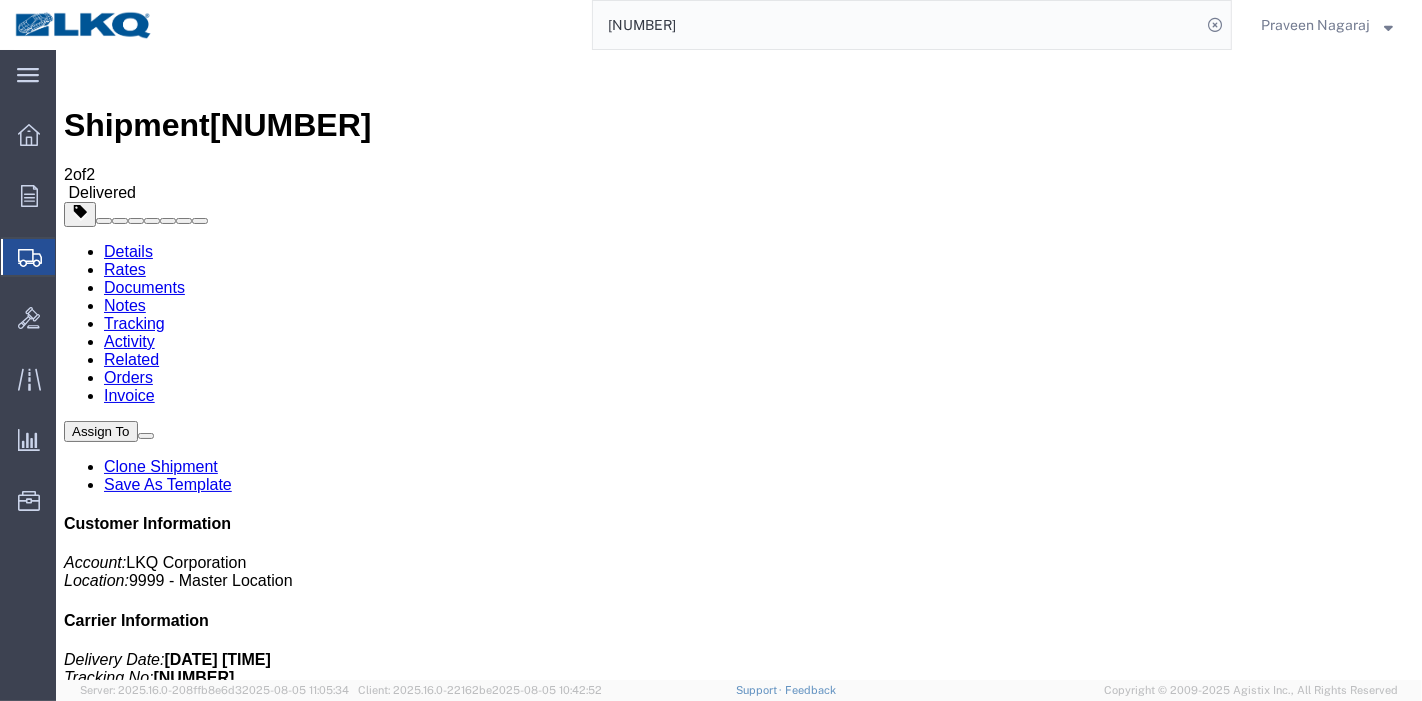 paste on "98689" 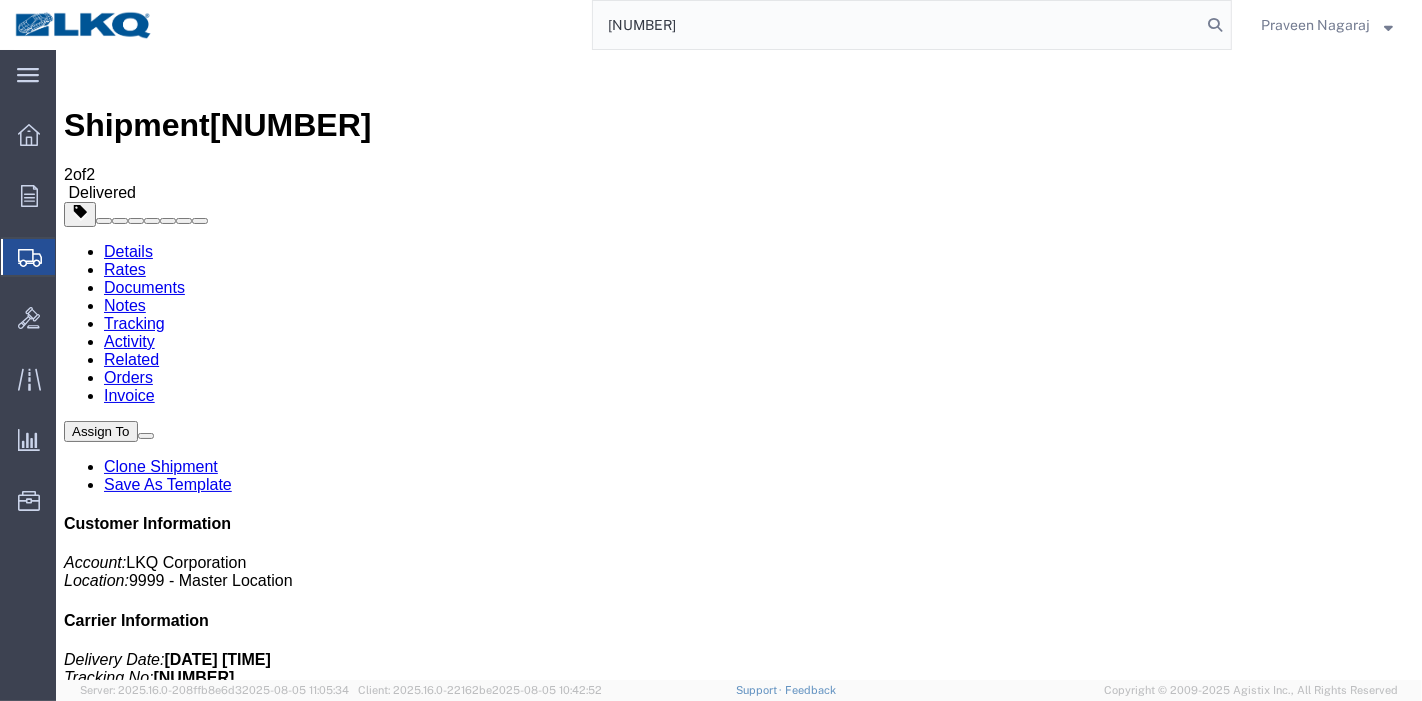 type on "[NUMBER]" 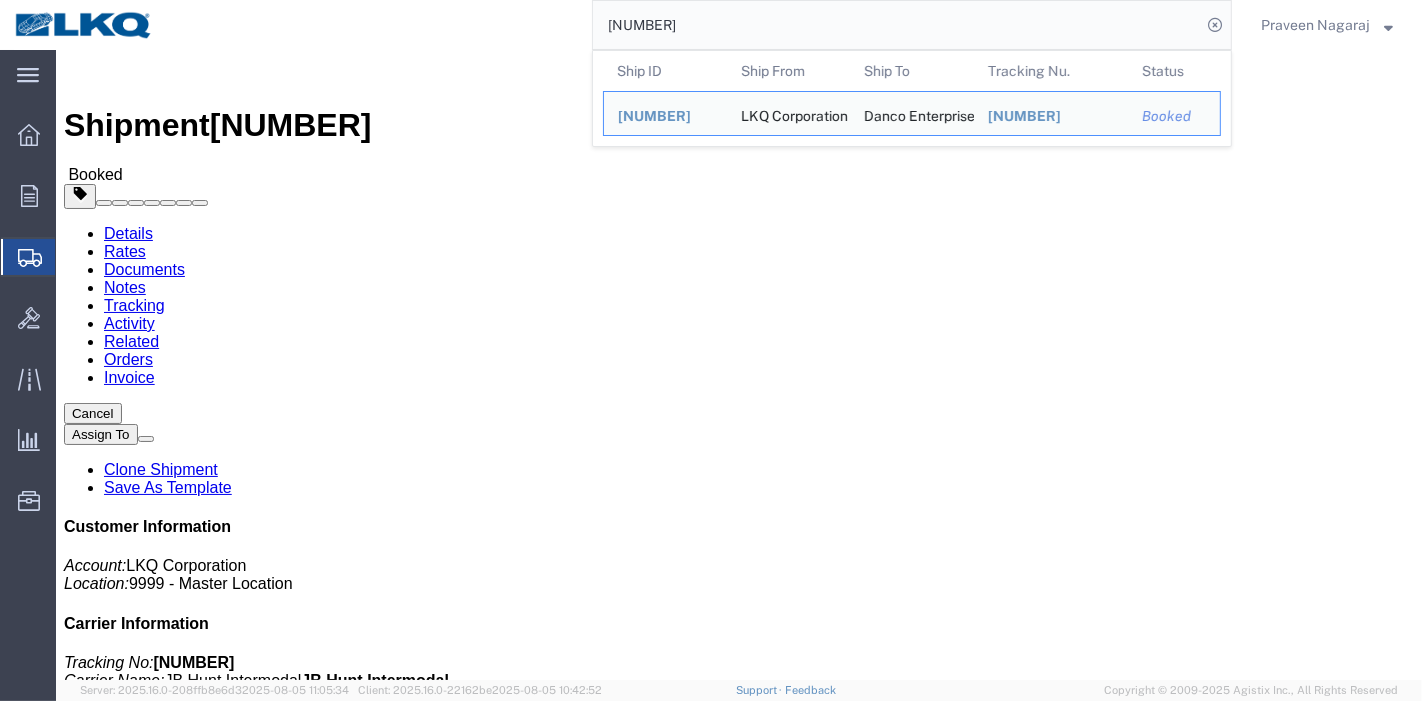click on "Rates" 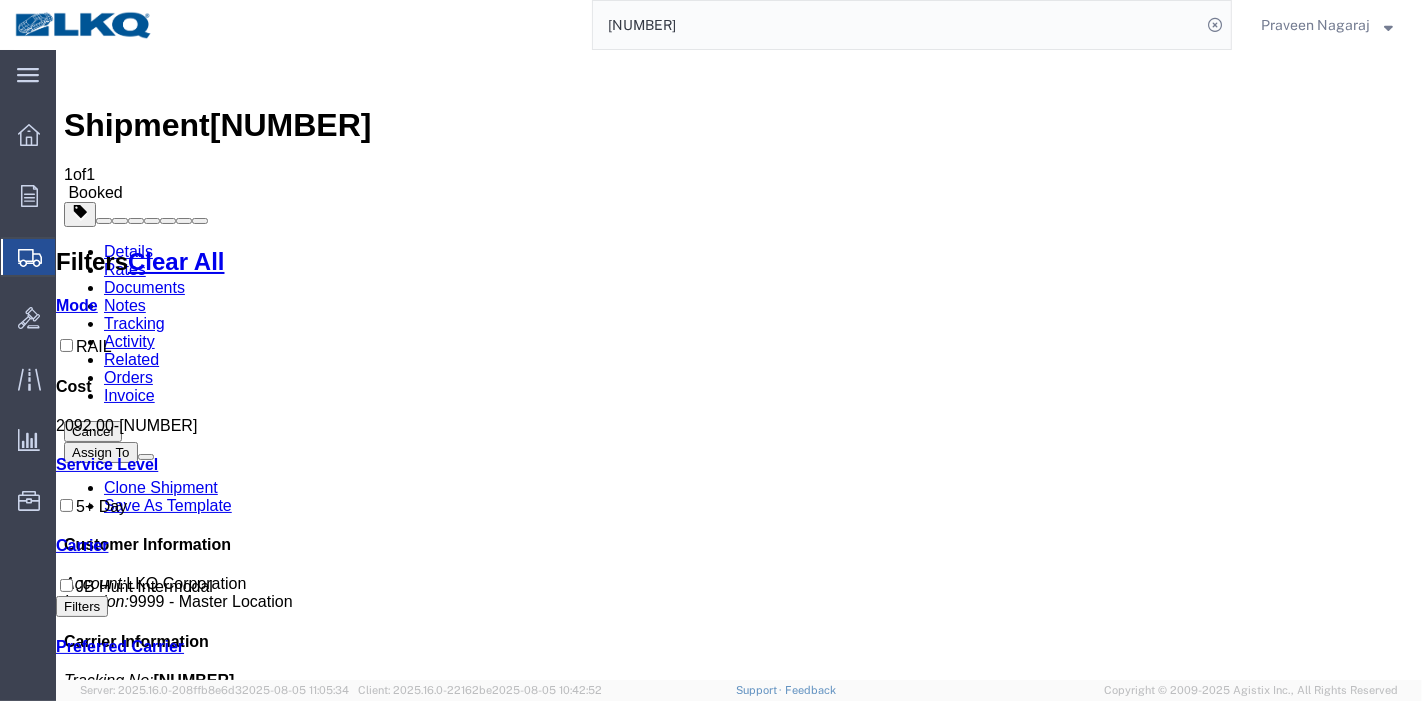 click on "Tracking" at bounding box center [133, 323] 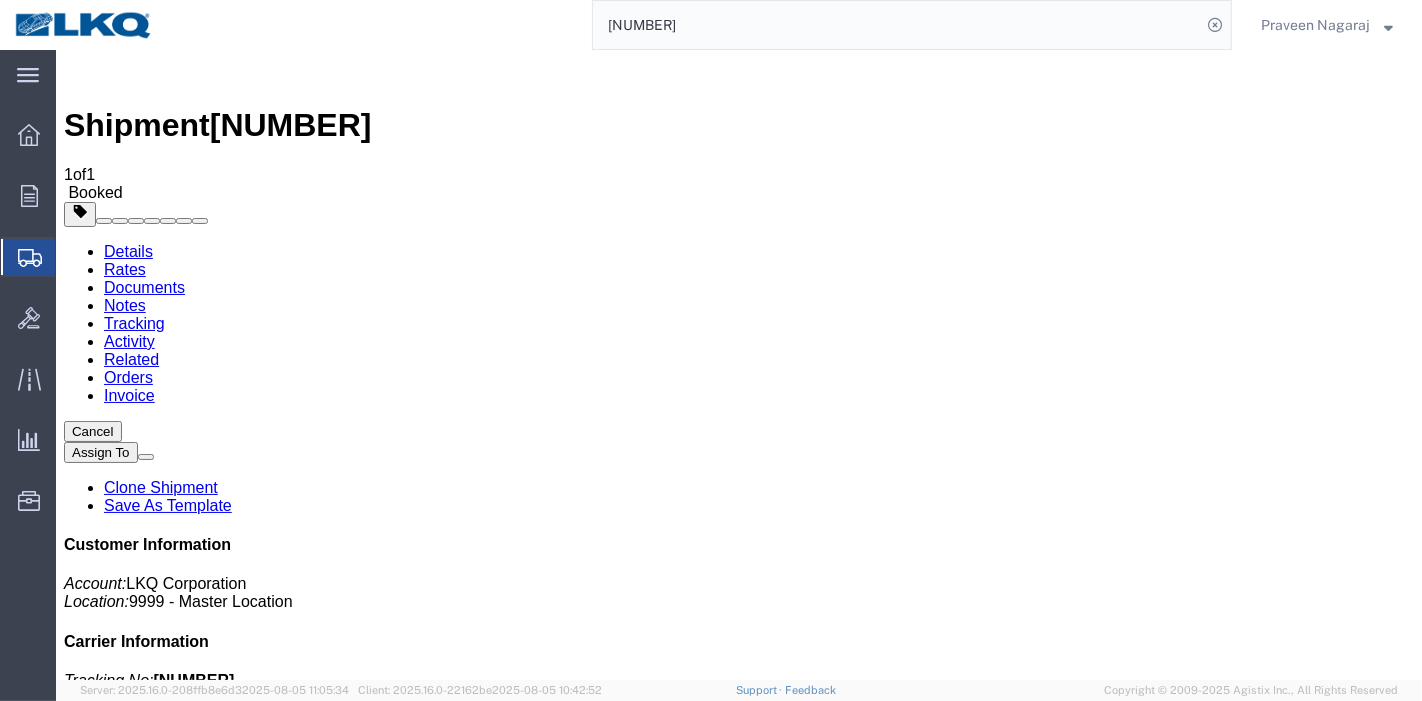 click on "Add New Tracking" at bounding box center [228, 1227] 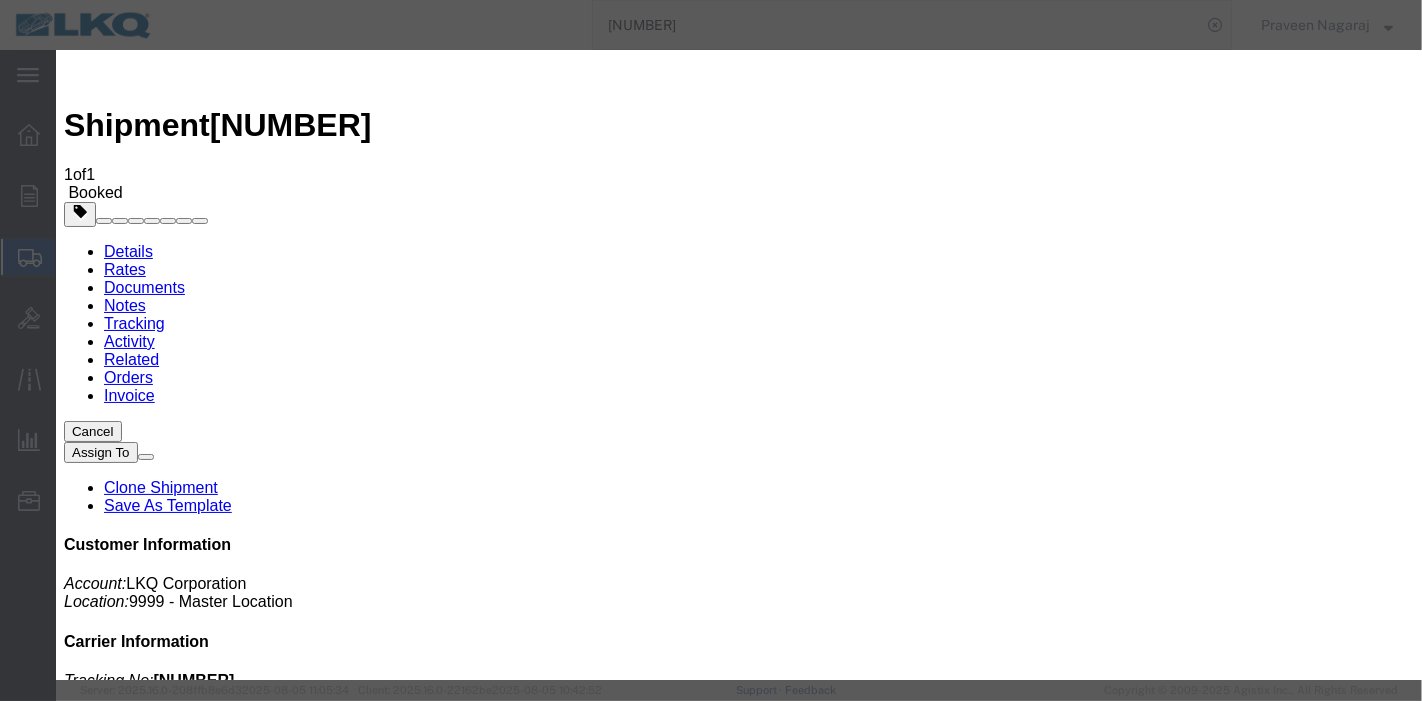 type on "08/05/2025" 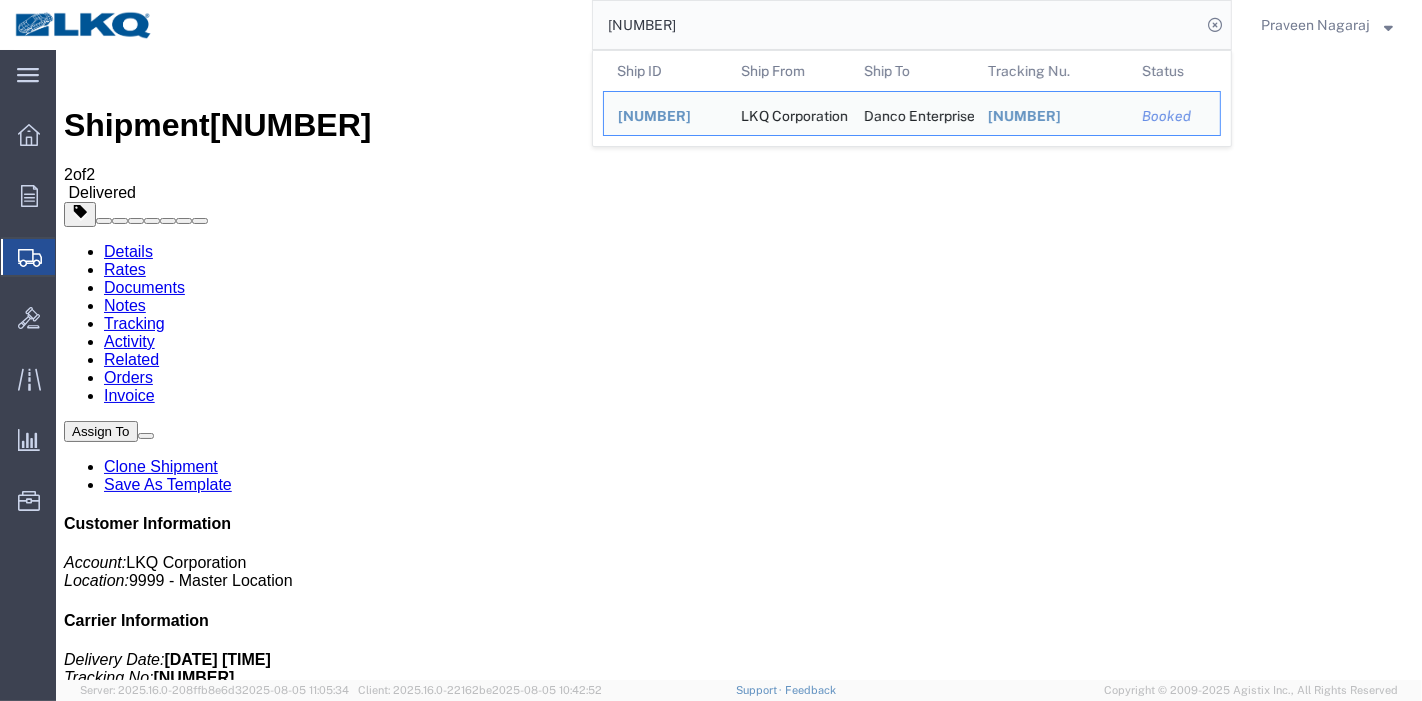 drag, startPoint x: 765, startPoint y: 6, endPoint x: 504, endPoint y: 7, distance: 261.00192 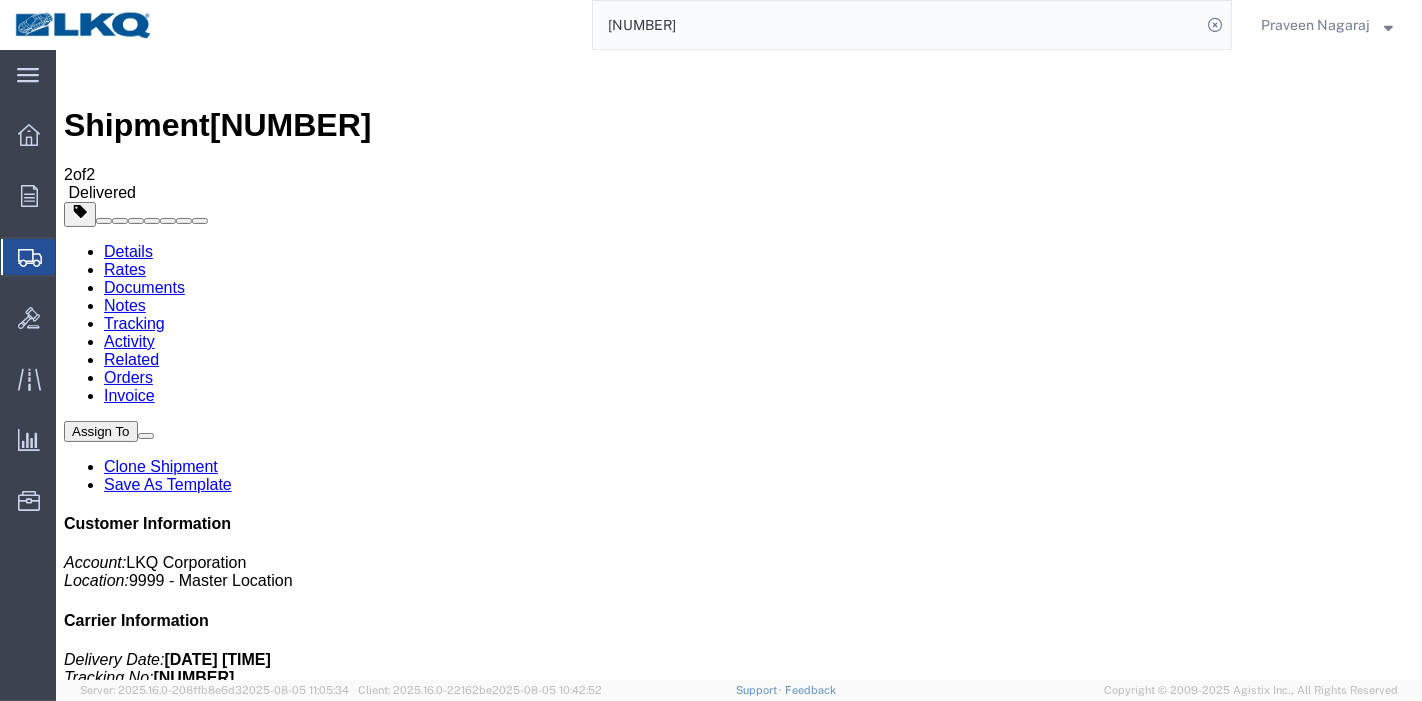 paste on "[SHIP_ID]" 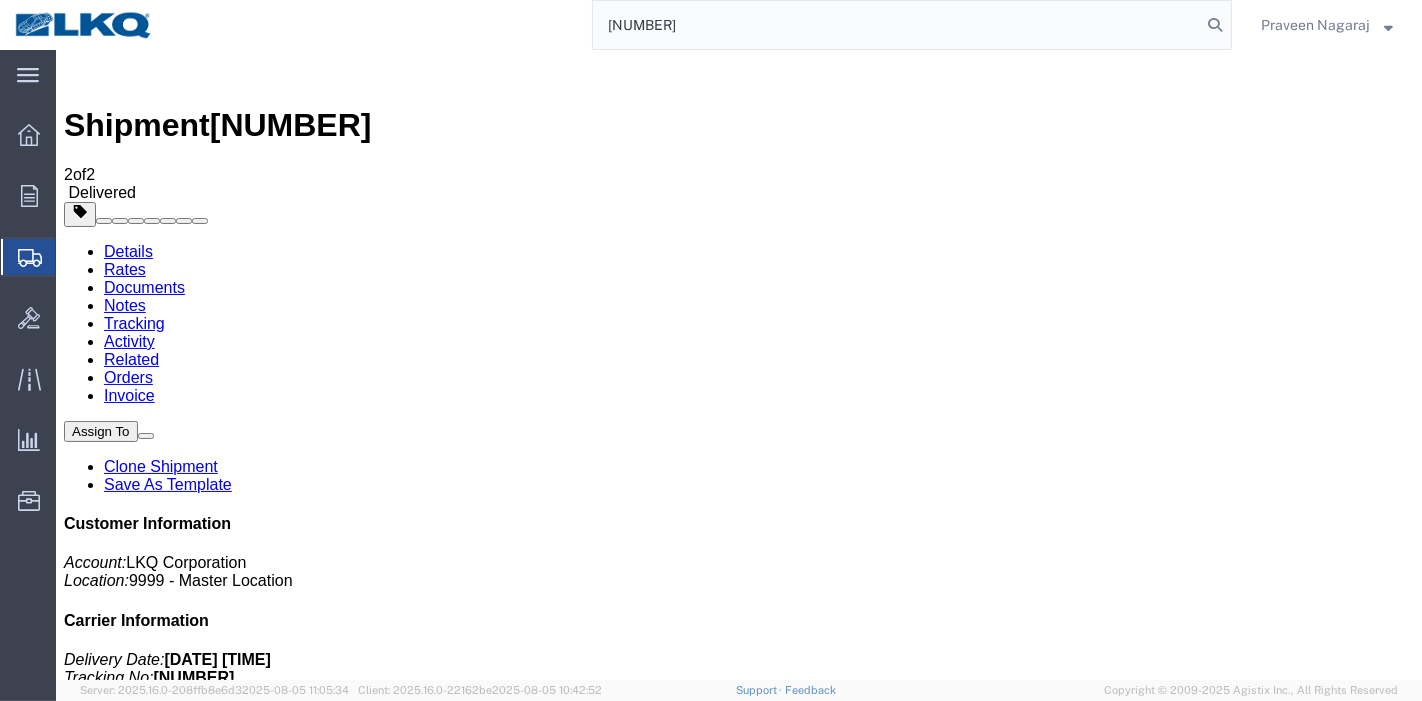 type on "[NUMBER]" 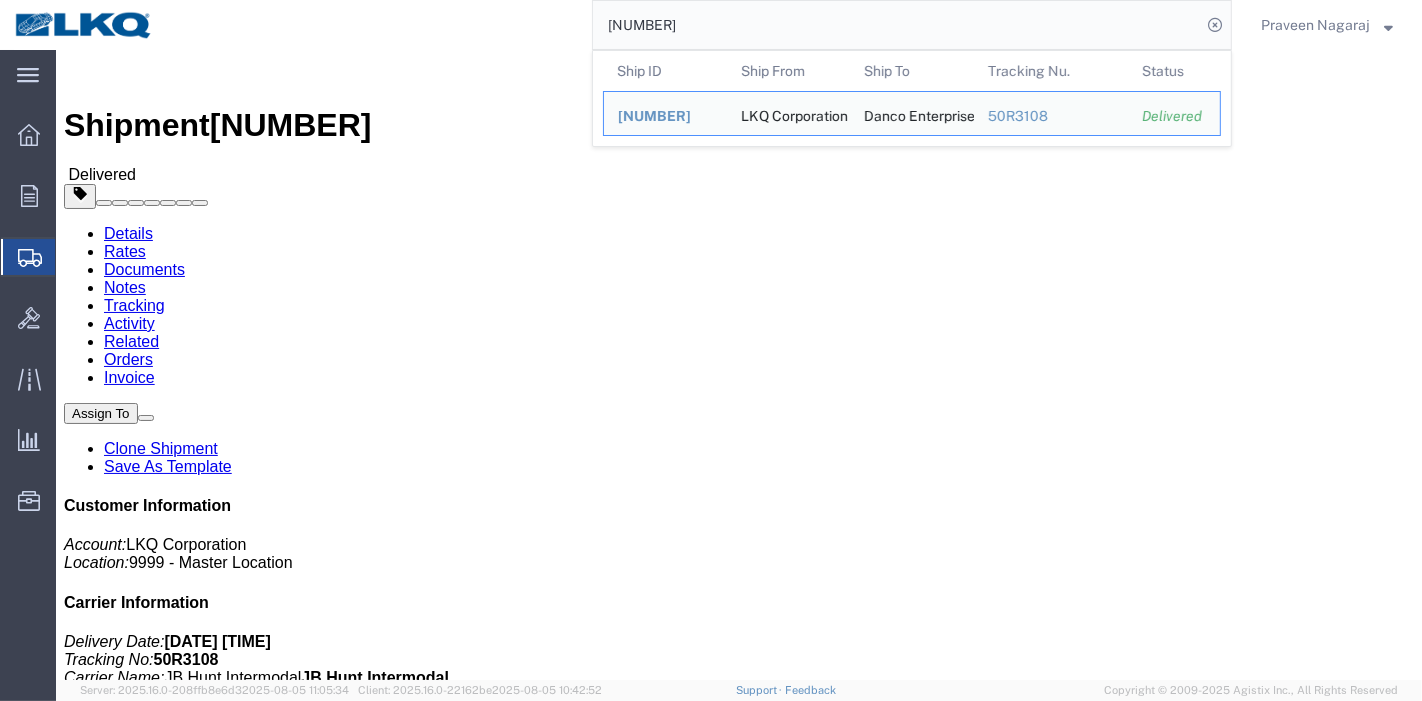 click on "Rates" 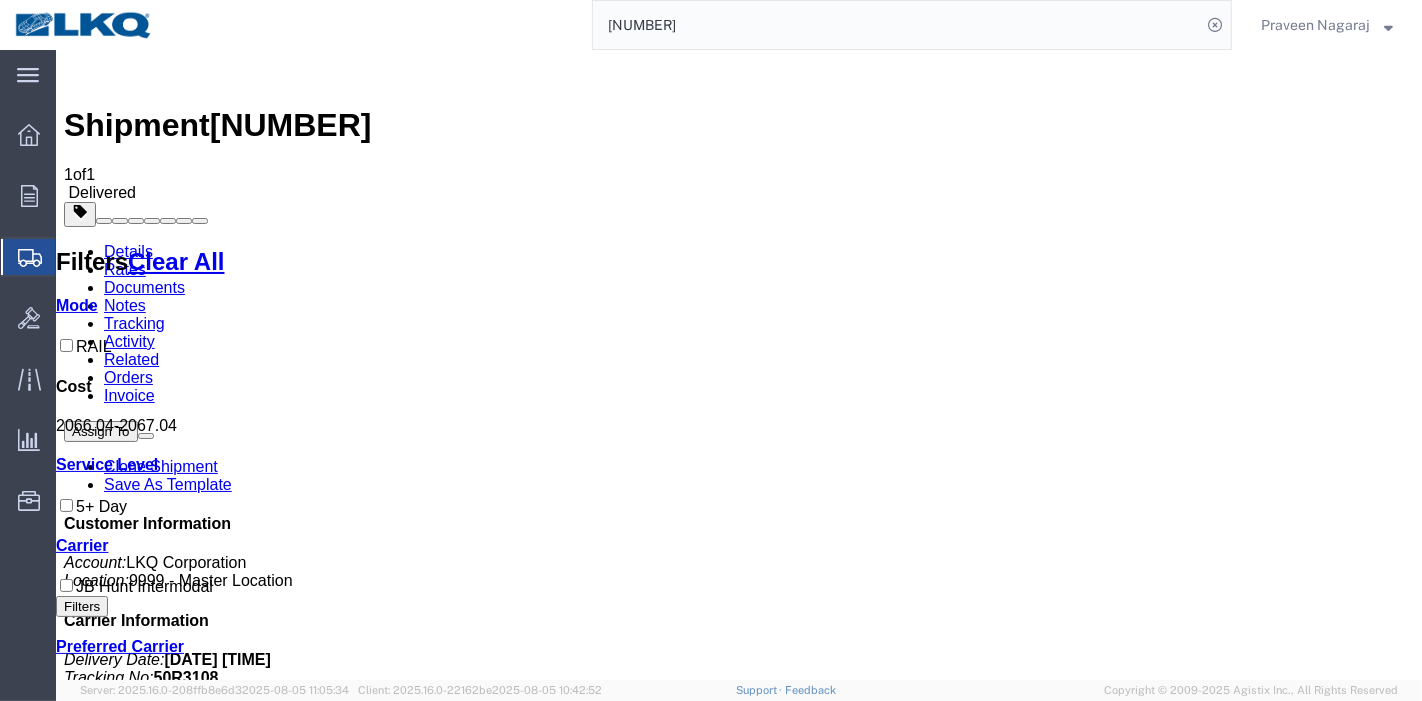 drag, startPoint x: 724, startPoint y: 28, endPoint x: 431, endPoint y: 25, distance: 293.01535 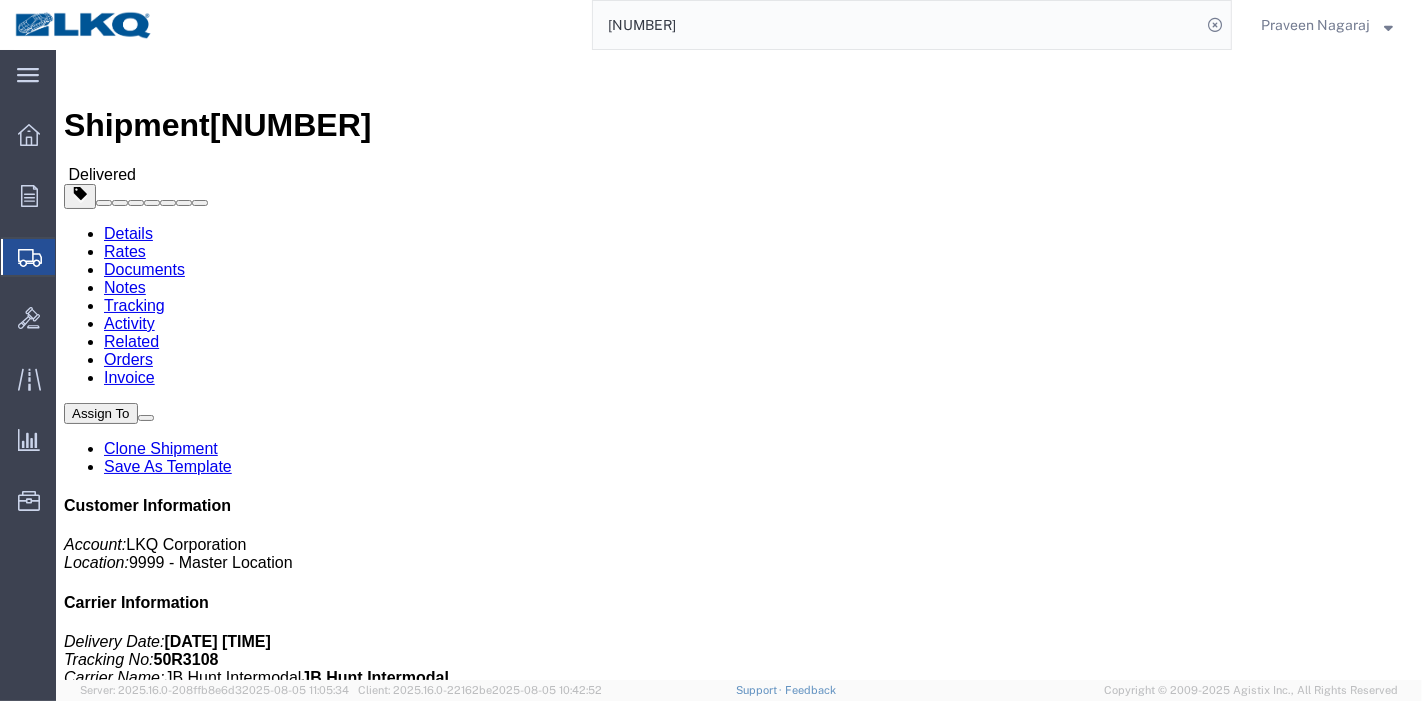 click on "Rates" 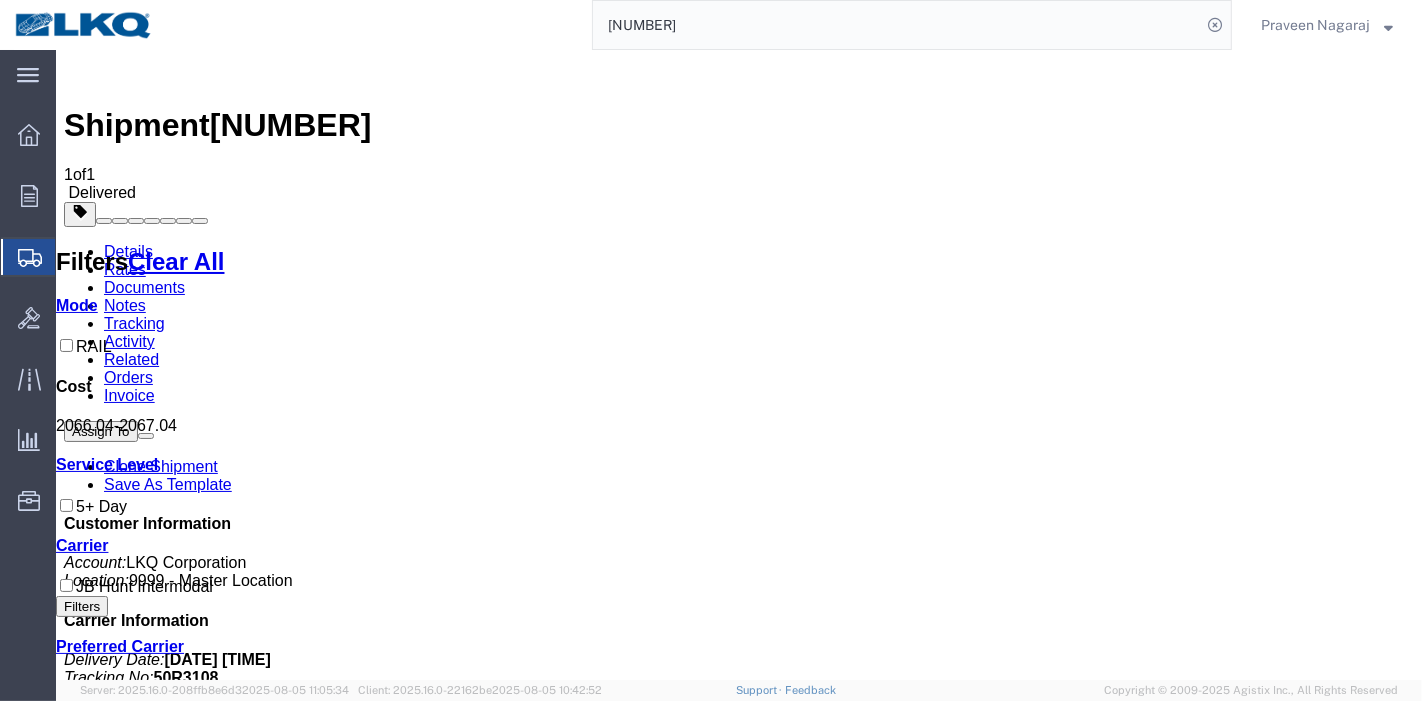 drag, startPoint x: 634, startPoint y: 280, endPoint x: 692, endPoint y: 275, distance: 58.21512 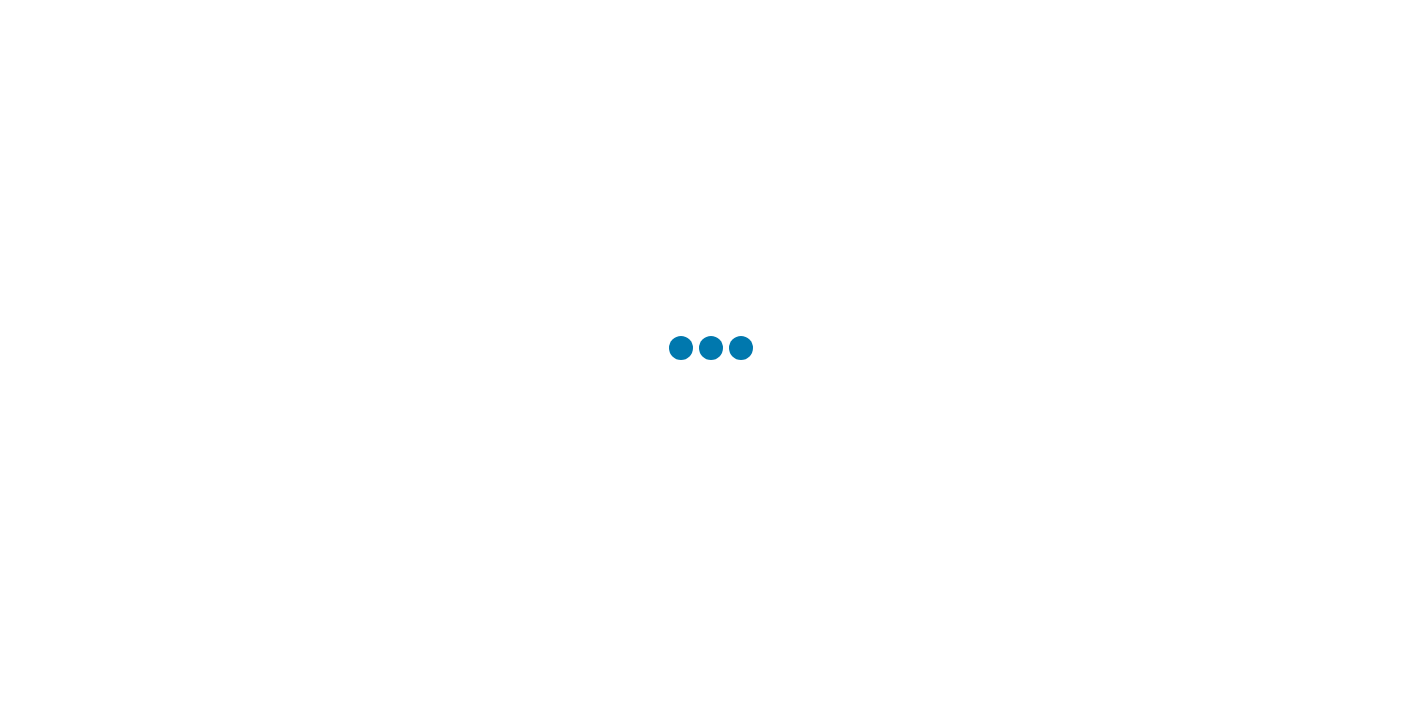 scroll, scrollTop: 0, scrollLeft: 0, axis: both 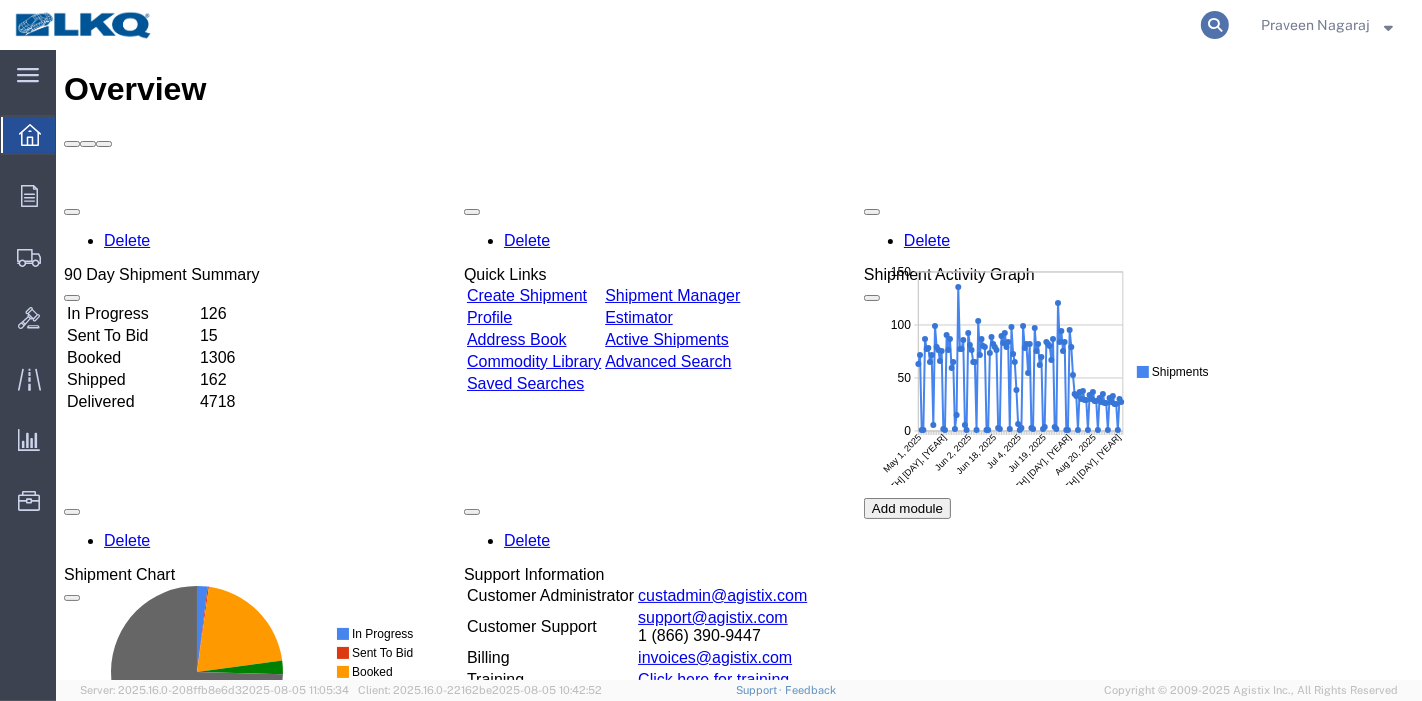 click 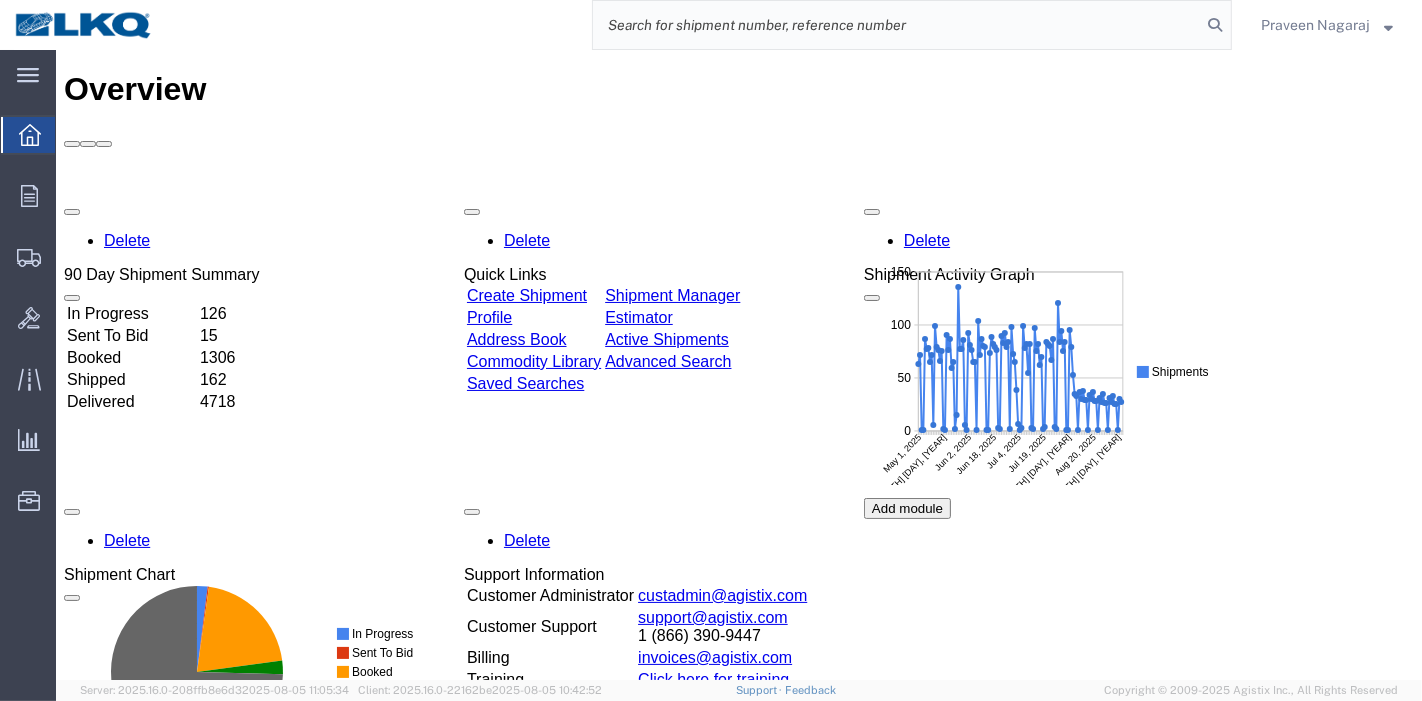 click 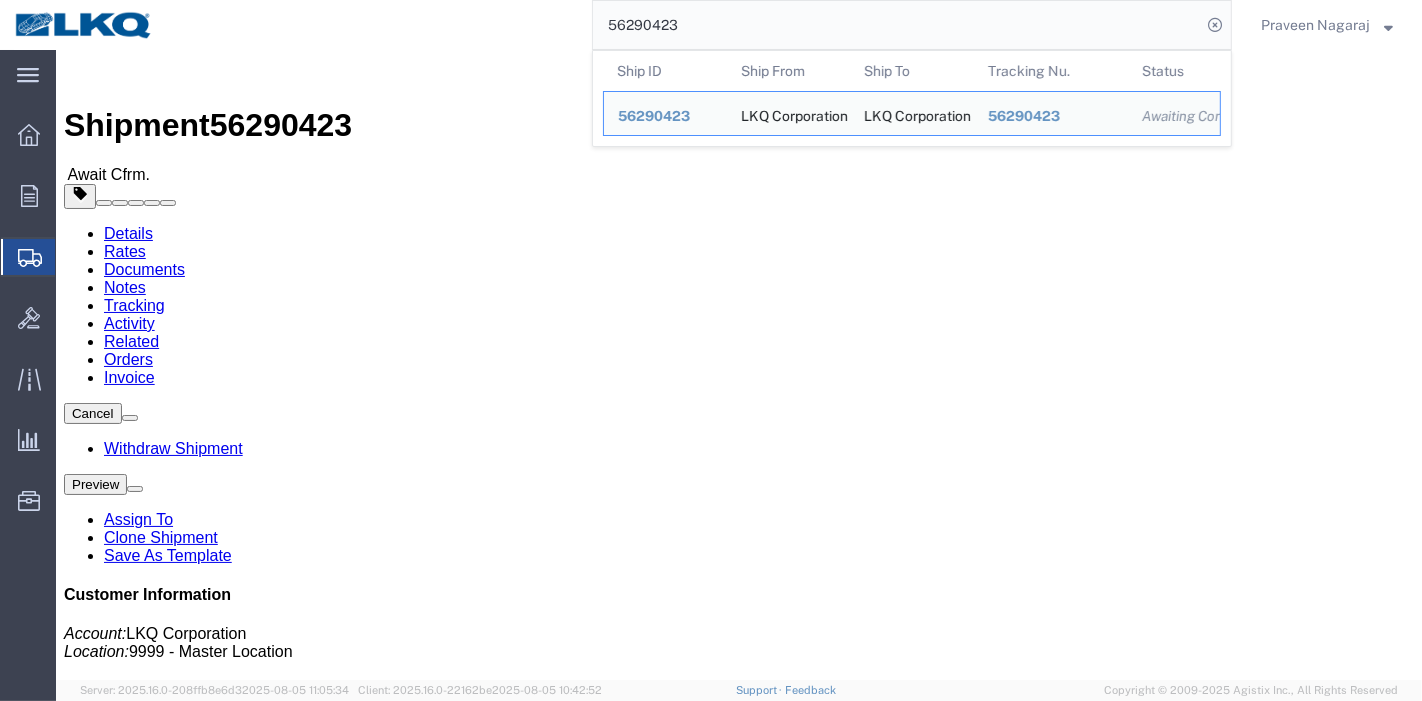 click on "Rates" 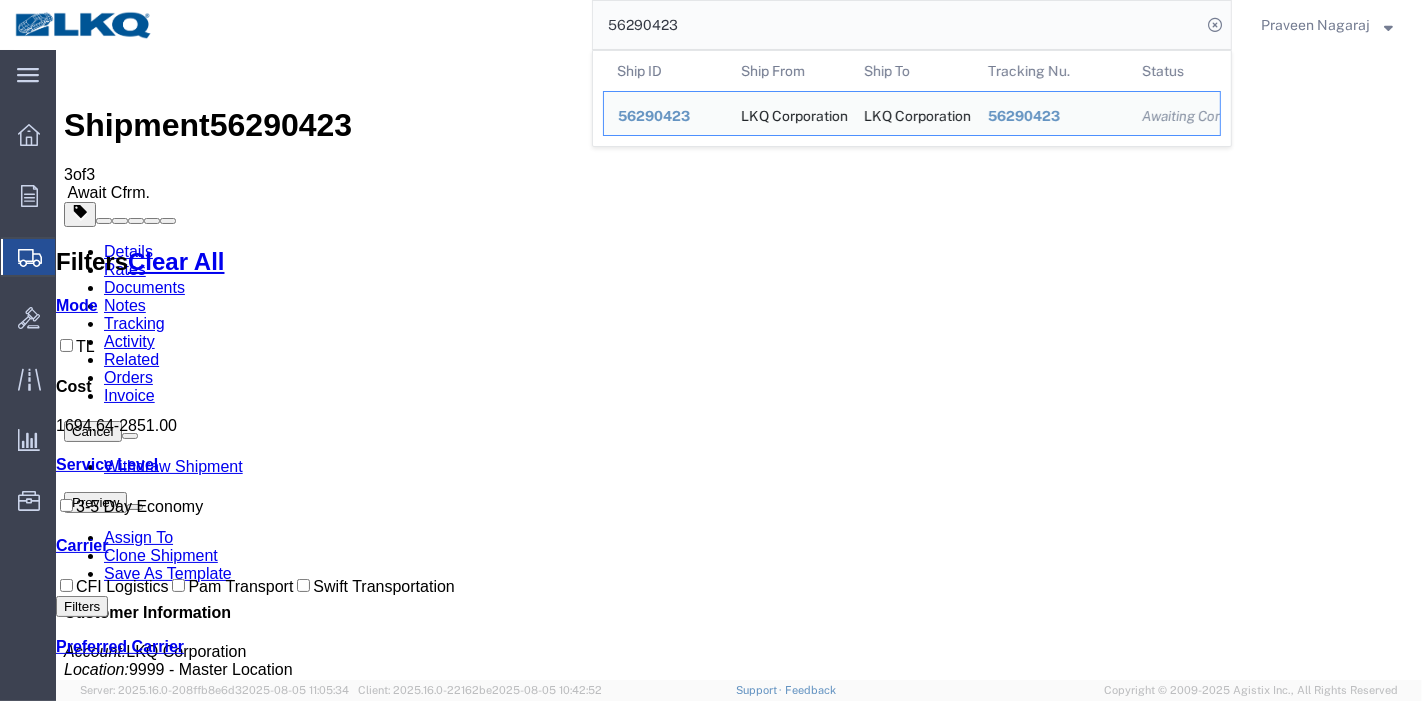 drag, startPoint x: 707, startPoint y: 25, endPoint x: 480, endPoint y: 28, distance: 227.01982 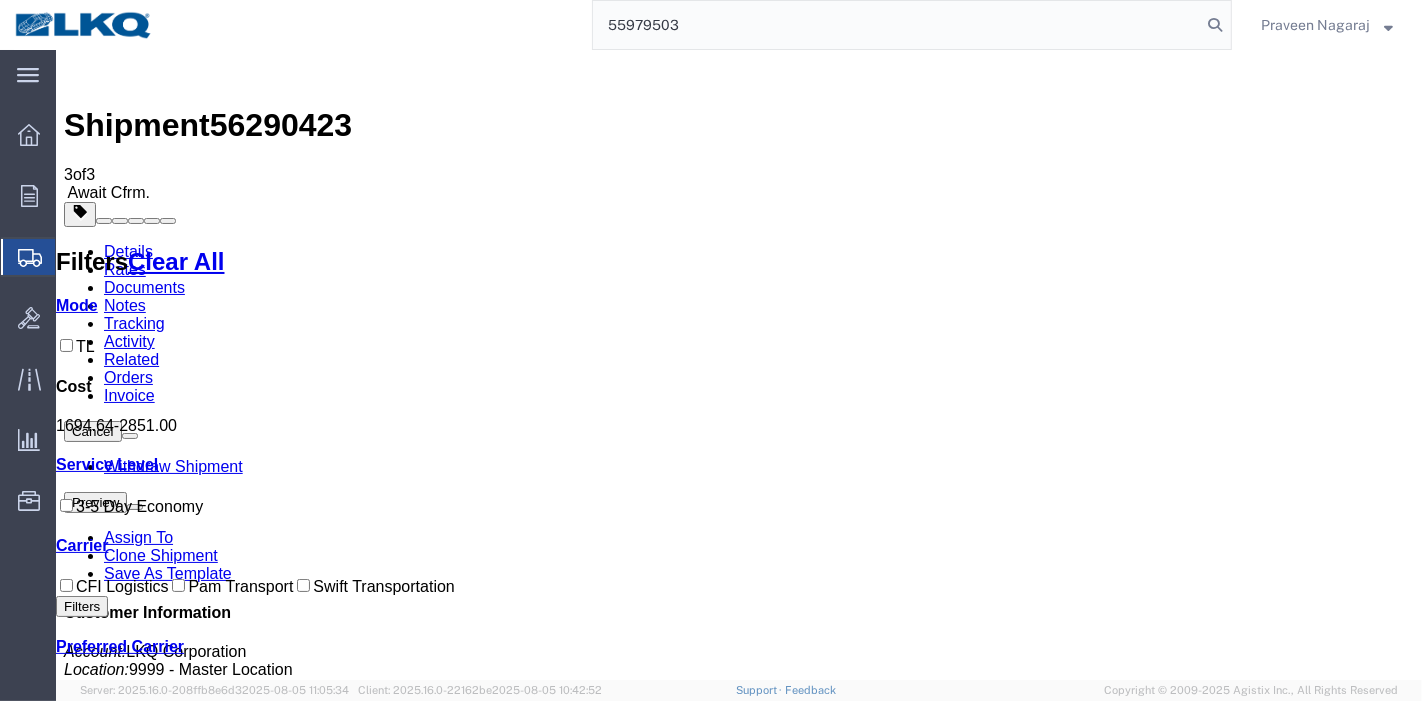 type on "55979503" 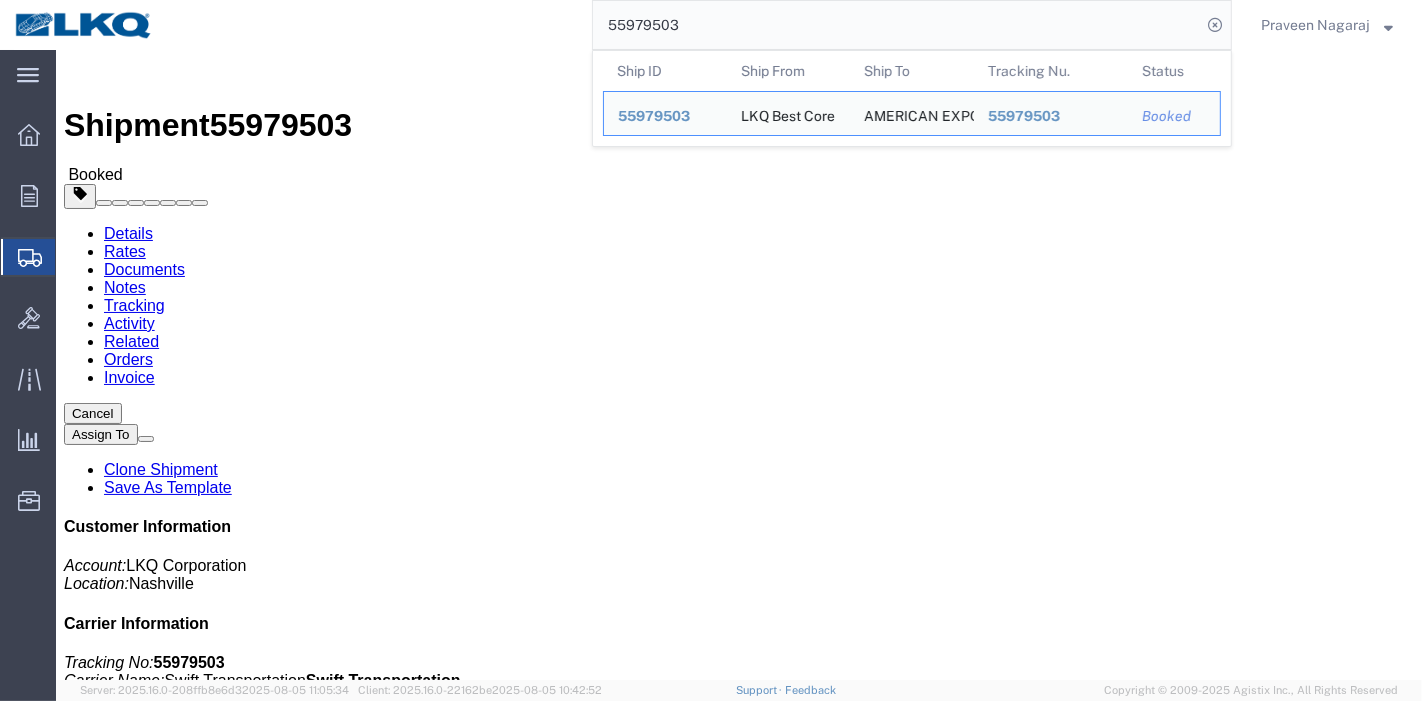 click on "Rates" 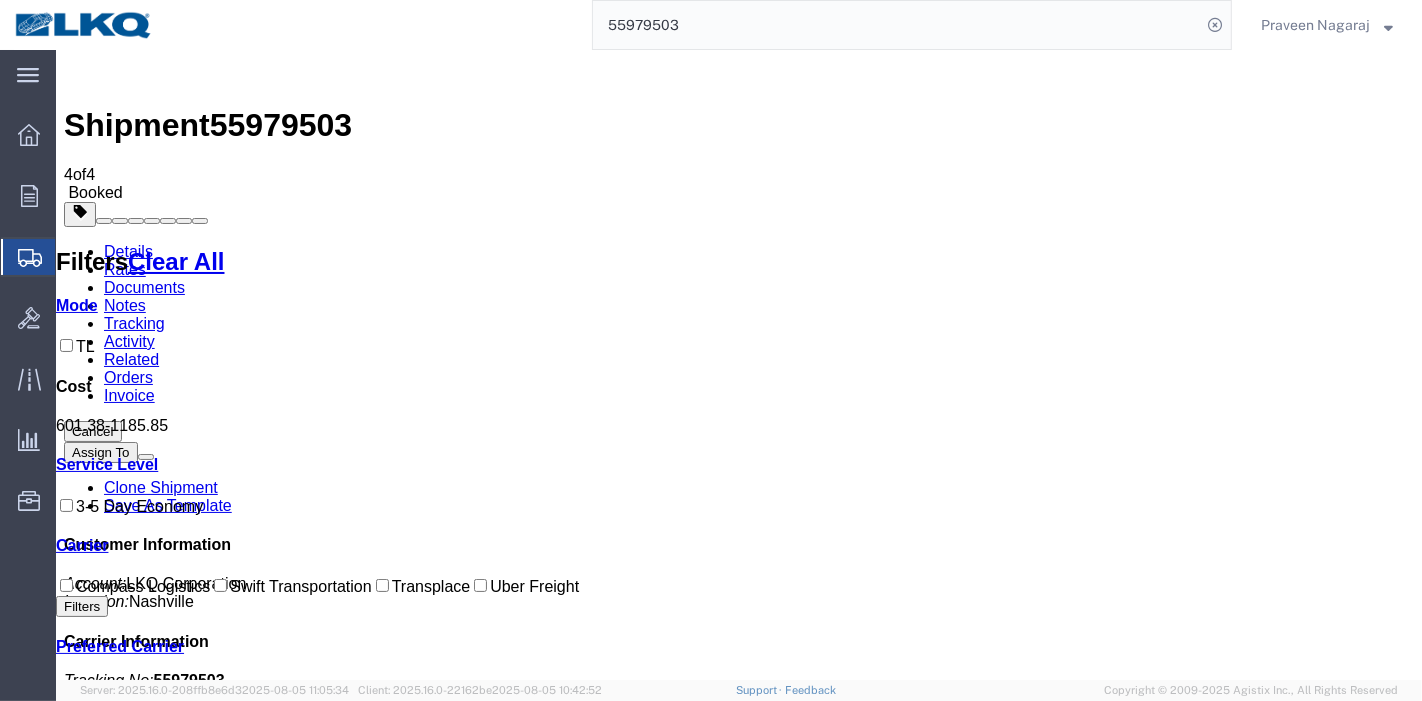 click on "Tracking" at bounding box center (133, 323) 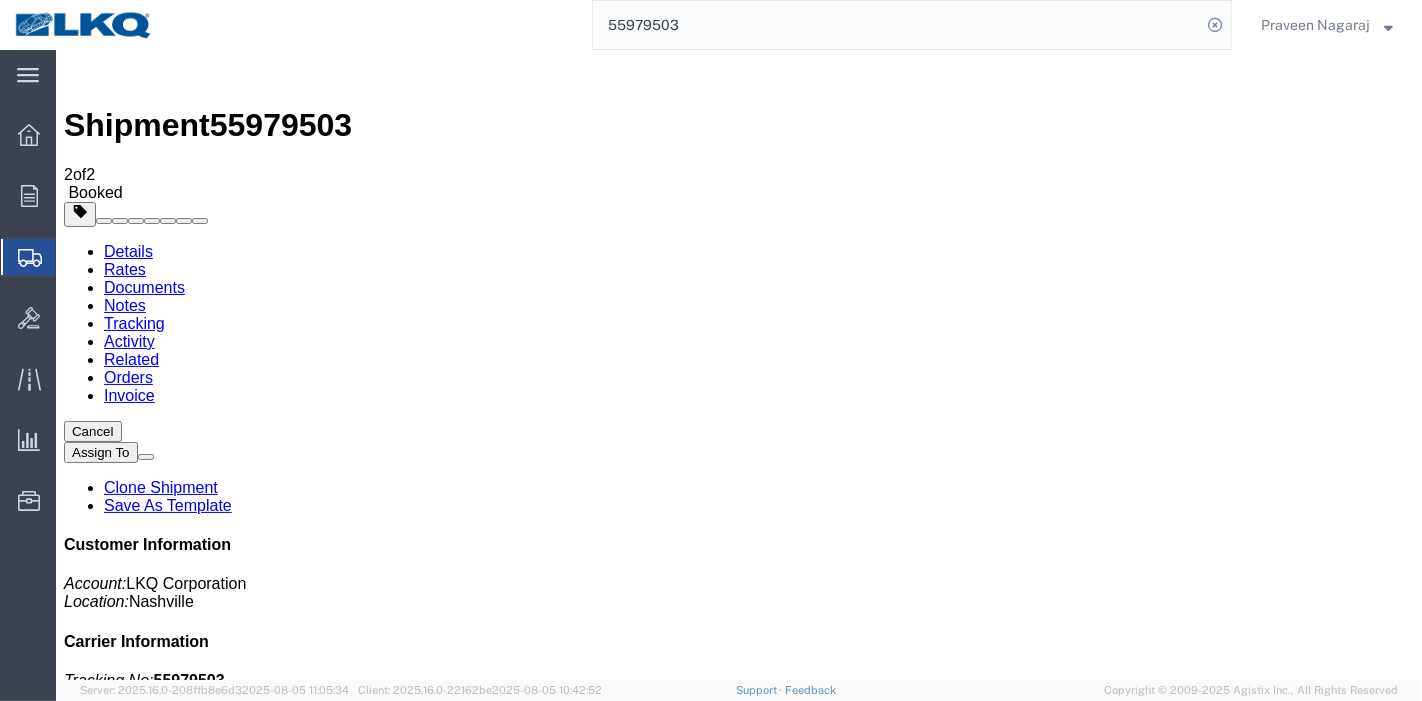 click on "Add New Tracking" at bounding box center (228, 1227) 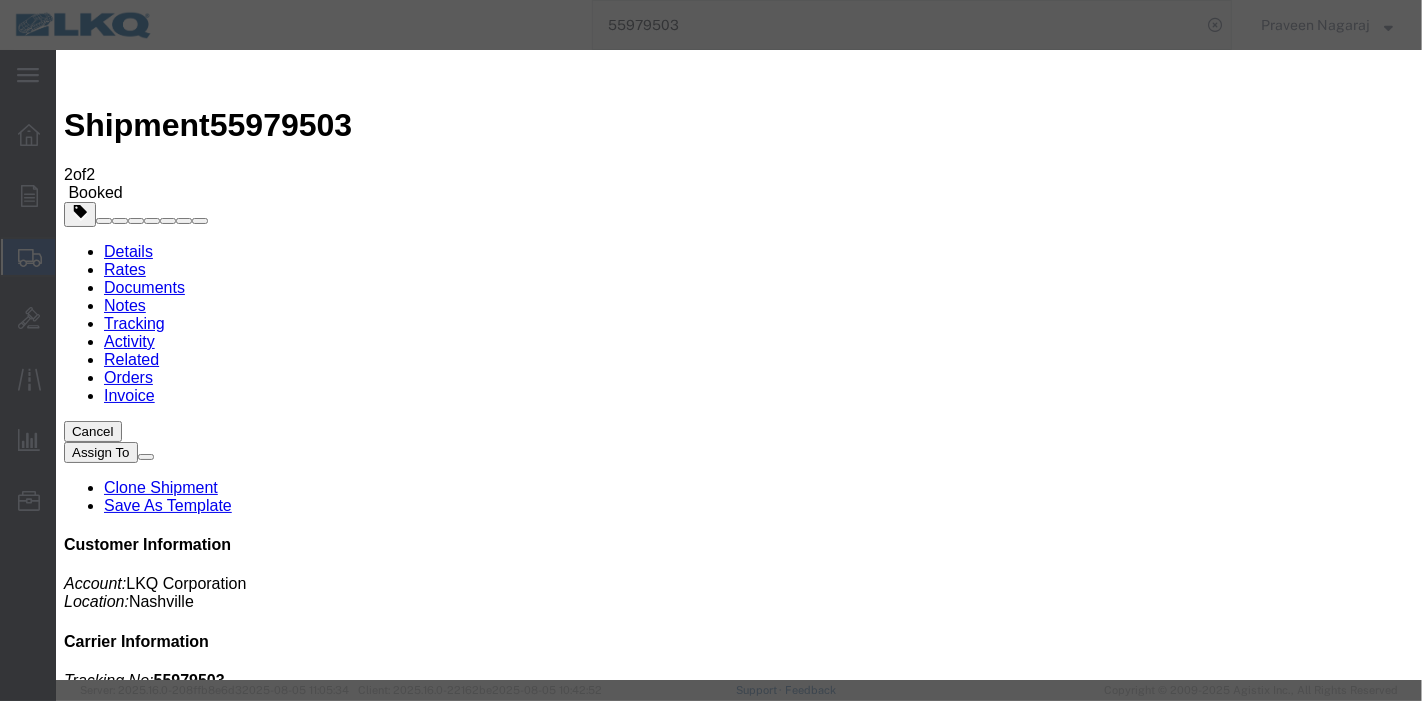 type on "08/05/2025" 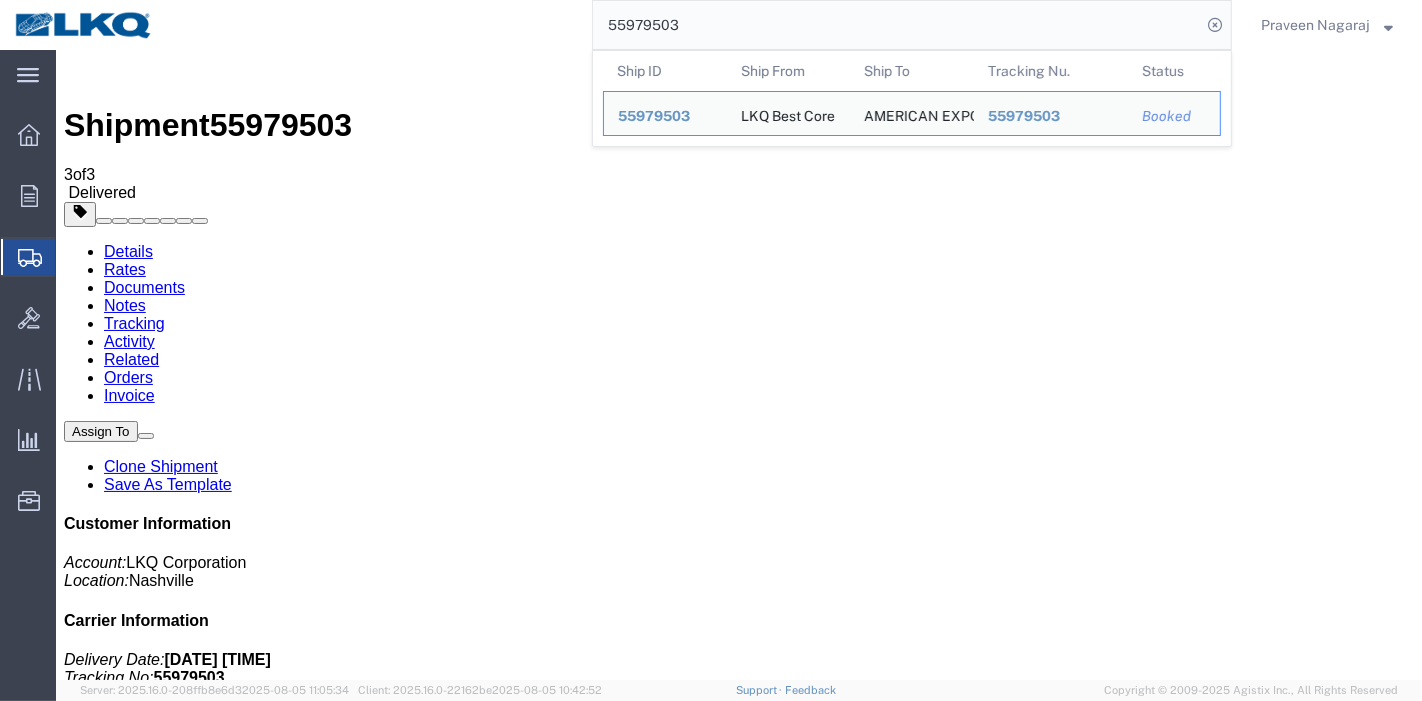 drag, startPoint x: 804, startPoint y: 47, endPoint x: 430, endPoint y: 11, distance: 375.72864 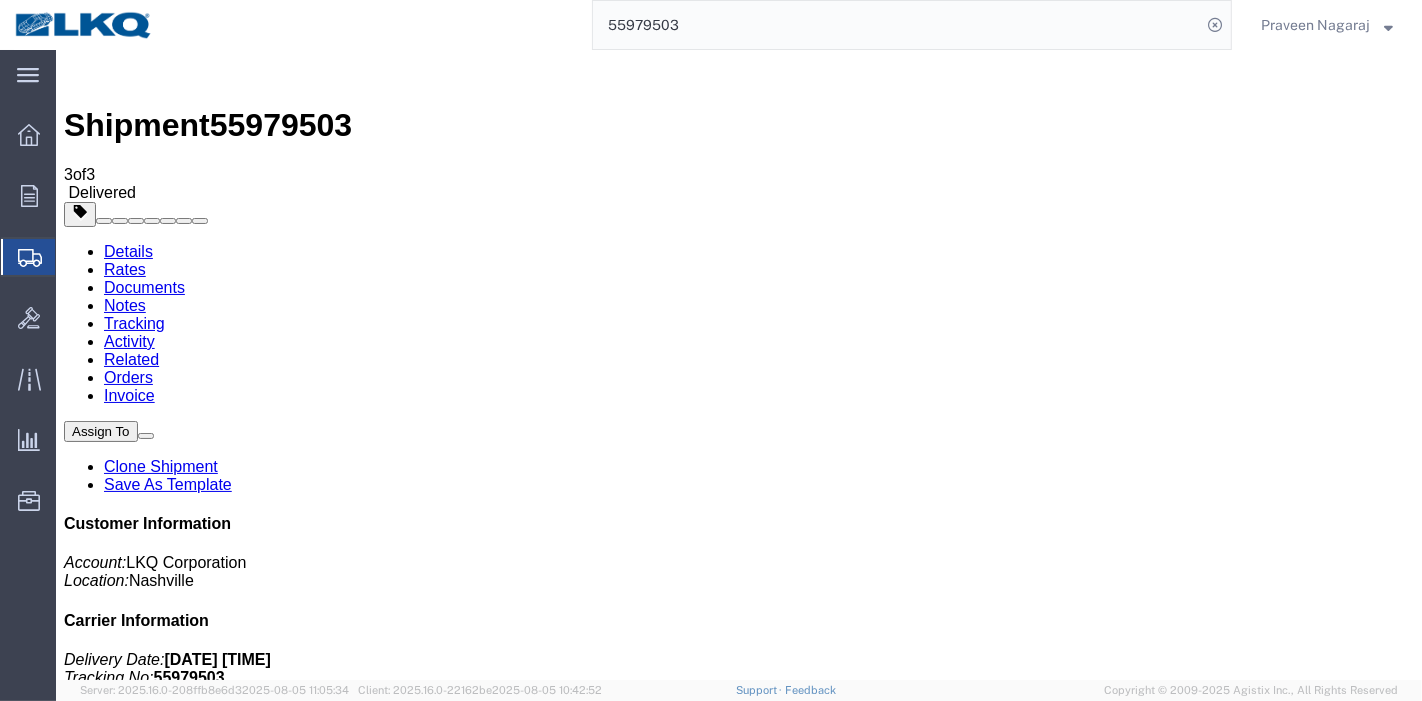 paste on "93670" 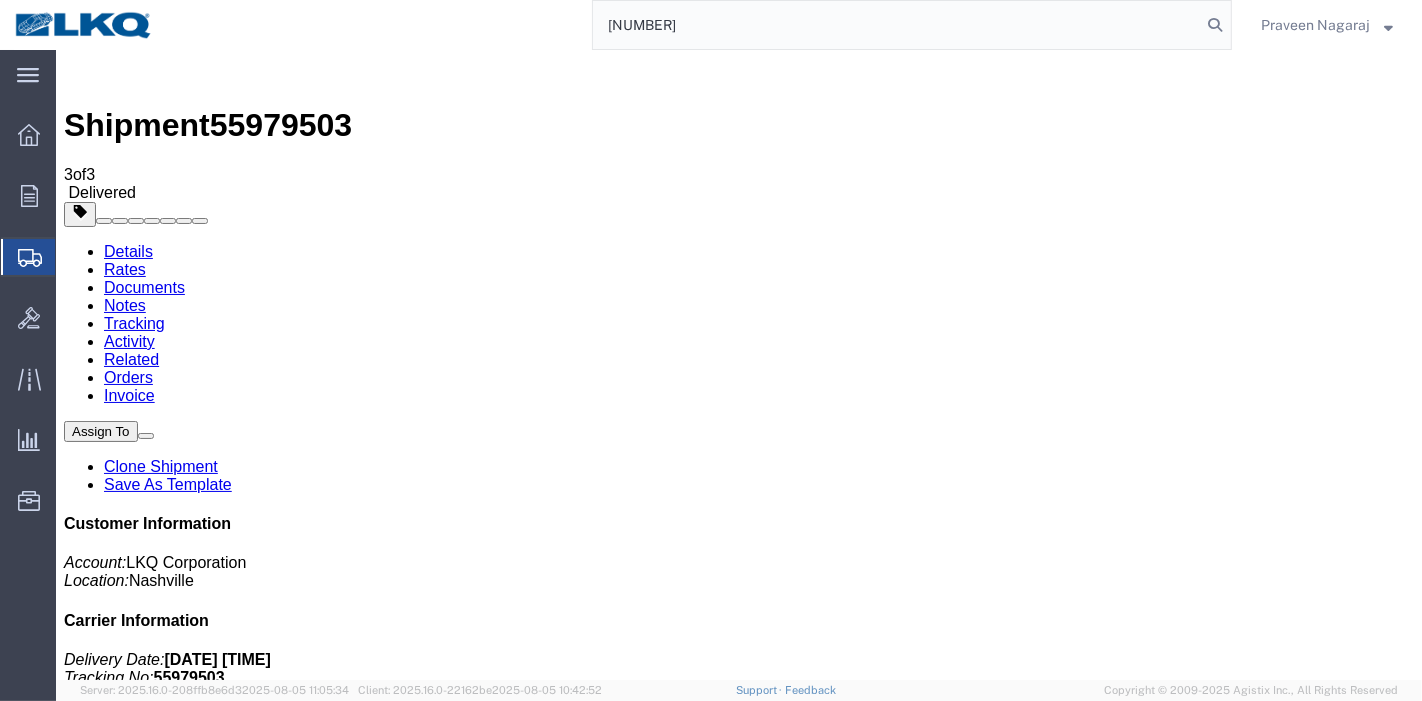 type on "55993670" 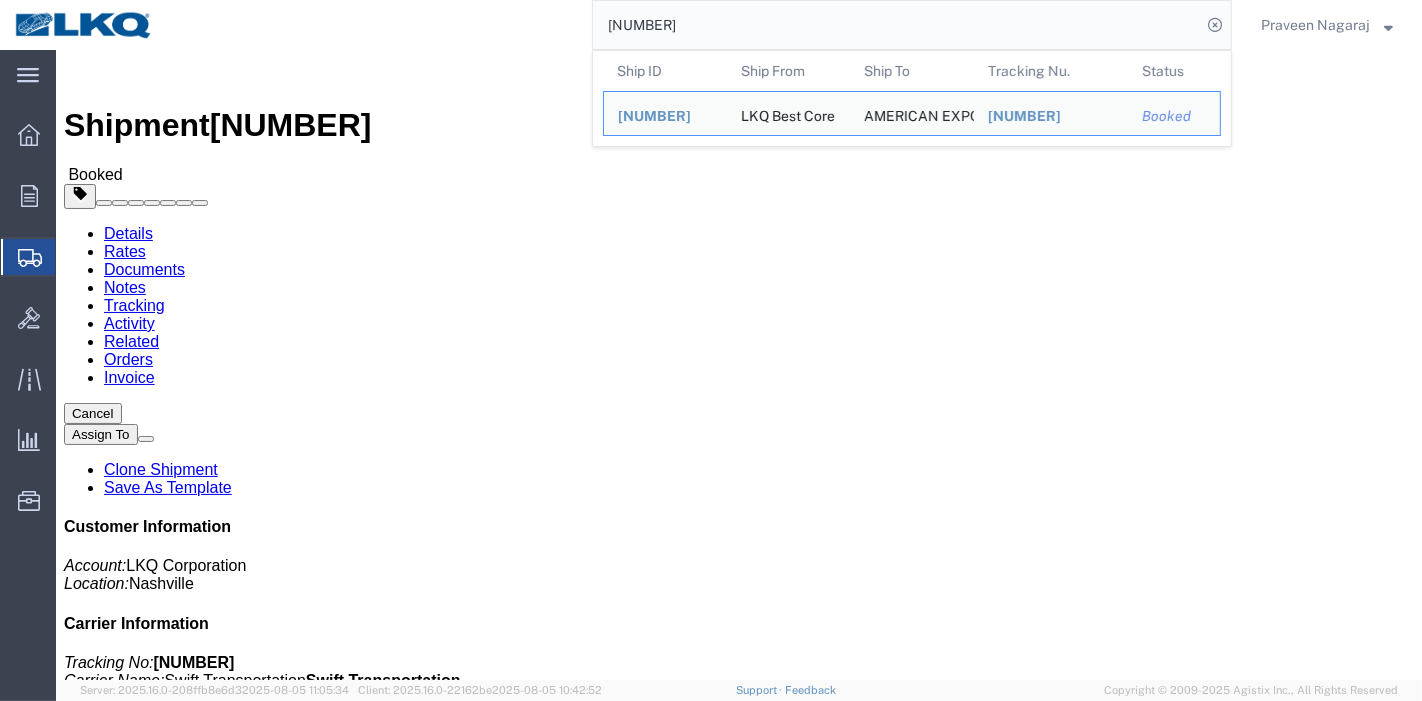 click on "Rates" 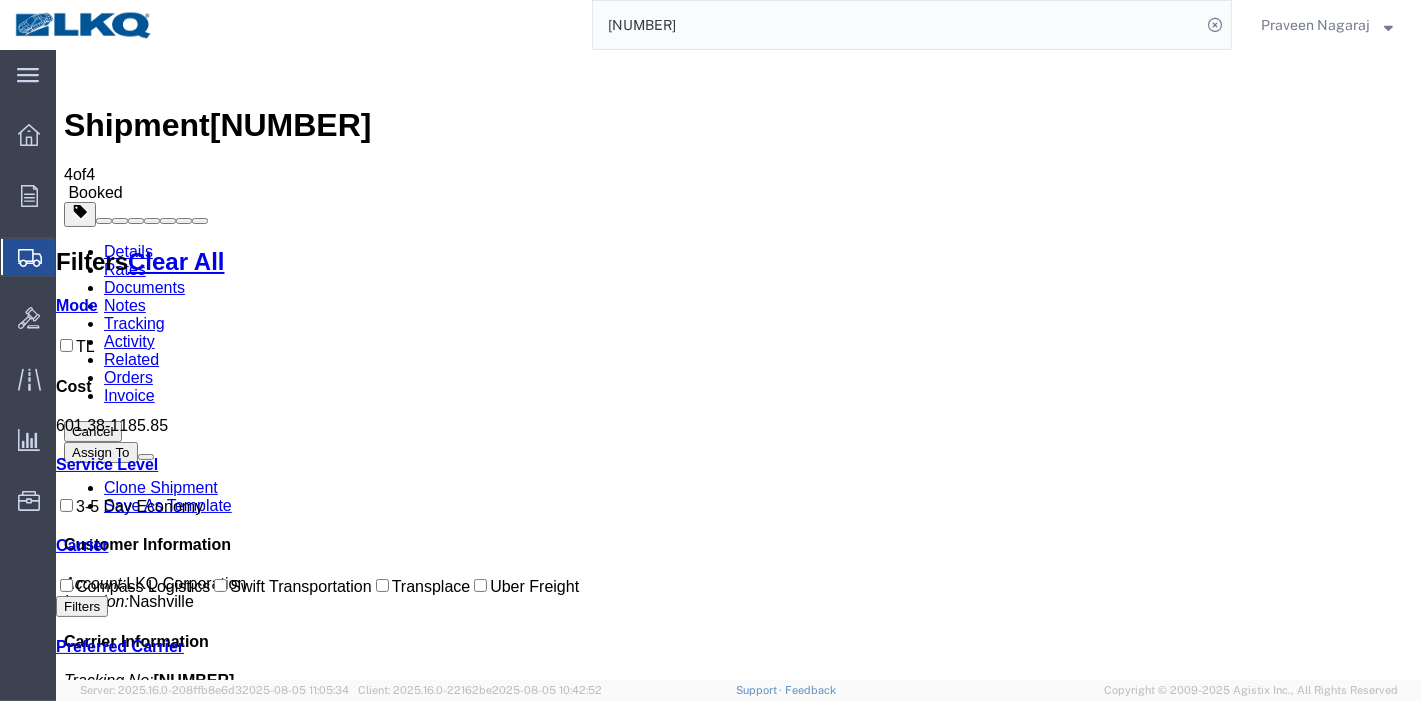 click on "Tracking" at bounding box center (133, 323) 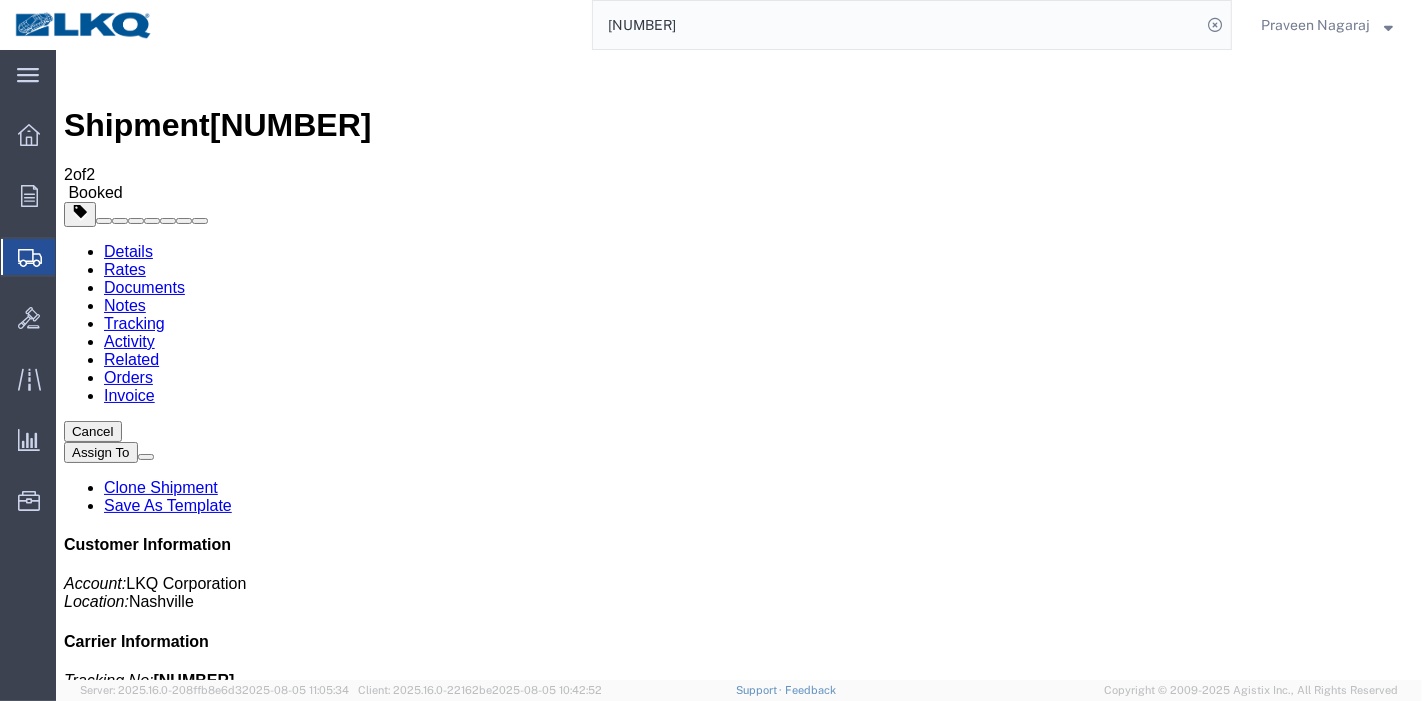 click on "Add New Tracking" at bounding box center [228, 1227] 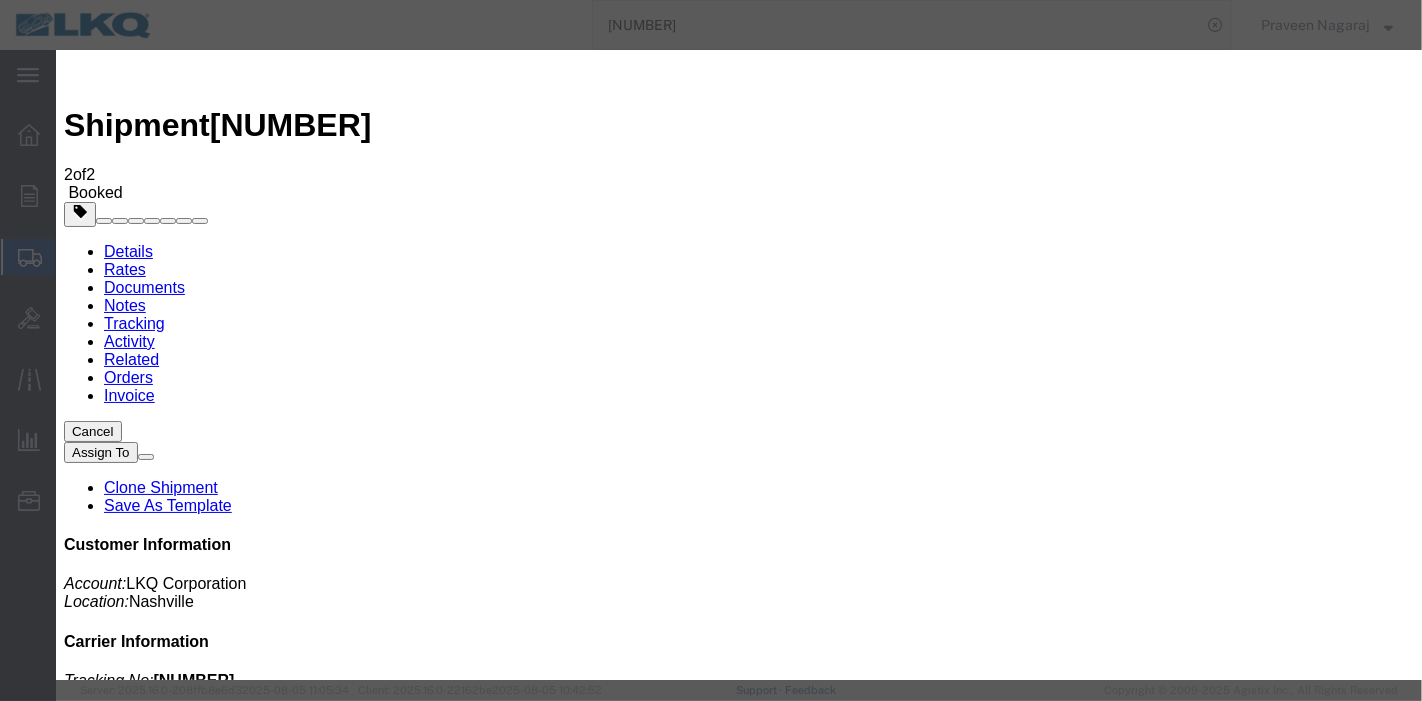type on "08/05/2025" 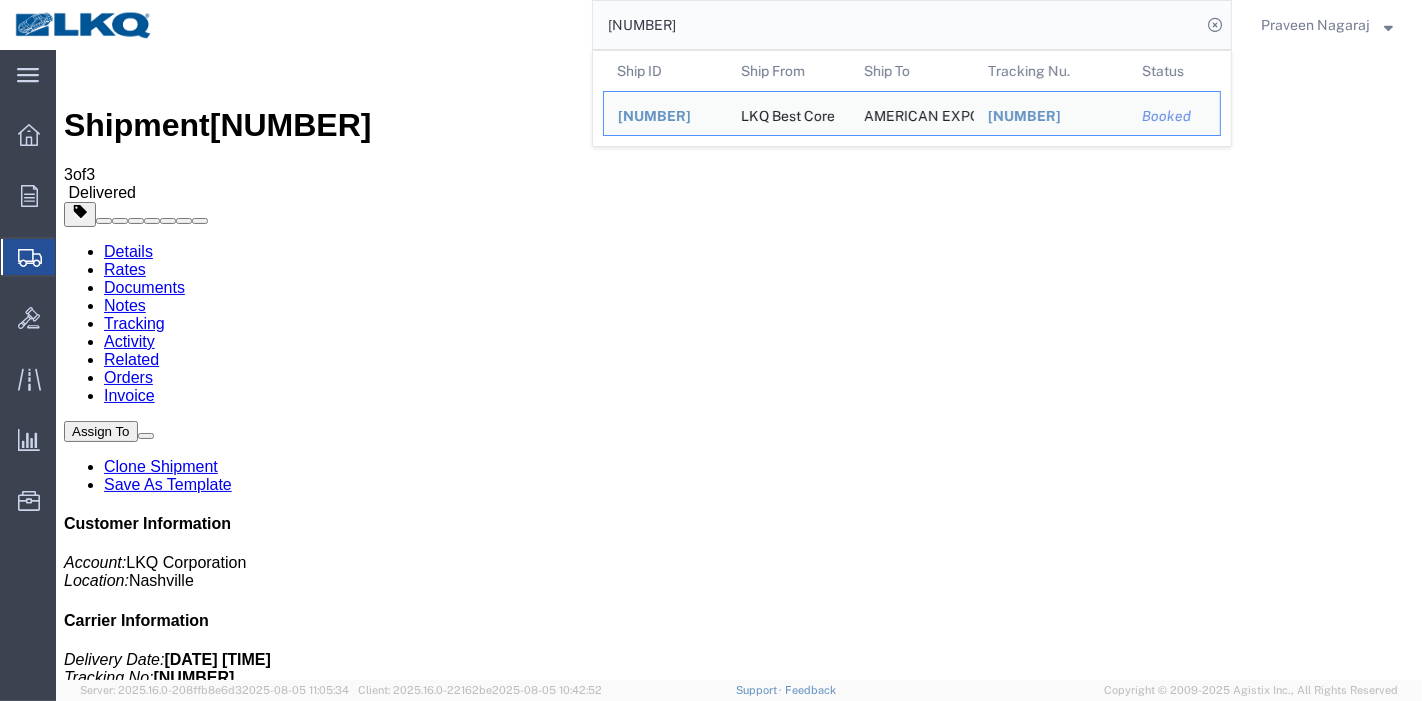 drag, startPoint x: 721, startPoint y: 24, endPoint x: 551, endPoint y: 23, distance: 170.00294 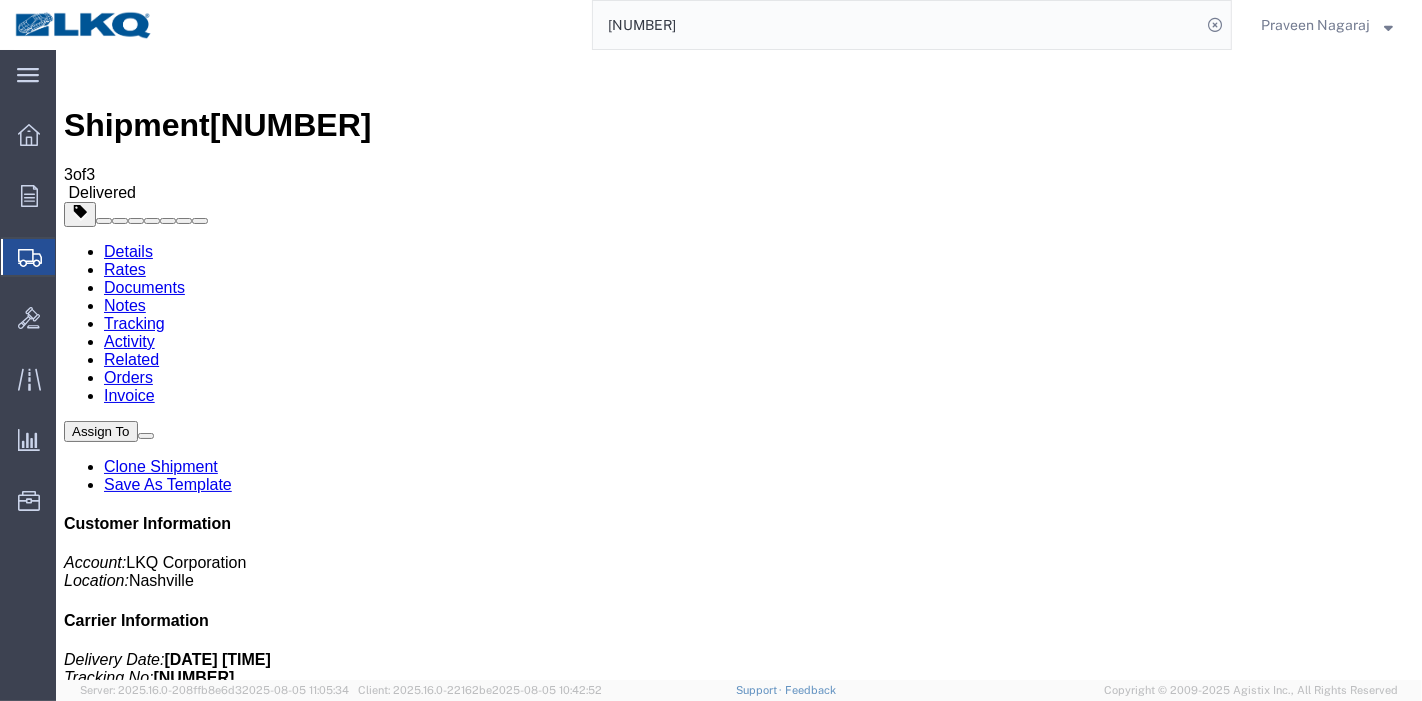paste on "57" 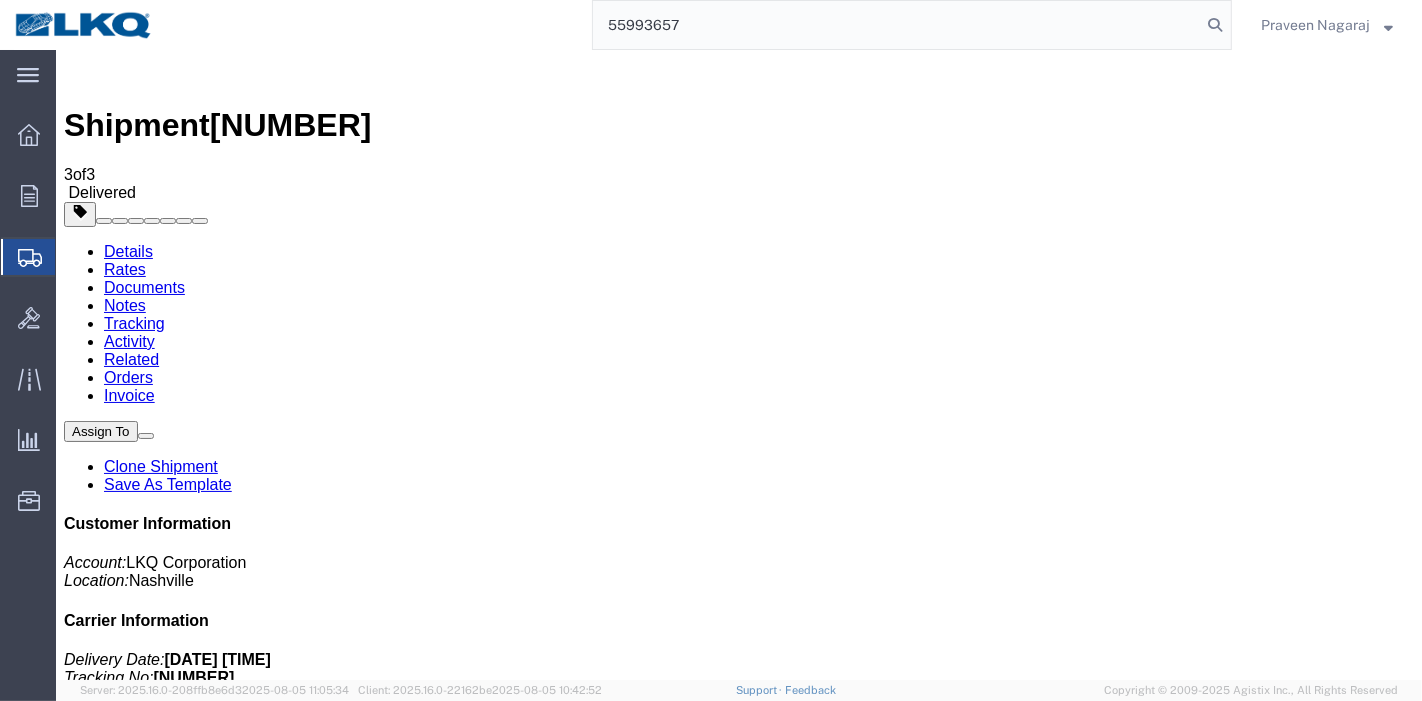 type on "55993657" 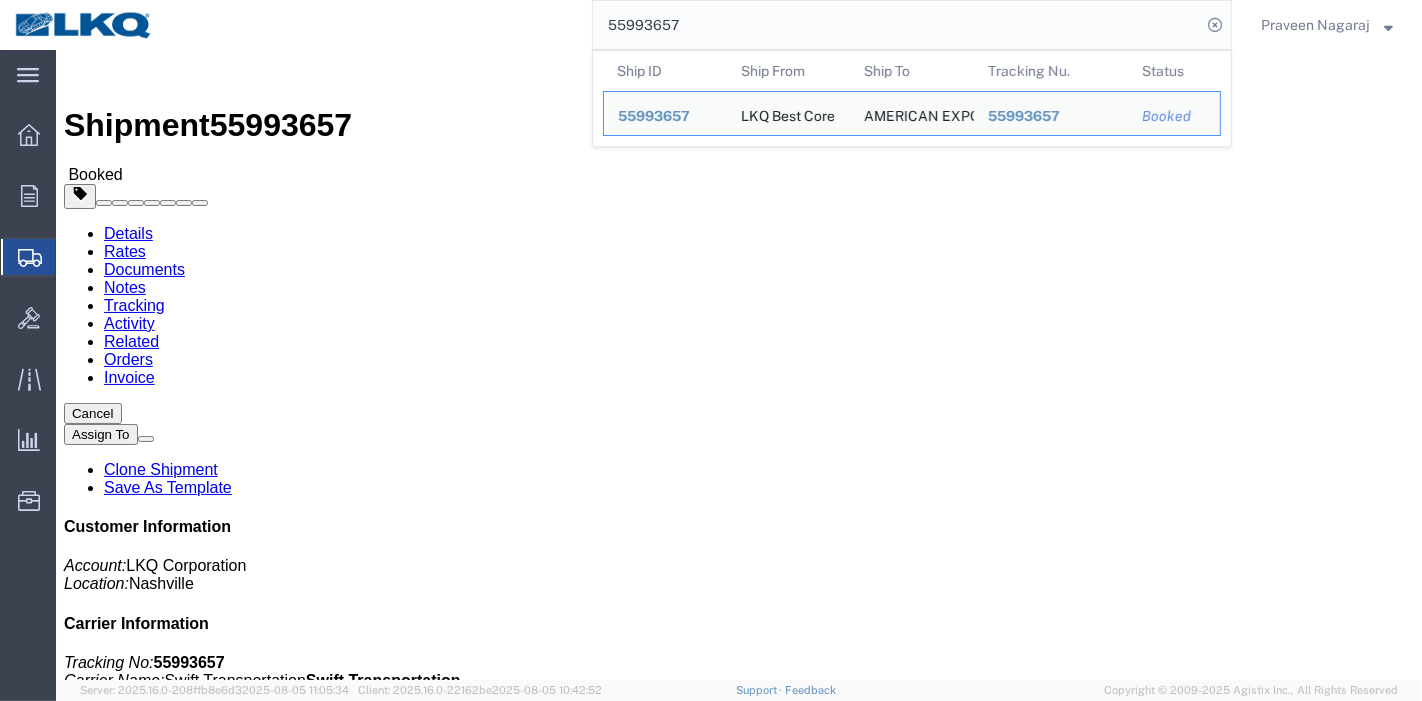 click on "Details" 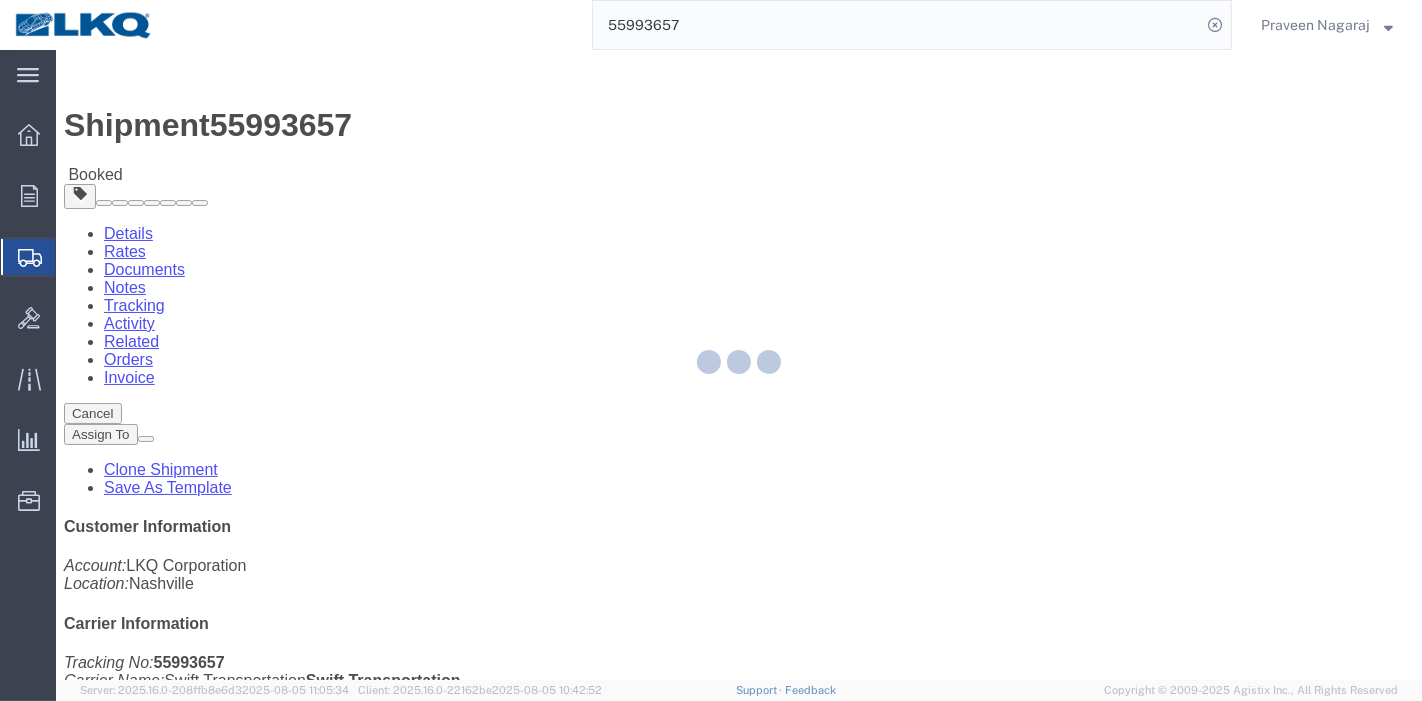 click 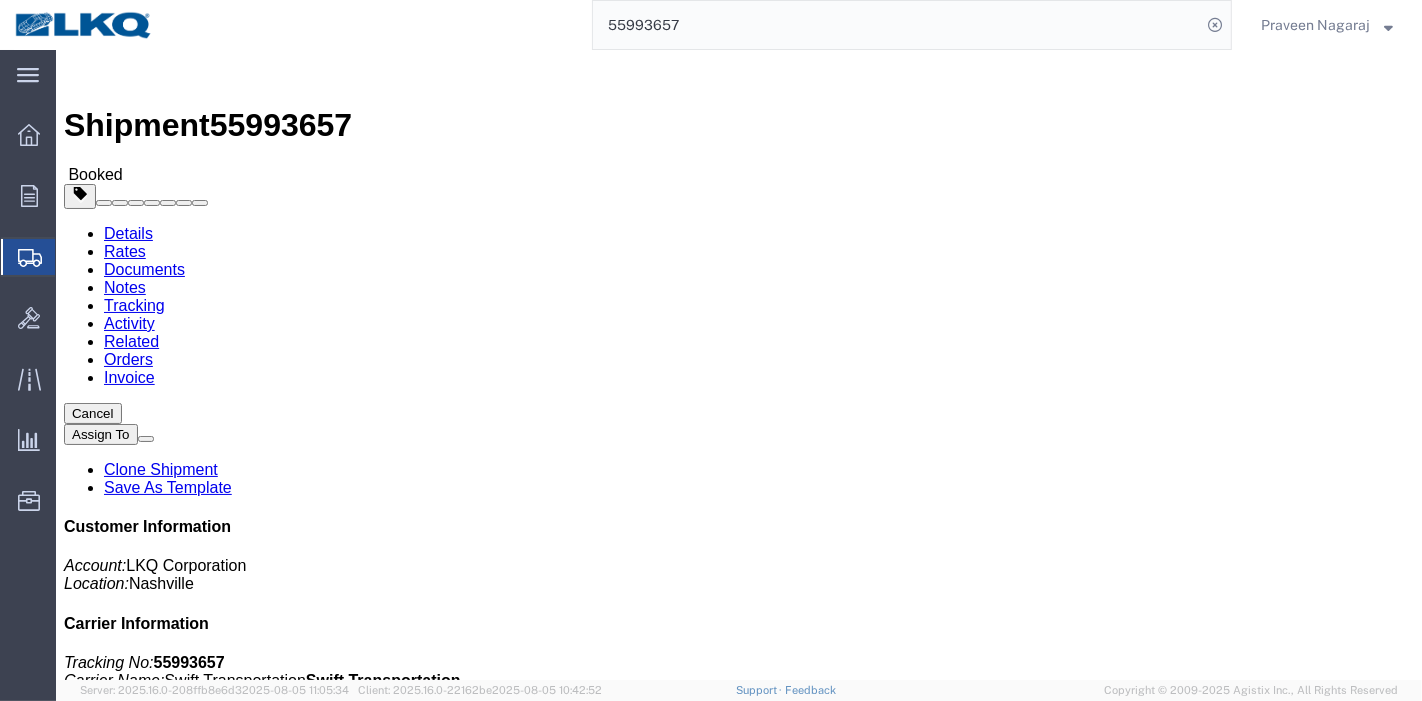 click on "Rates" 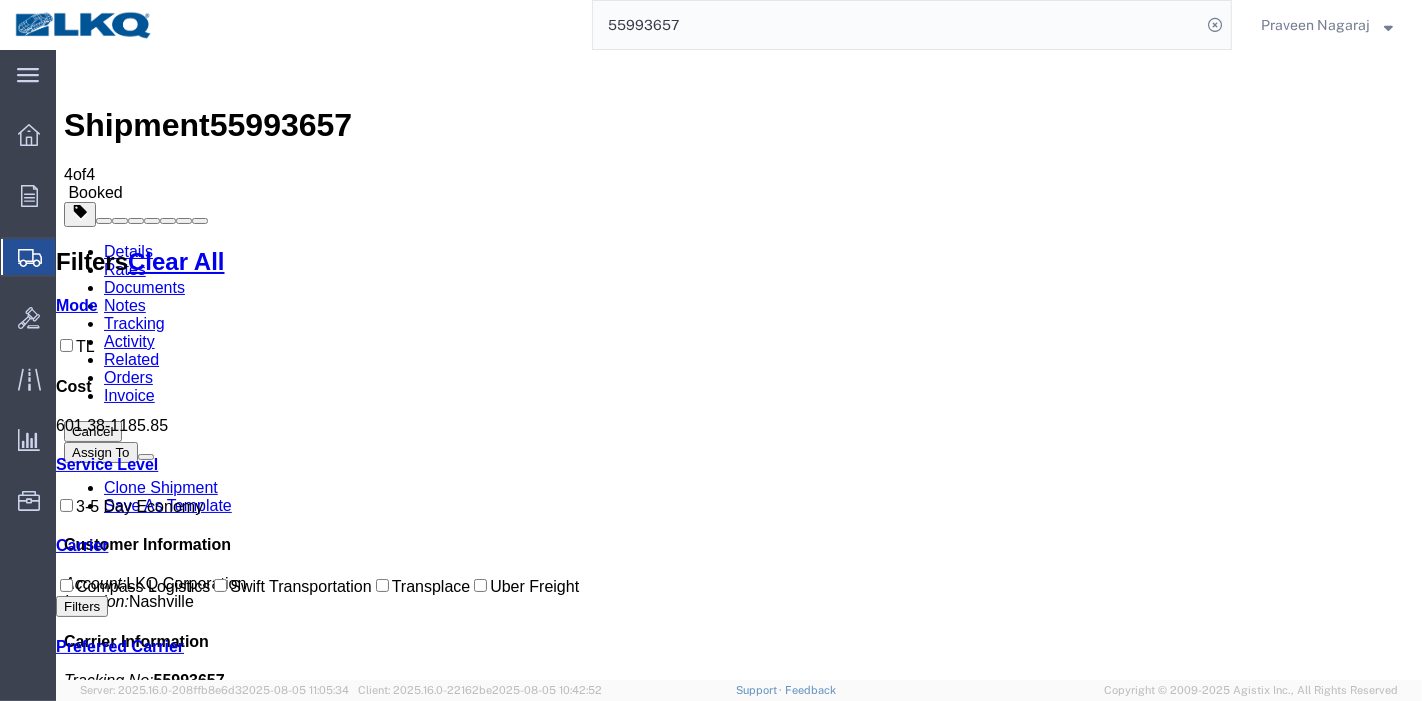 click on "Tracking" at bounding box center (133, 323) 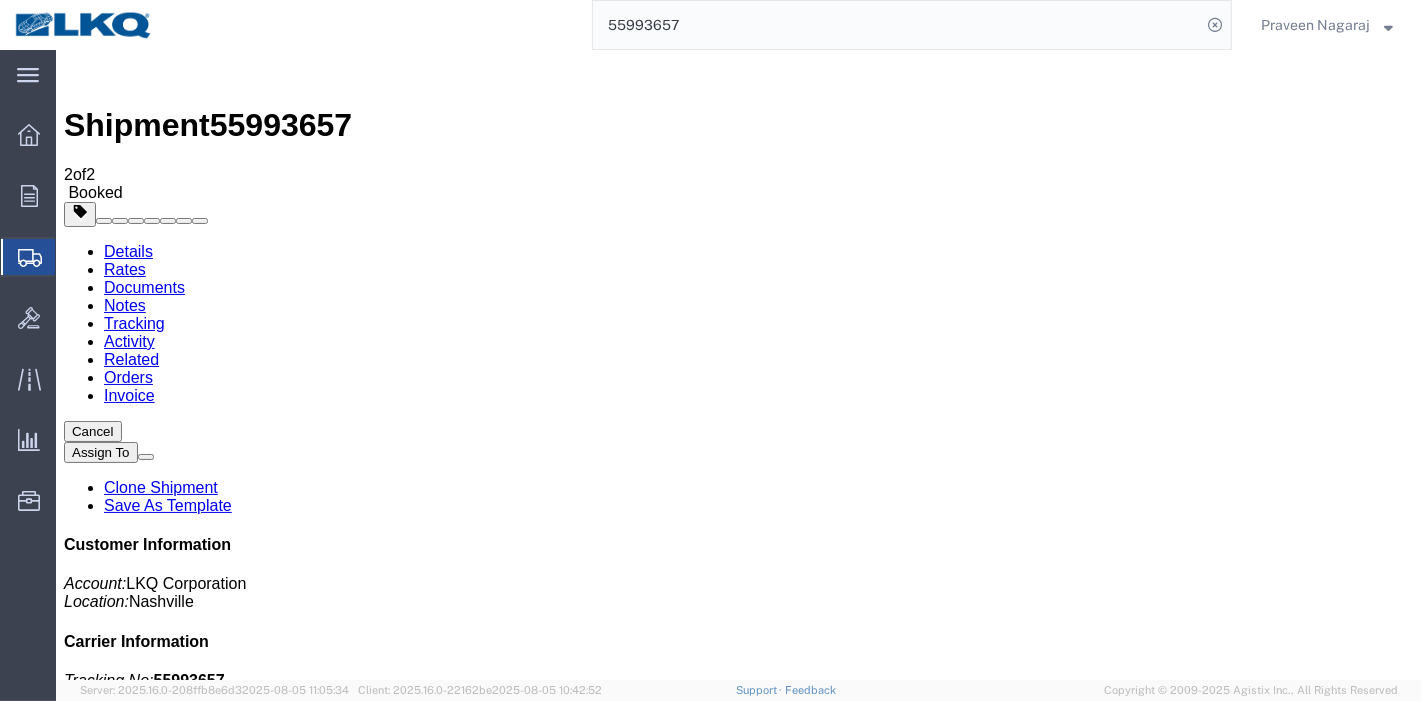 click on "Add New Tracking" at bounding box center (228, 1227) 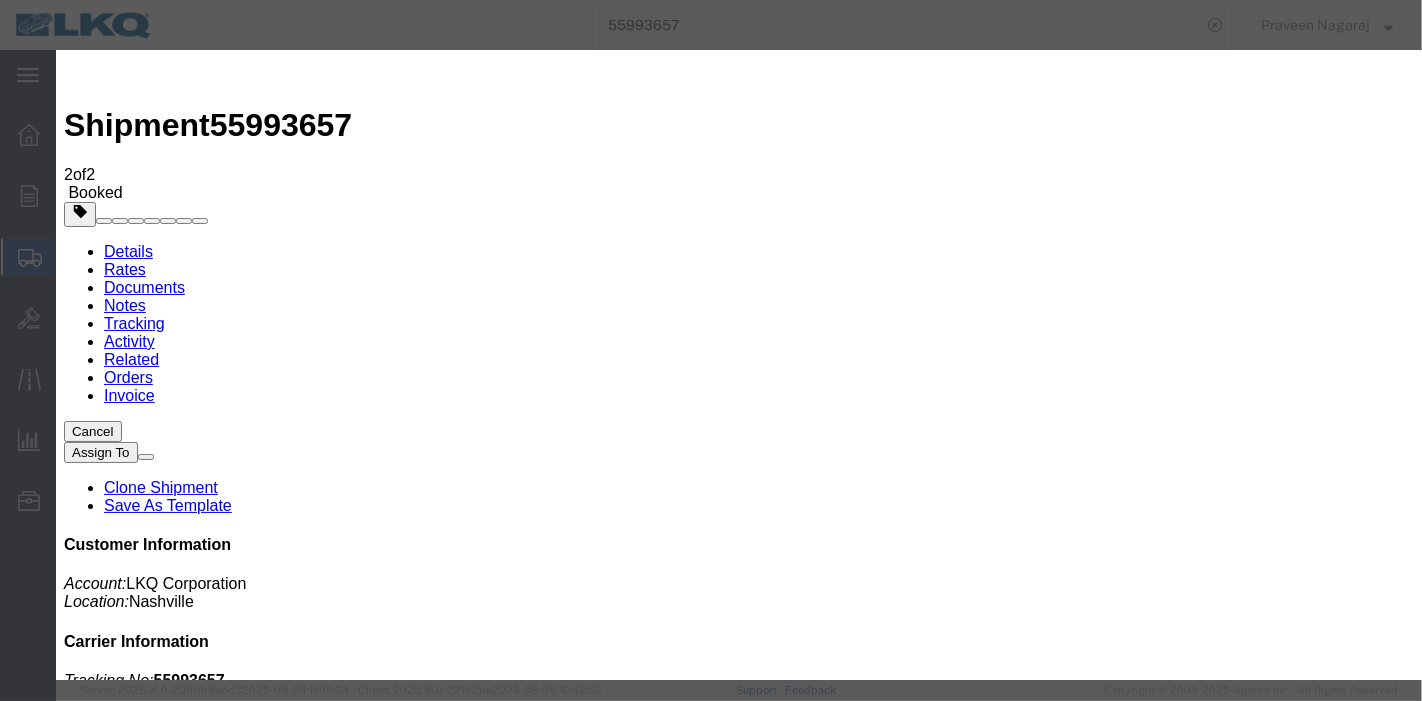 type on "08/05/2025" 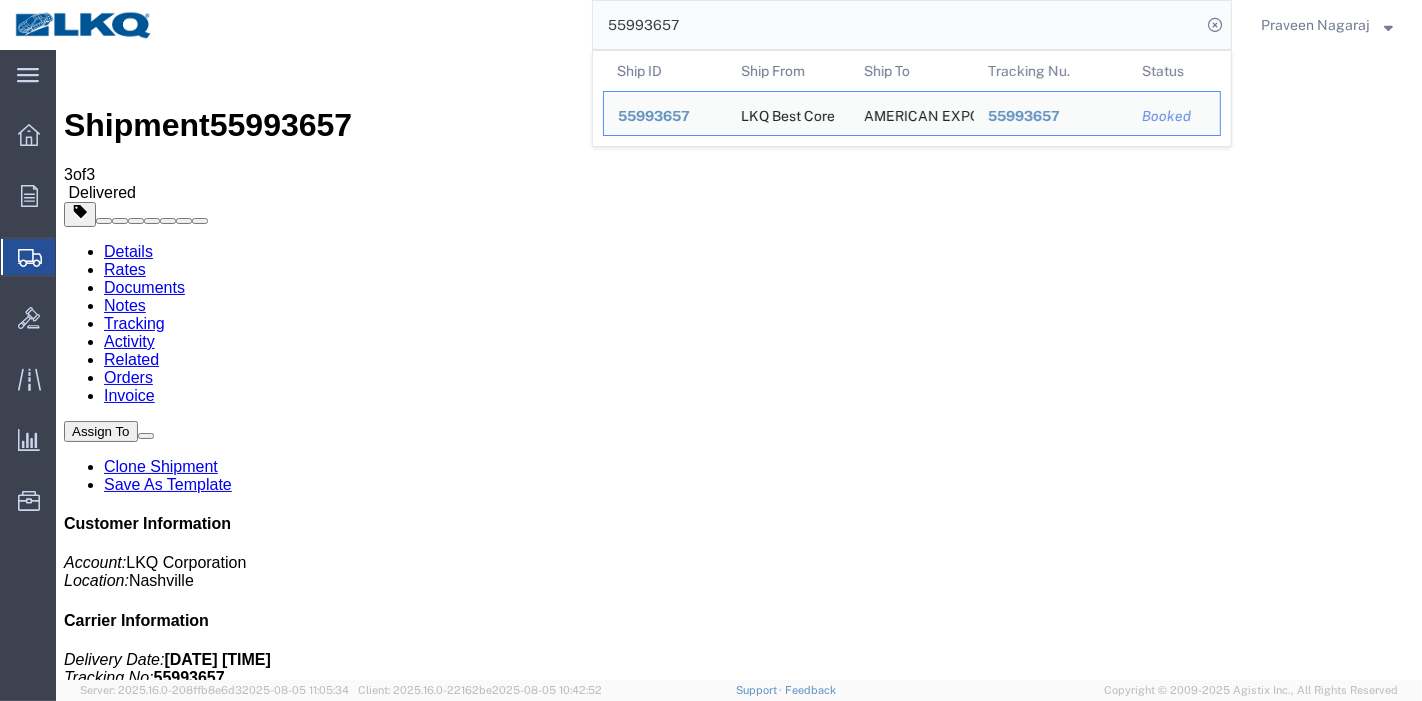 click on "55993657 Ship ID Ship From Ship To Tracking Nu. Status Ship ID 55993657 Ship From LKQ Best Core Ship To AMERICAN EXPORT SERVICES INC Tracking Nu. 55993657 Status Booked" 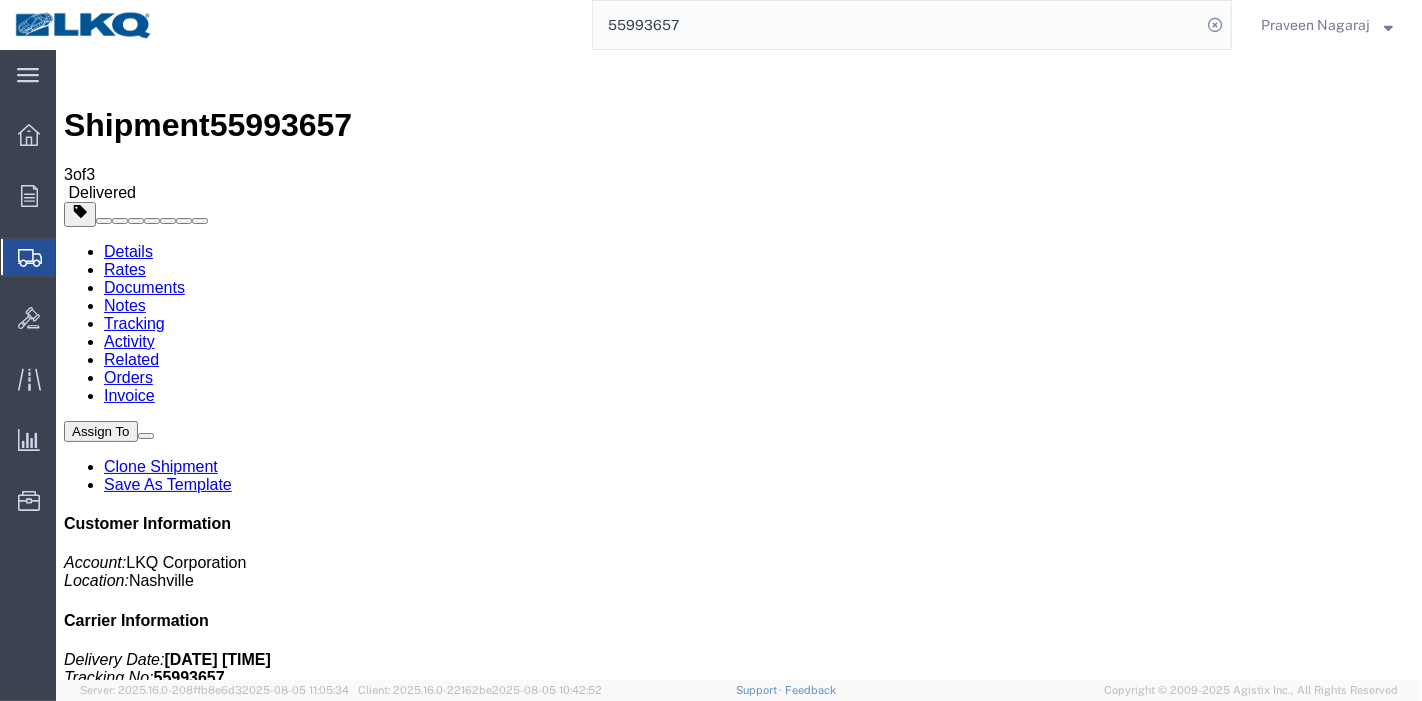 paste on "70" 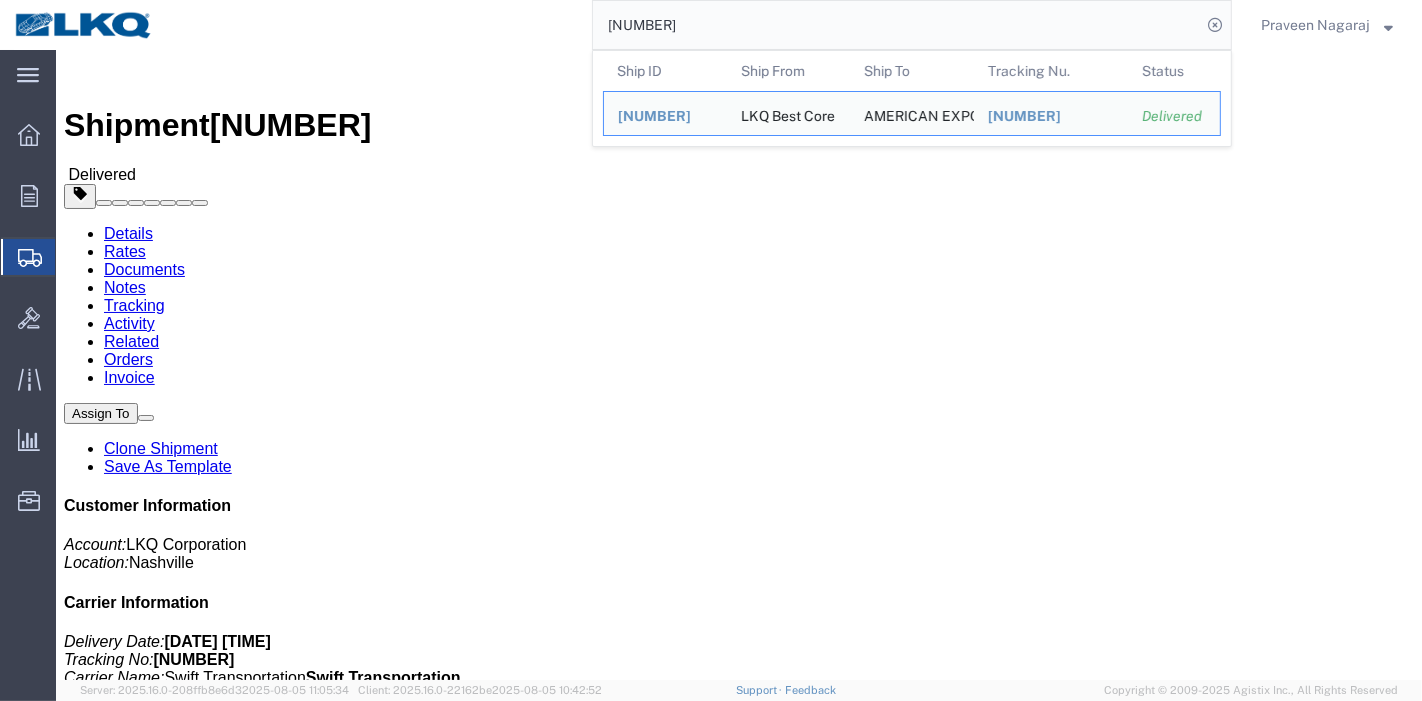 drag, startPoint x: 725, startPoint y: 27, endPoint x: 550, endPoint y: 27, distance: 175 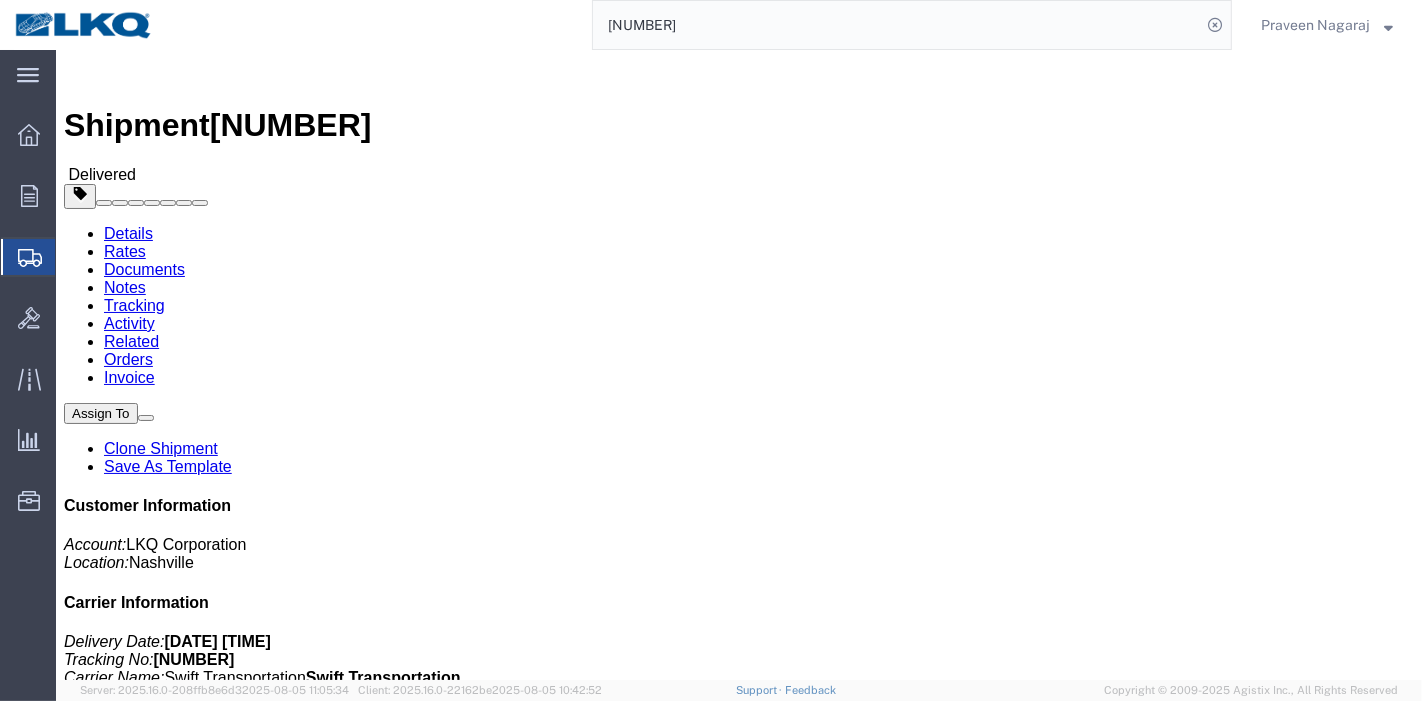 paste on "6262658" 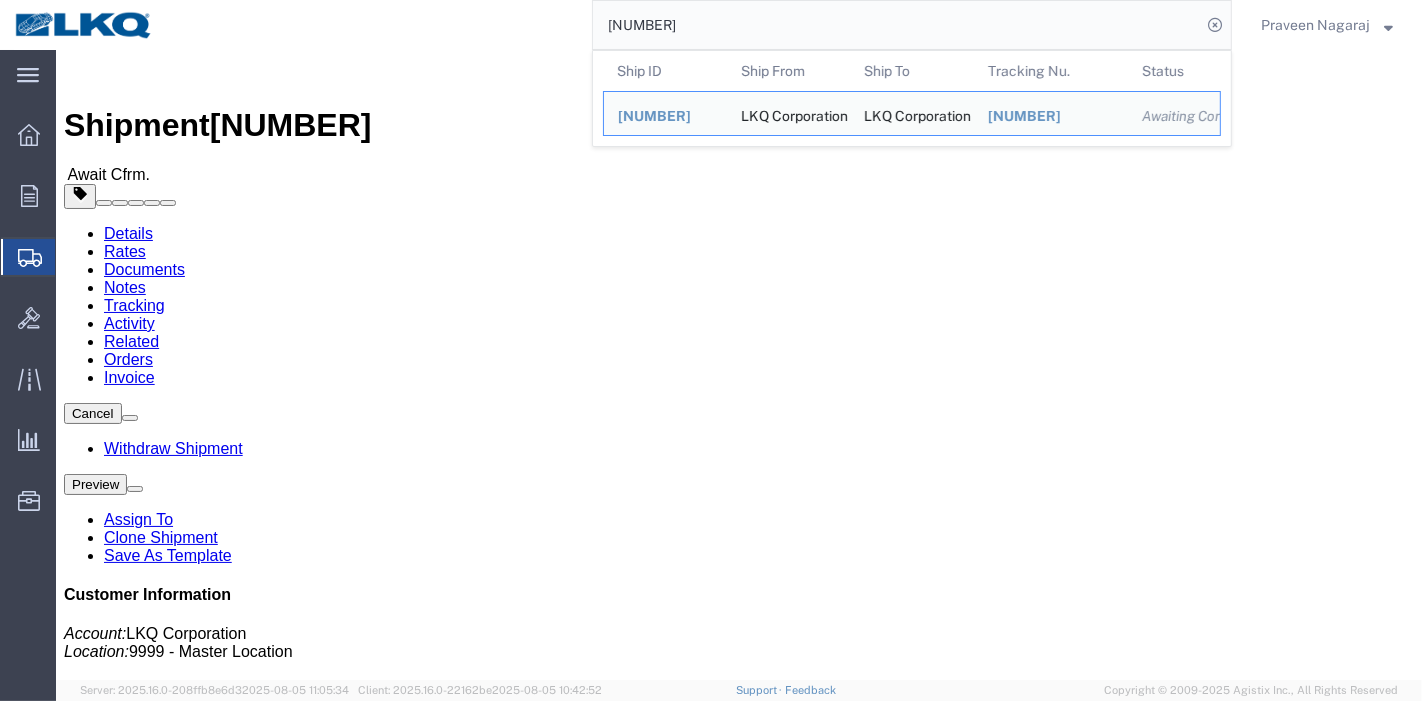 drag, startPoint x: 723, startPoint y: 27, endPoint x: 444, endPoint y: 4, distance: 279.9464 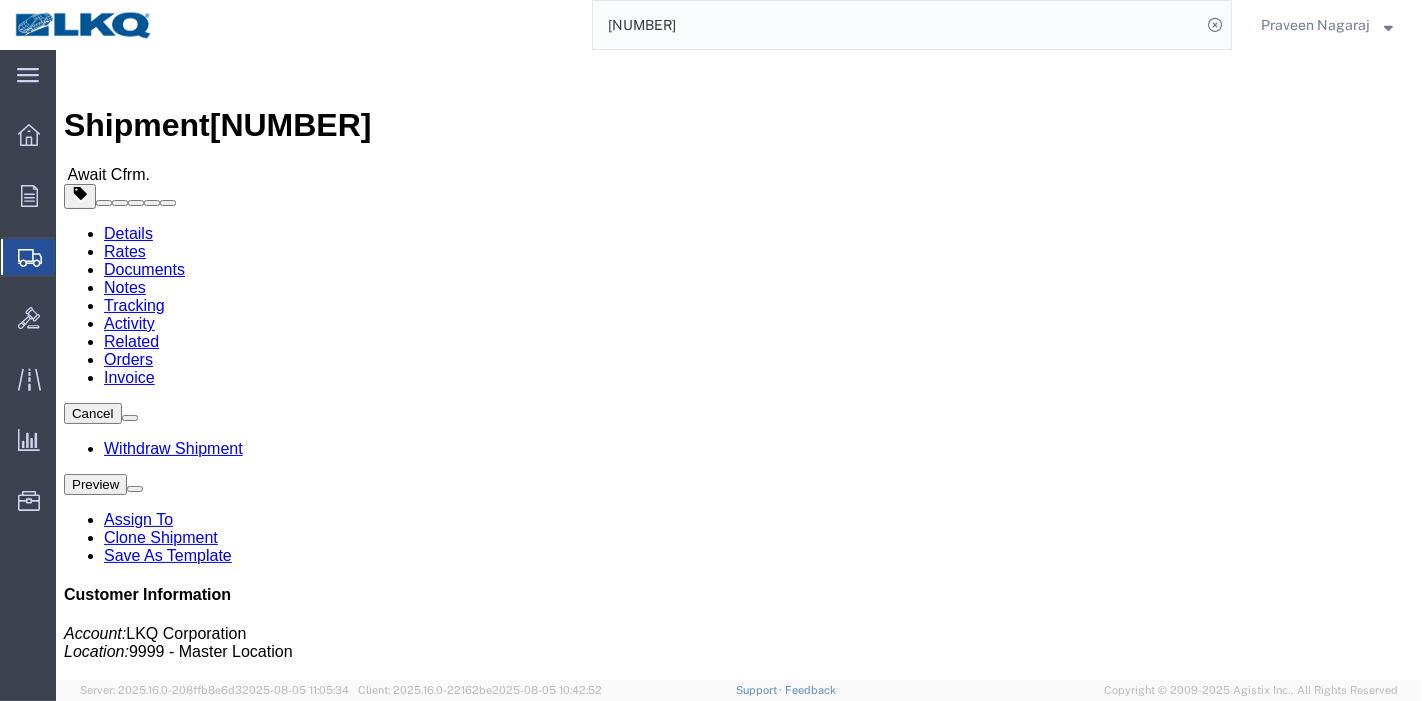 paste on "025633" 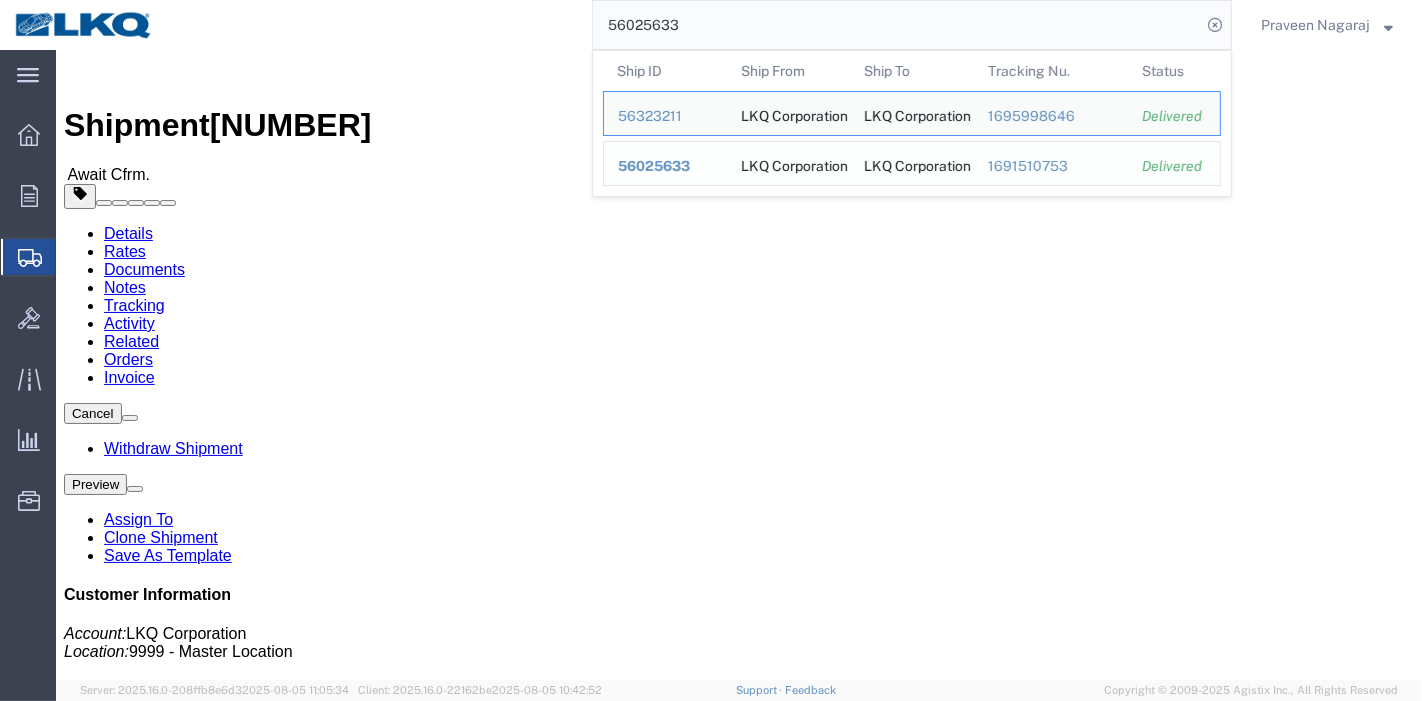 click on "56025633" at bounding box center [665, 166] 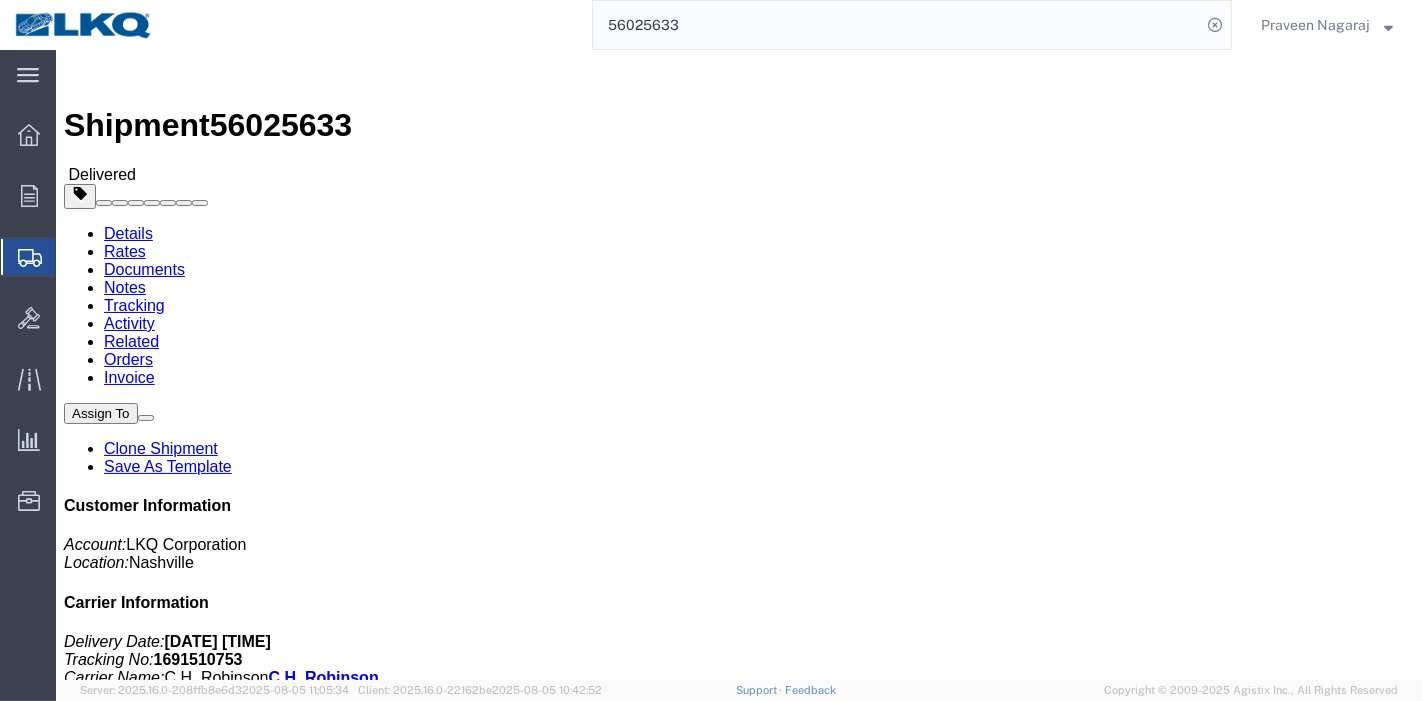 click on "Rates" 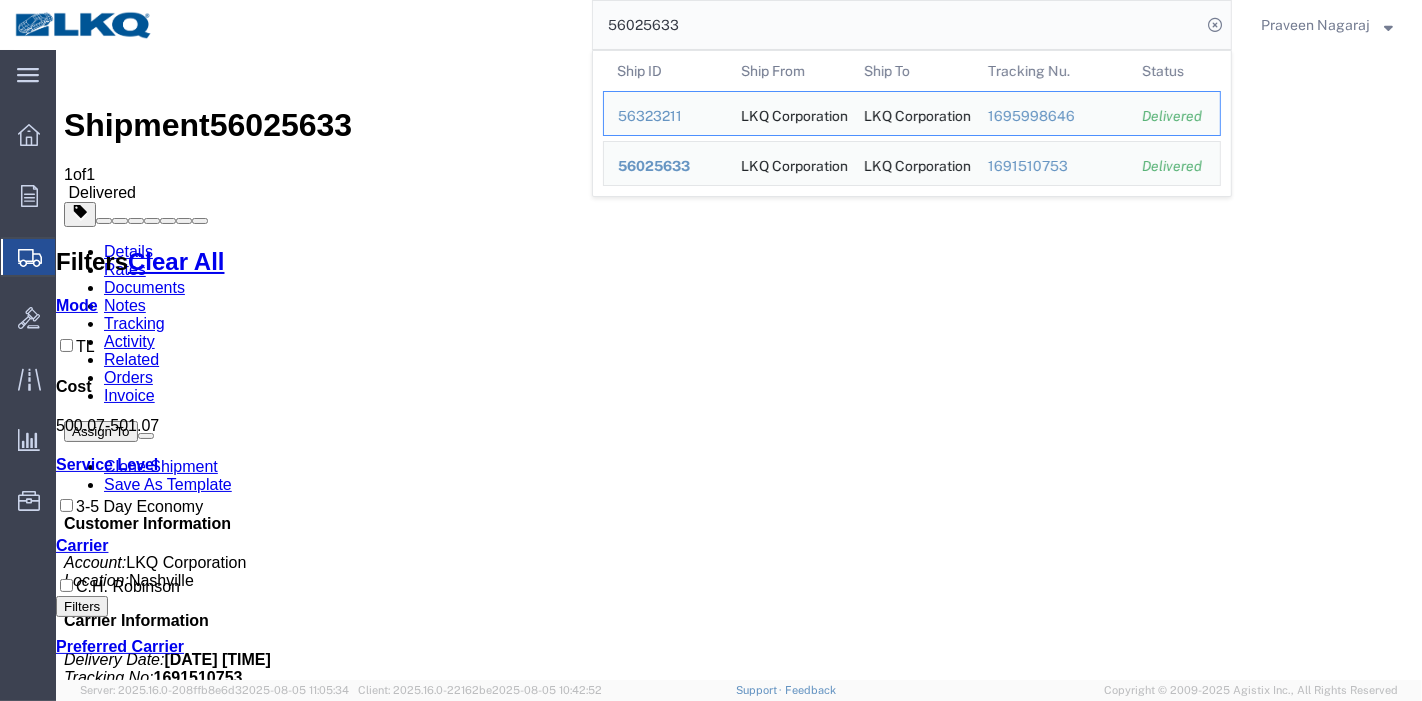 drag, startPoint x: 766, startPoint y: 30, endPoint x: 454, endPoint y: 24, distance: 312.05768 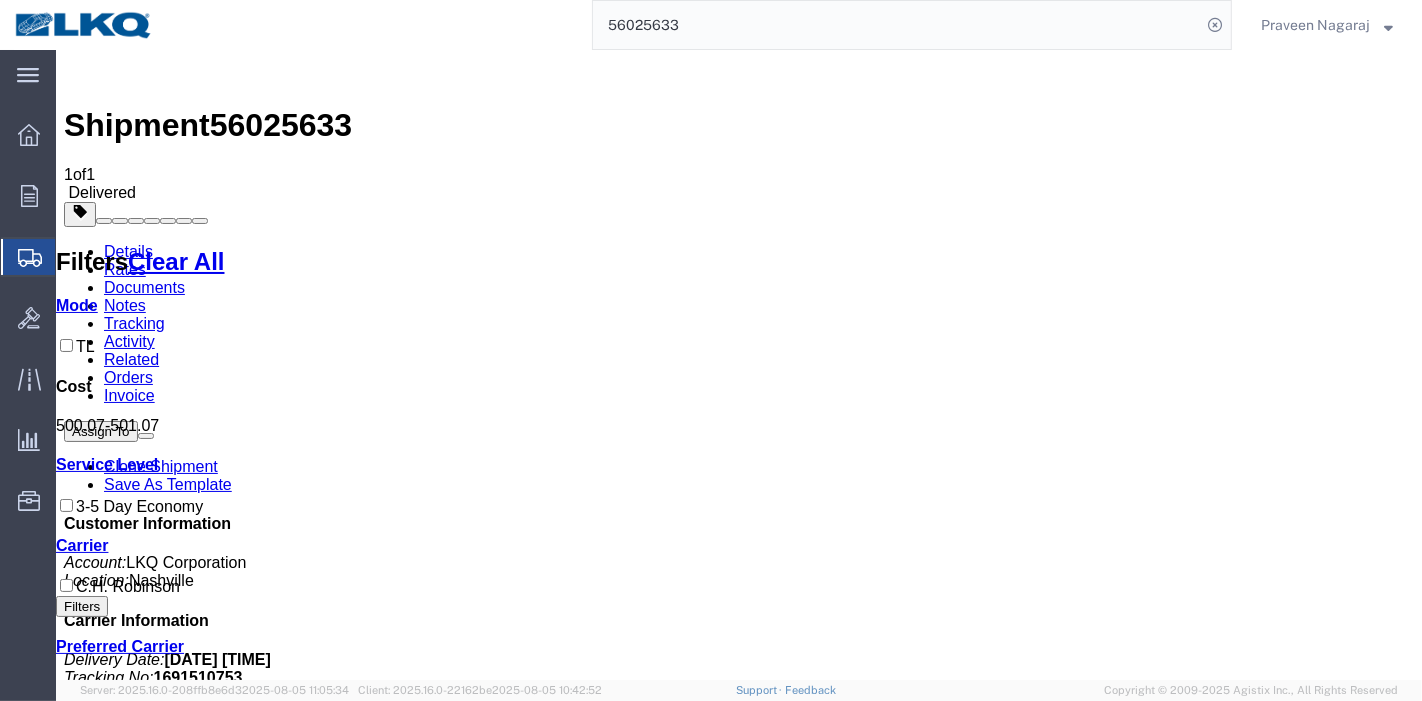 paste on "275344" 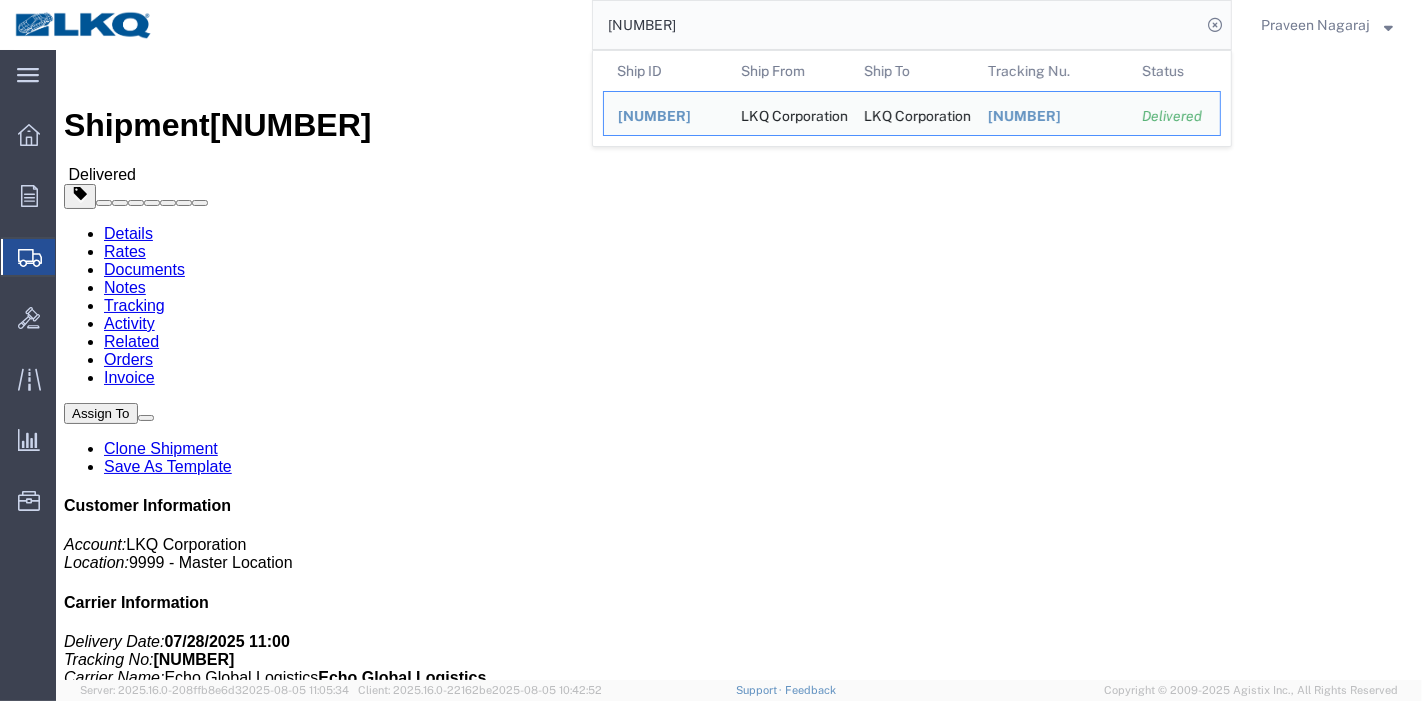click on "Rates" 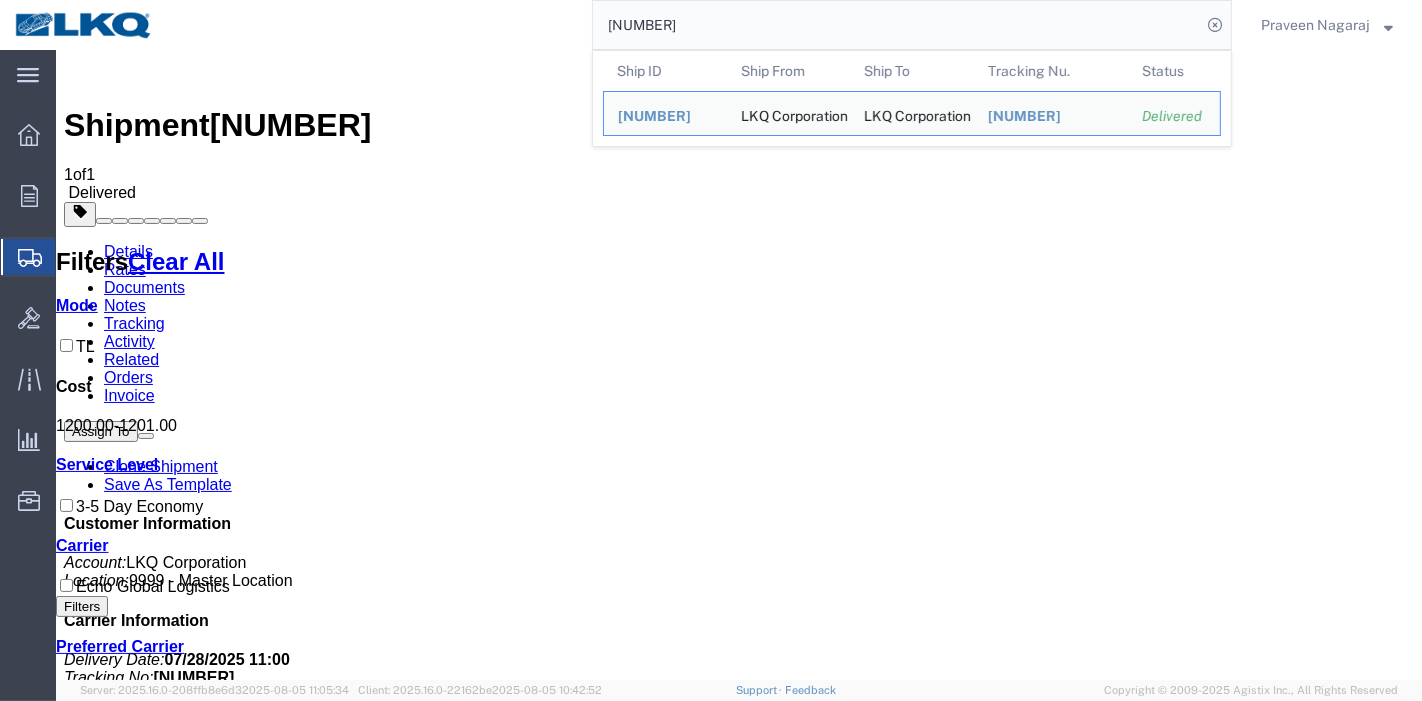 drag, startPoint x: 750, startPoint y: 30, endPoint x: 1038, endPoint y: 10, distance: 288.6936 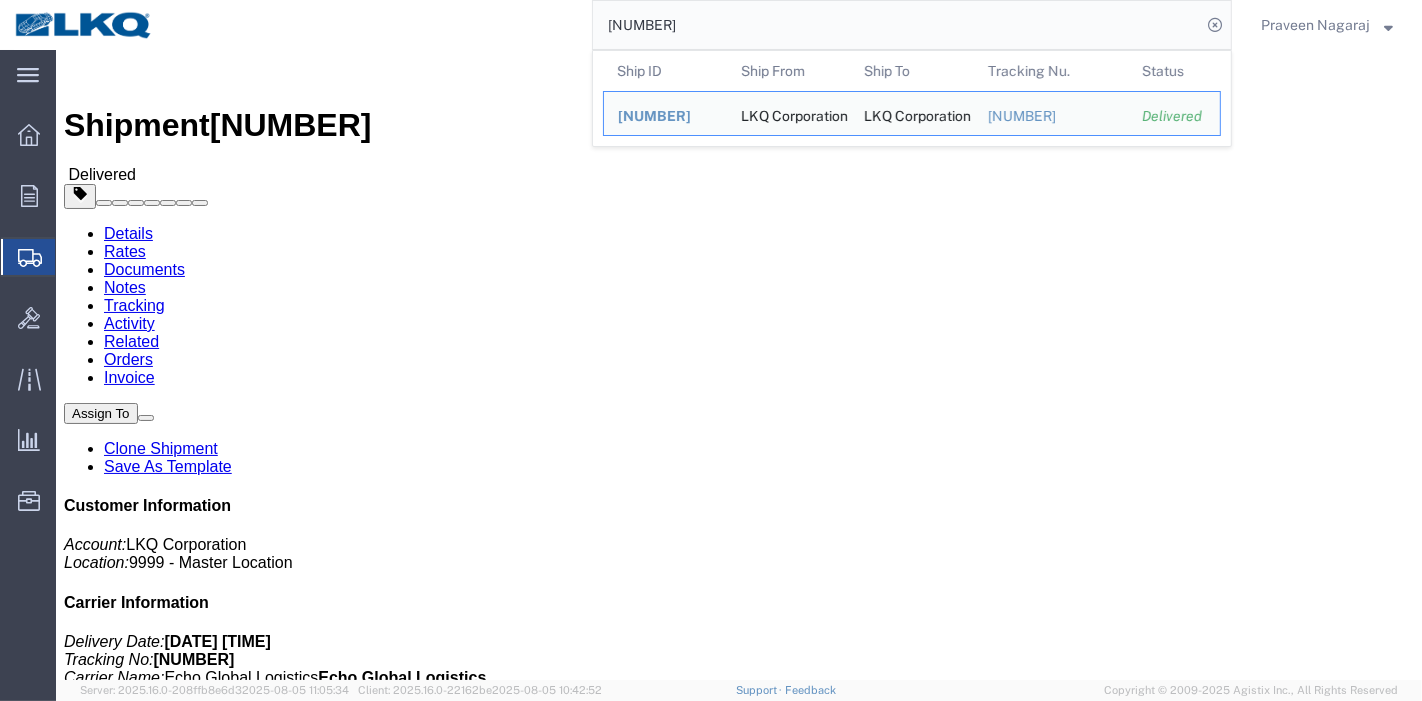 click on "Rates" 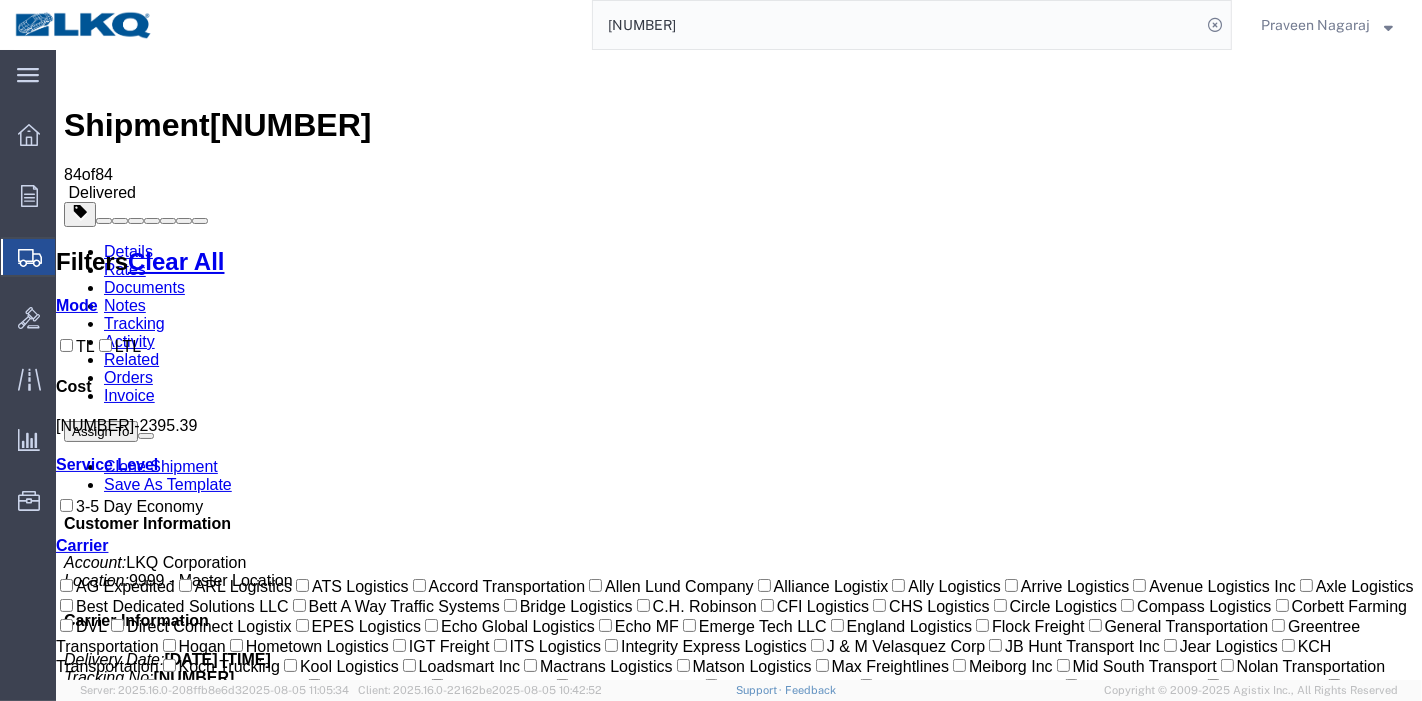 click on "Shipment  56086064 84
of
84   Delivered" at bounding box center [738, 130] 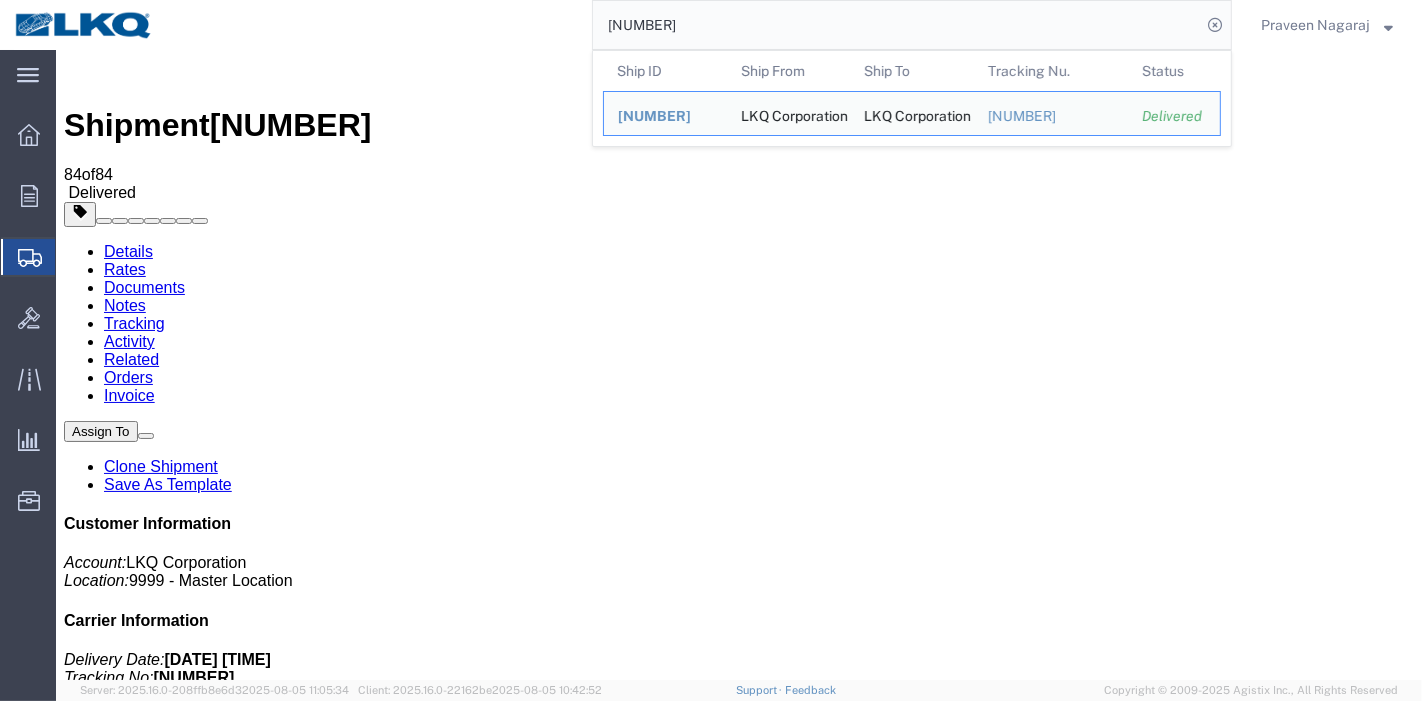 drag, startPoint x: 691, startPoint y: 26, endPoint x: 323, endPoint y: 26, distance: 368 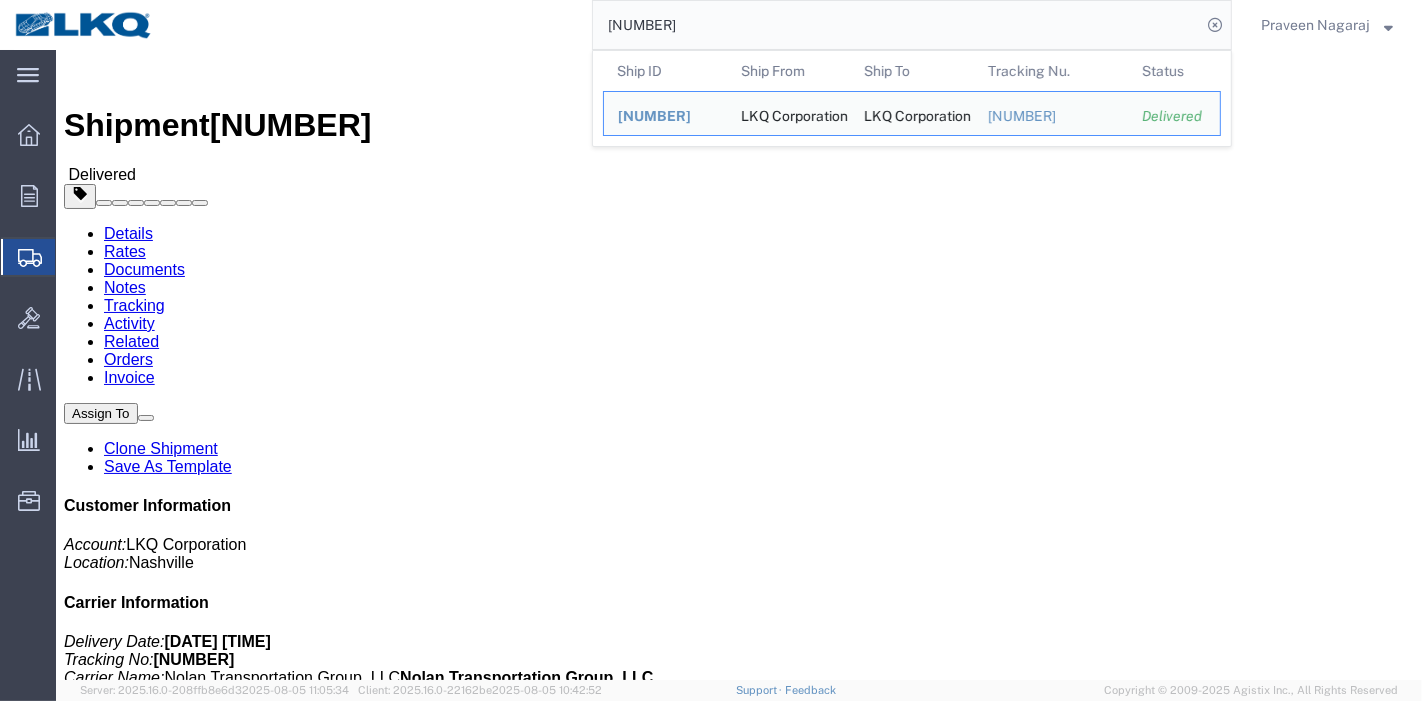 click on "Rates" 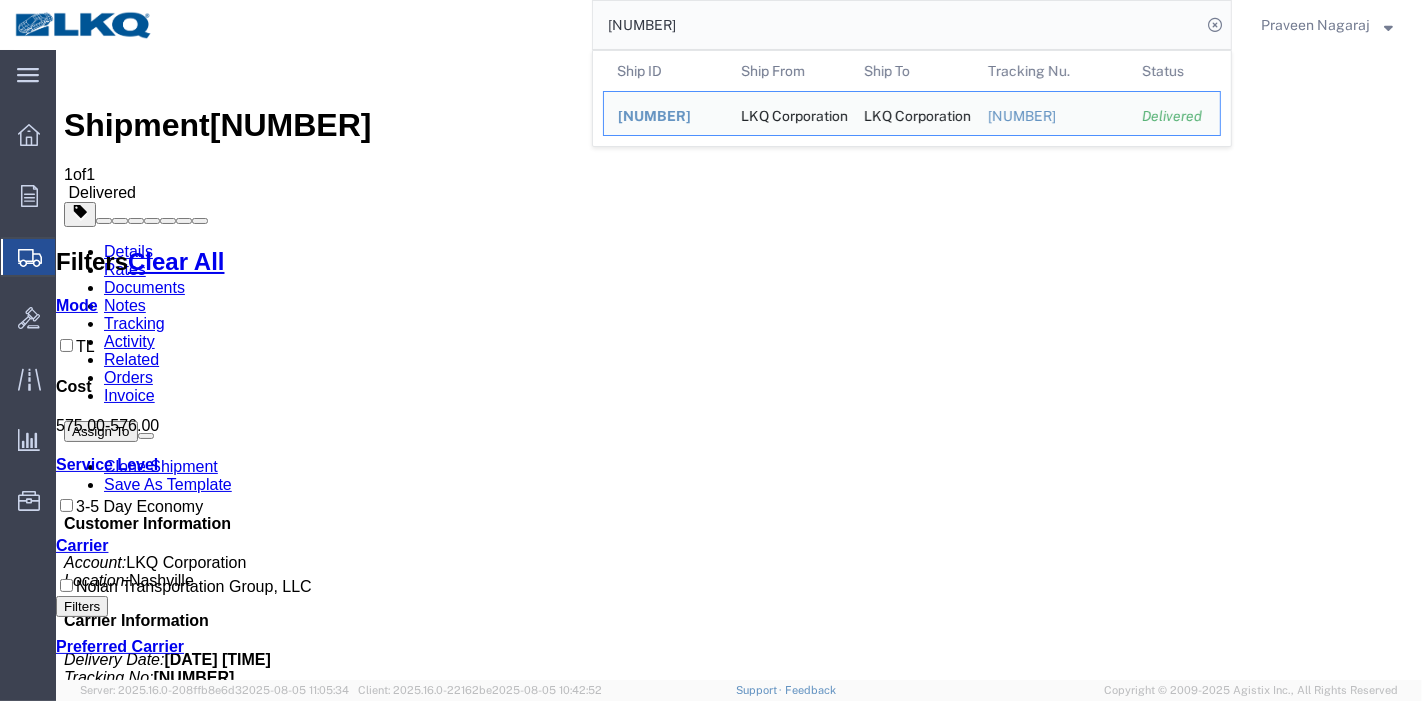 drag, startPoint x: 824, startPoint y: 46, endPoint x: 540, endPoint y: 24, distance: 284.85083 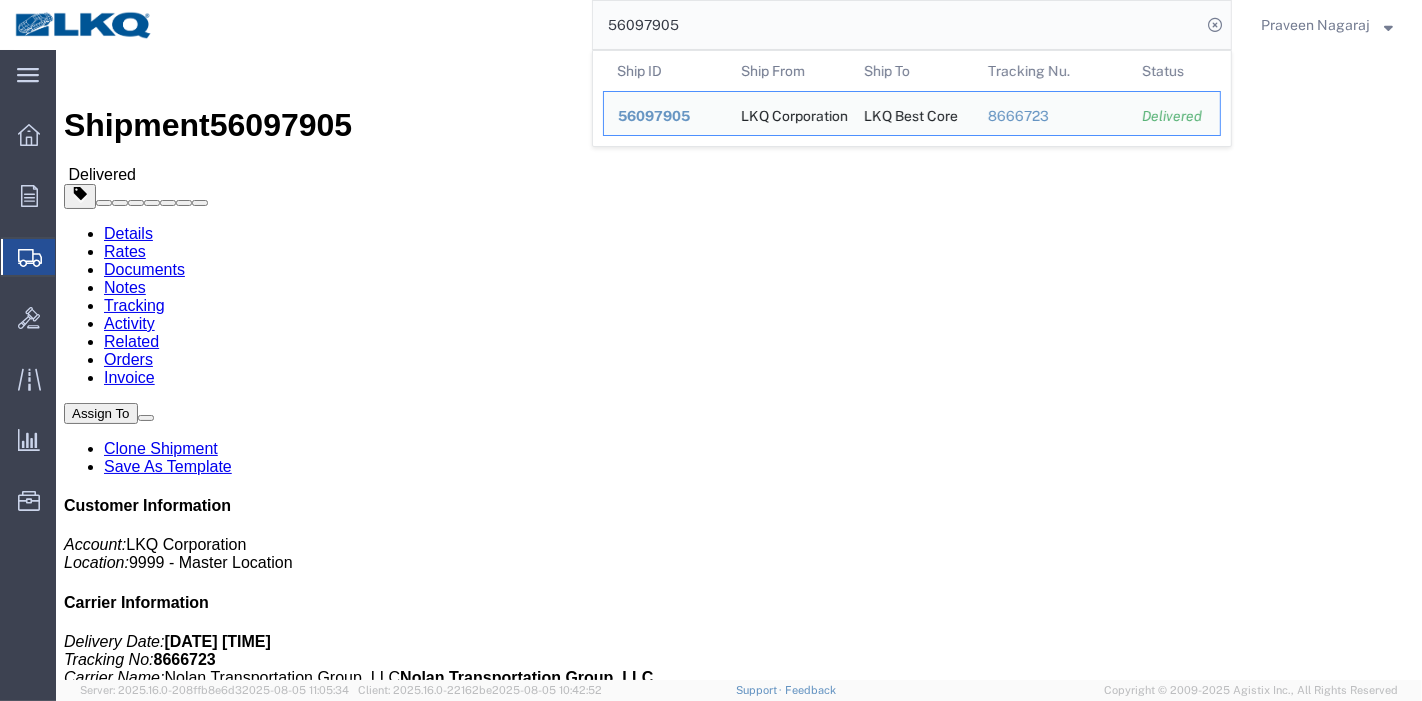 click on "Rates" 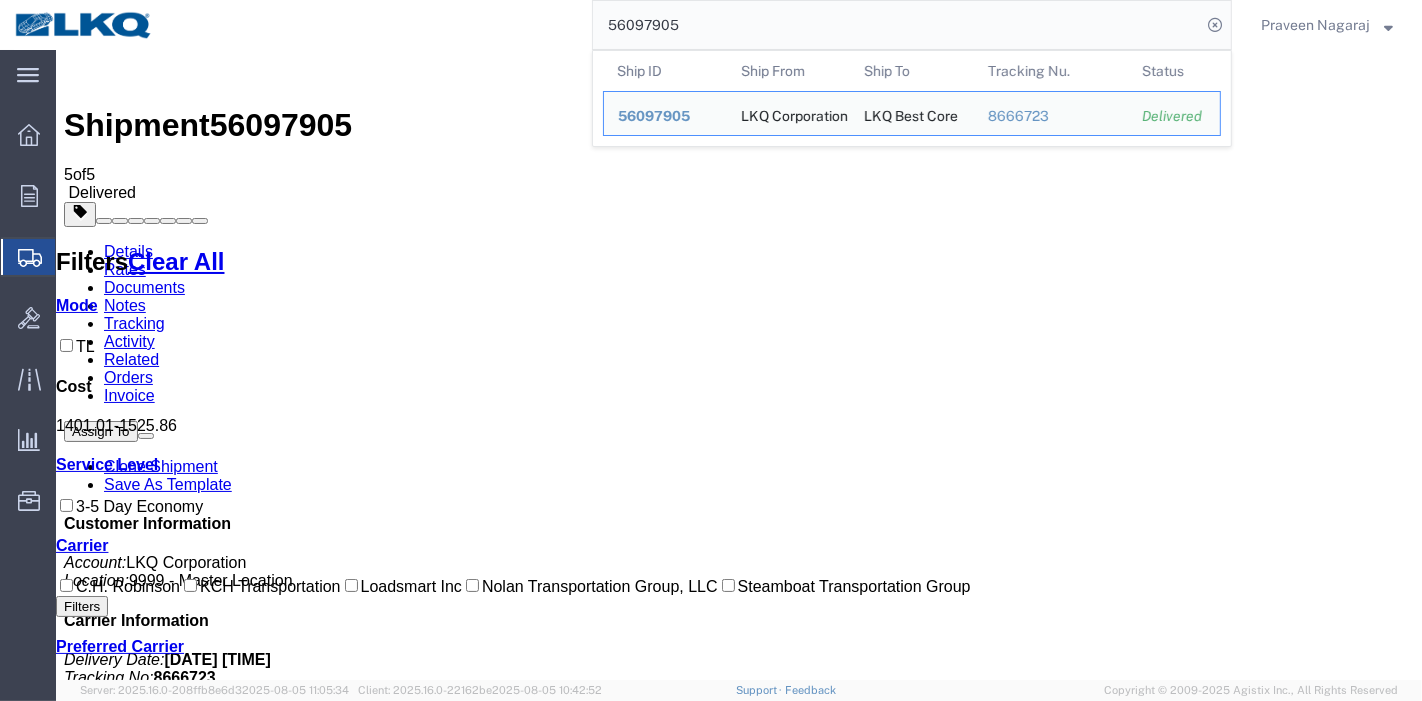 drag, startPoint x: 737, startPoint y: 31, endPoint x: 427, endPoint y: 40, distance: 310.1306 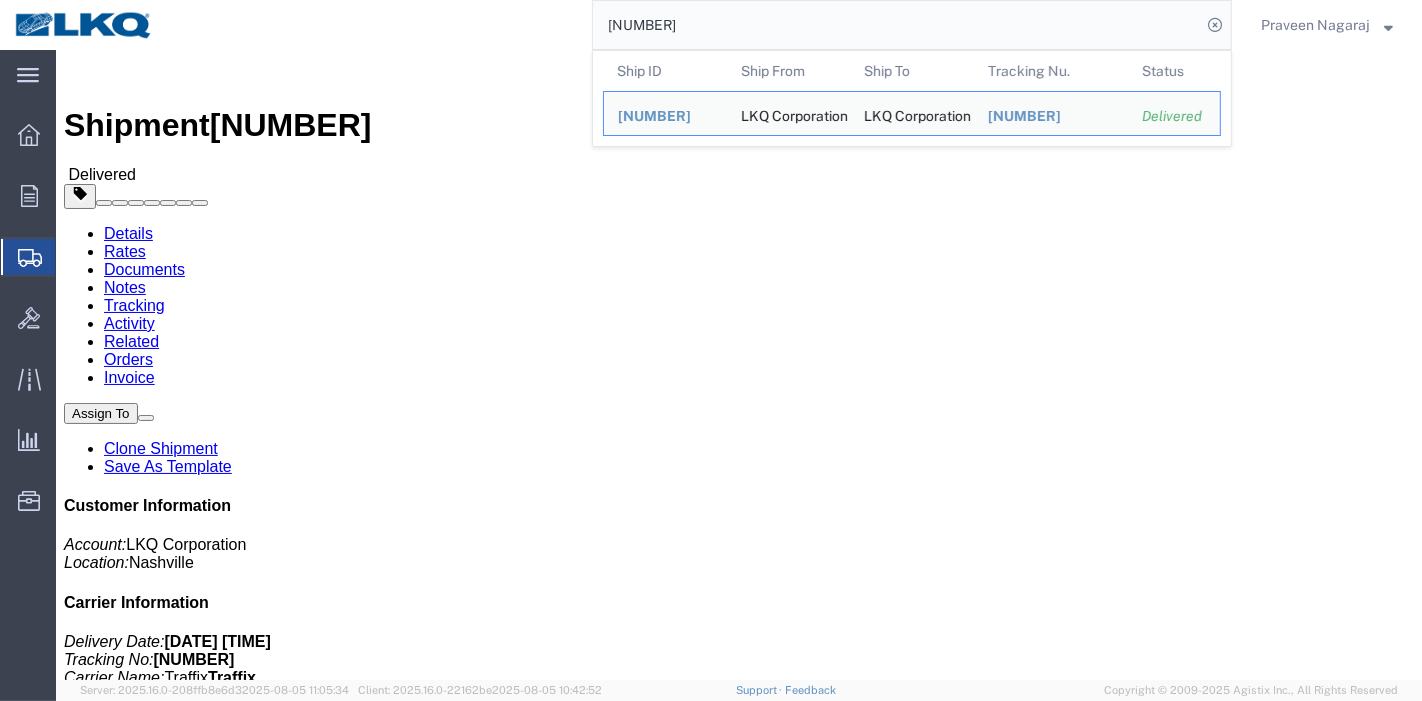 click on "Rates" 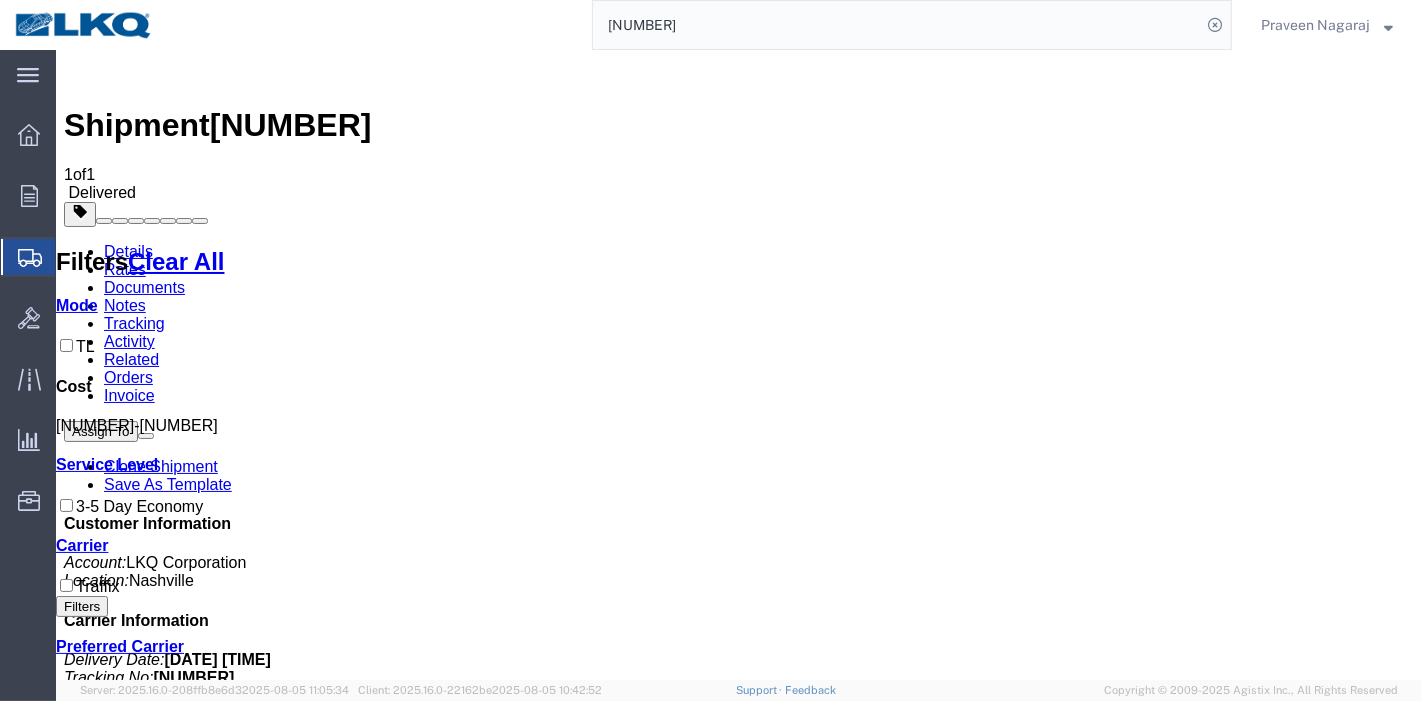 click on "55616756" 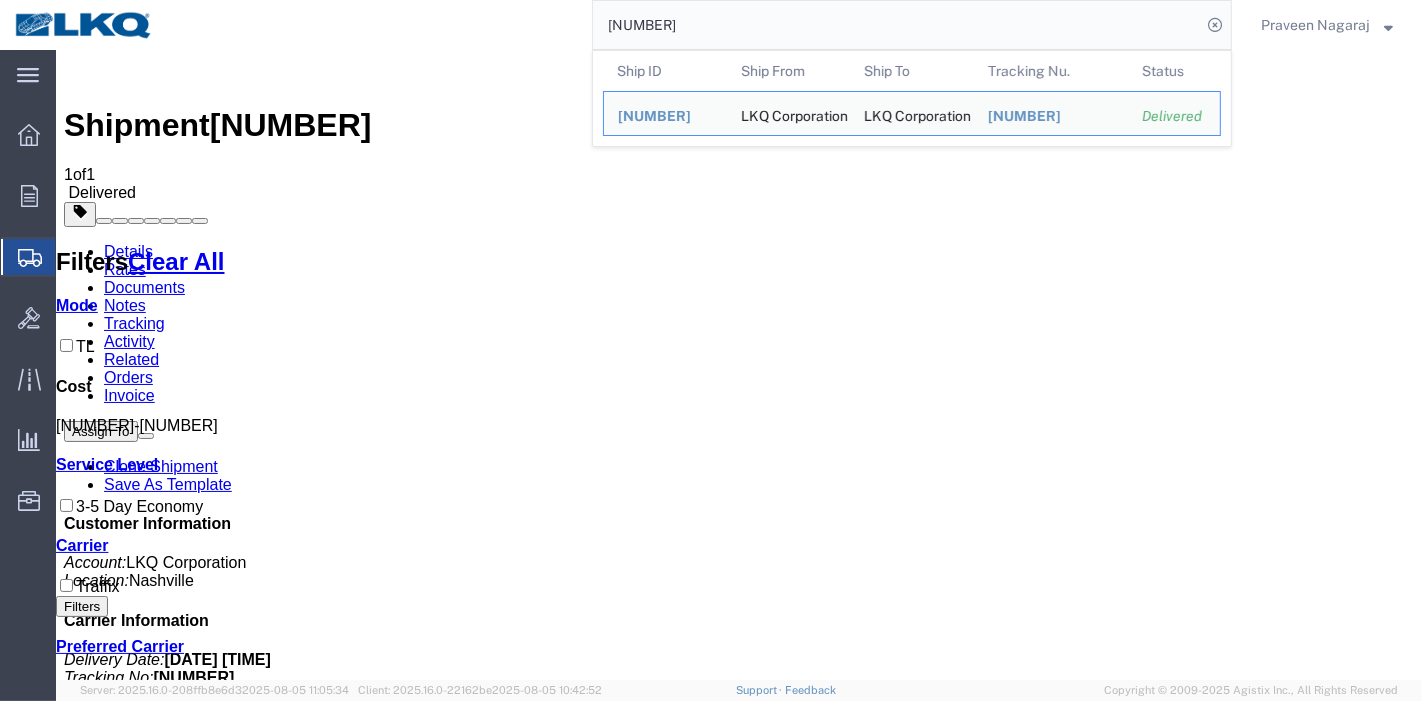 click on "55616756" 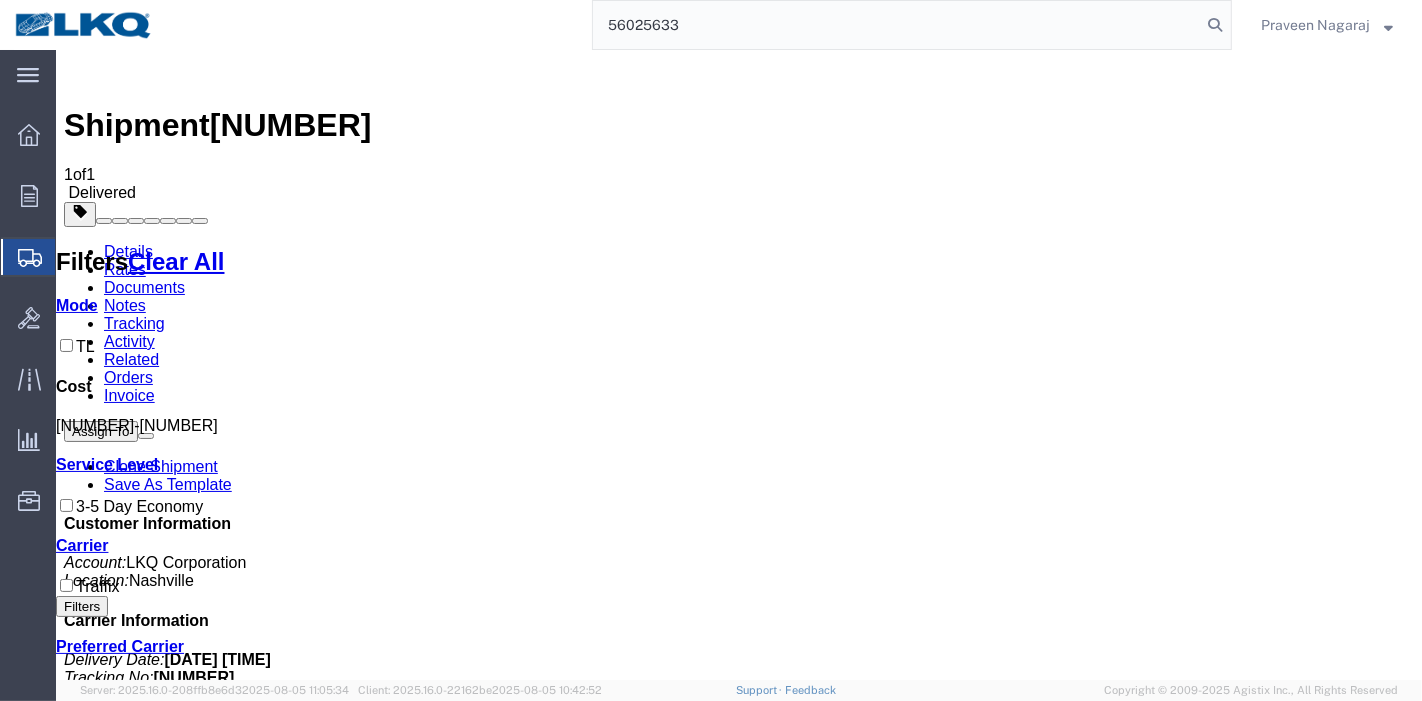type on "56025633" 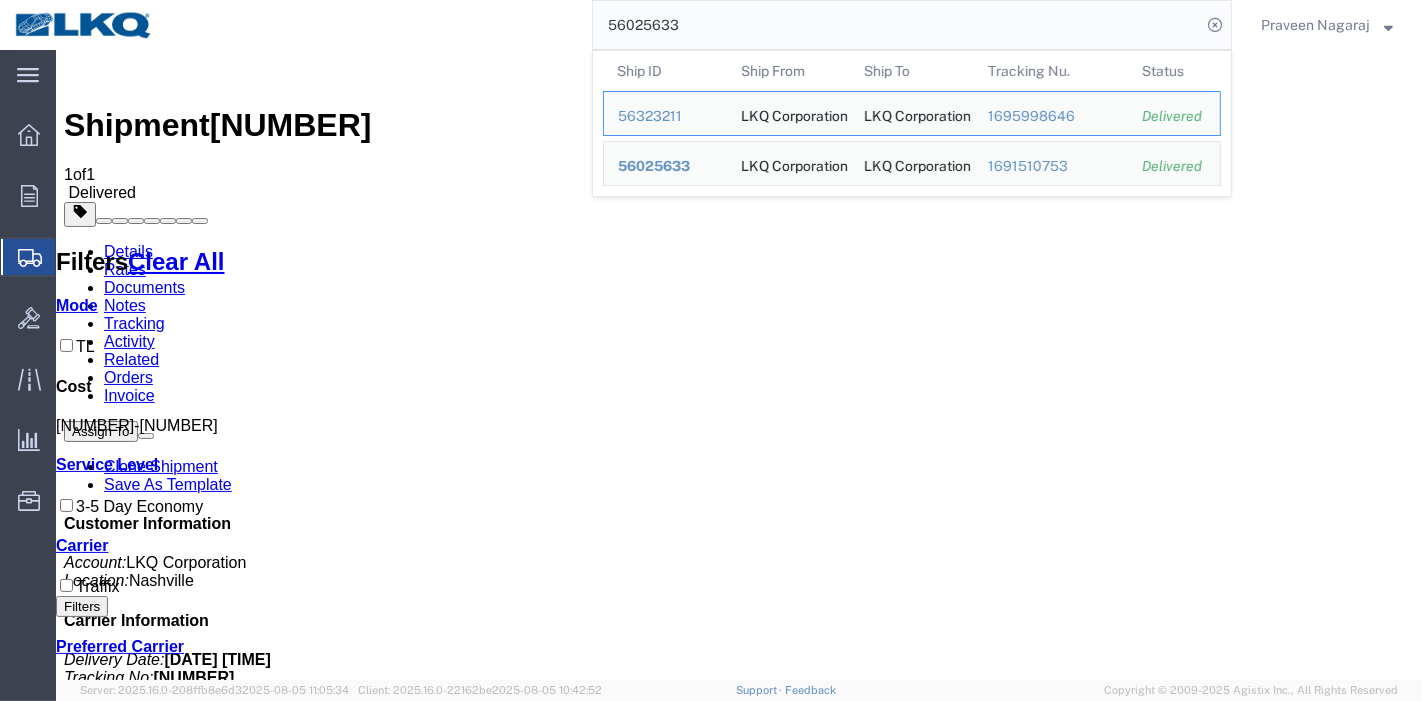 click on "Shipment  55616756 1
of
1   Delivered
Details Rates Documents Notes Tracking Activity Related Orders Invoice
Assign To
Clone Shipment
Save As Template
Customer Information
Account: LKQ Corporation
Location: Nashville
Carrier Information
Delivery Date: 06/23/2025 09:00
Tracking No: 55616756
Carrier Name: Traffix Traffix
Service Level: TL Standard 3 - 5 Day
From
LKQ Corporation (Shipper)
7110 914 Route Kennedy Levis,
QC G6C1A5
Canada
6150000000
To
LKQ Corporation (Receiver)
1635 11800 S. Austin Ave. Suite C Alsip, IL 60803
United States
708-752-7000
Other details
Reference: Dedicated_7110_1635...
Ship Date: 06/20/2025
Mode: Truckload
Creator: Matt Harvey
Creator: mwharvey@lkqcorp.com
Last Saved: 07/08/2025 06:01 PDT" at bounding box center (738, 1474) 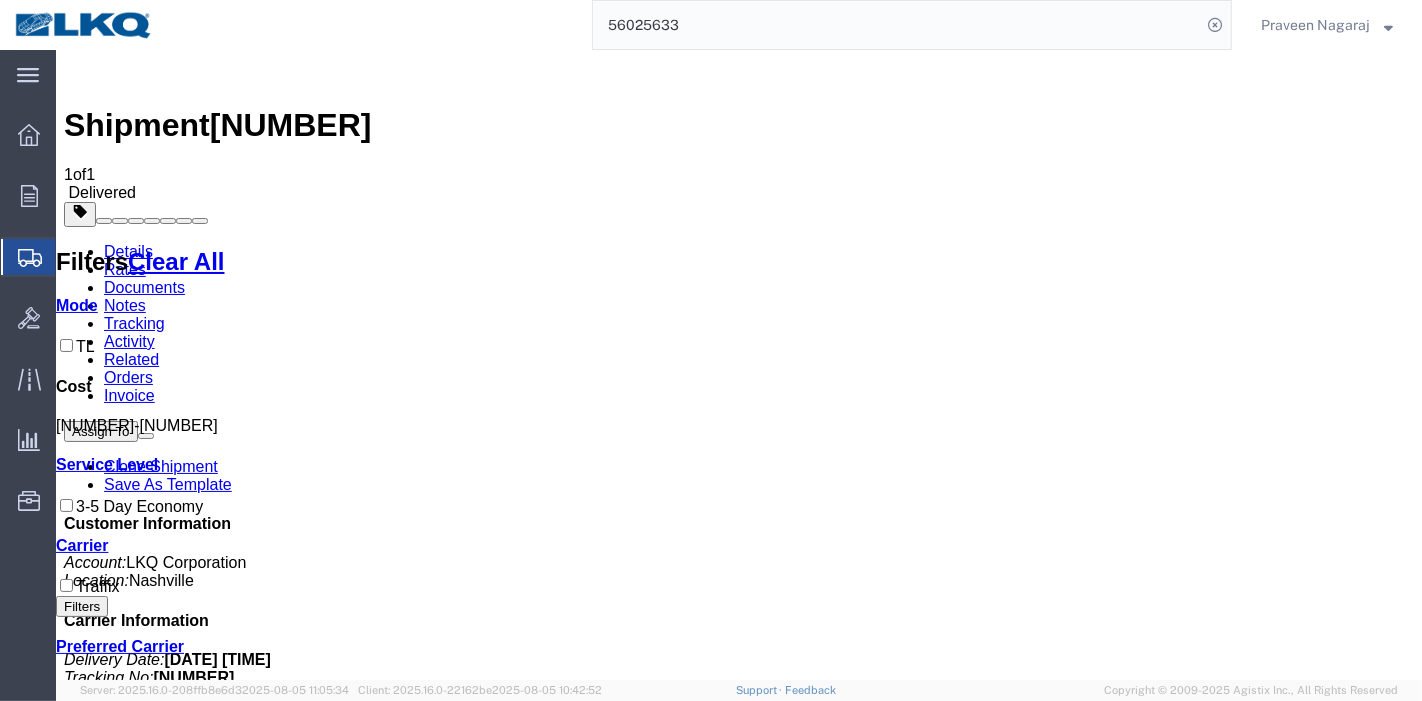 click on "56025633" 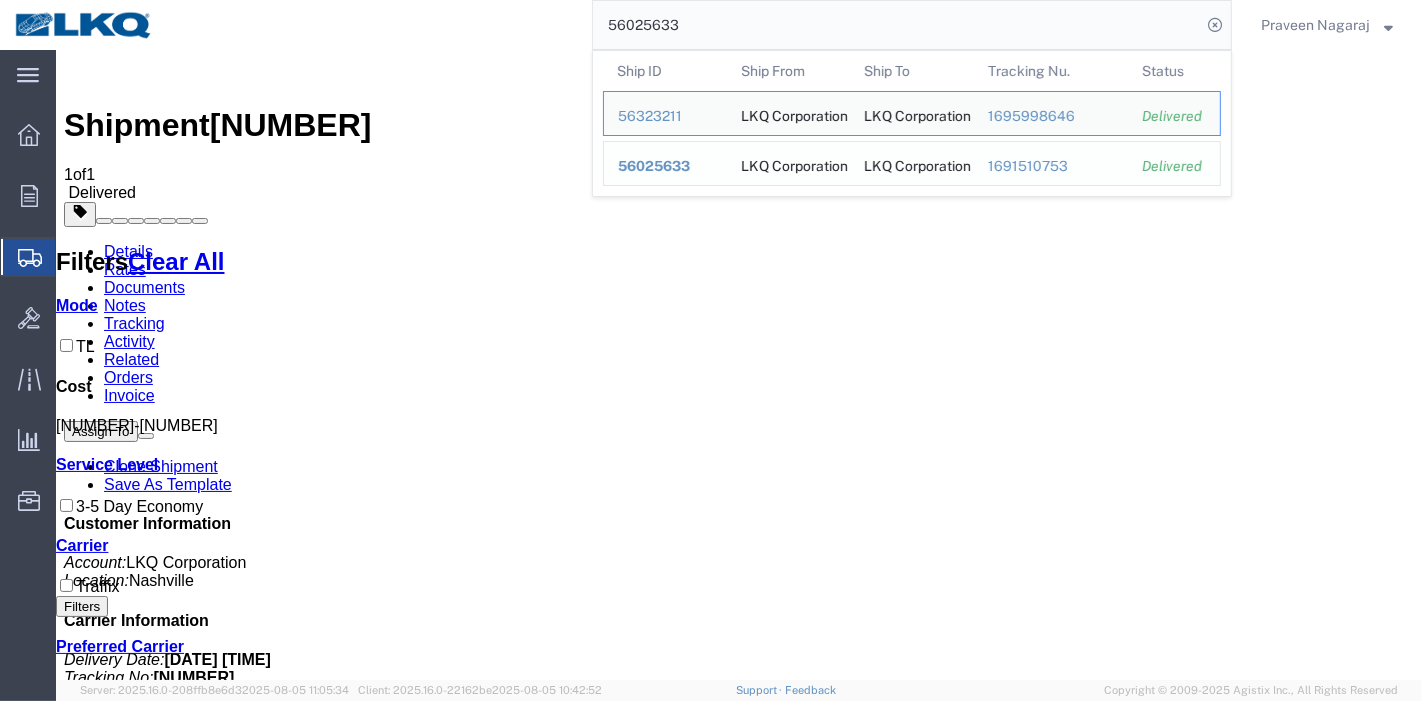 click on "Tracking Nu. 1691510753" at bounding box center (1051, 163) 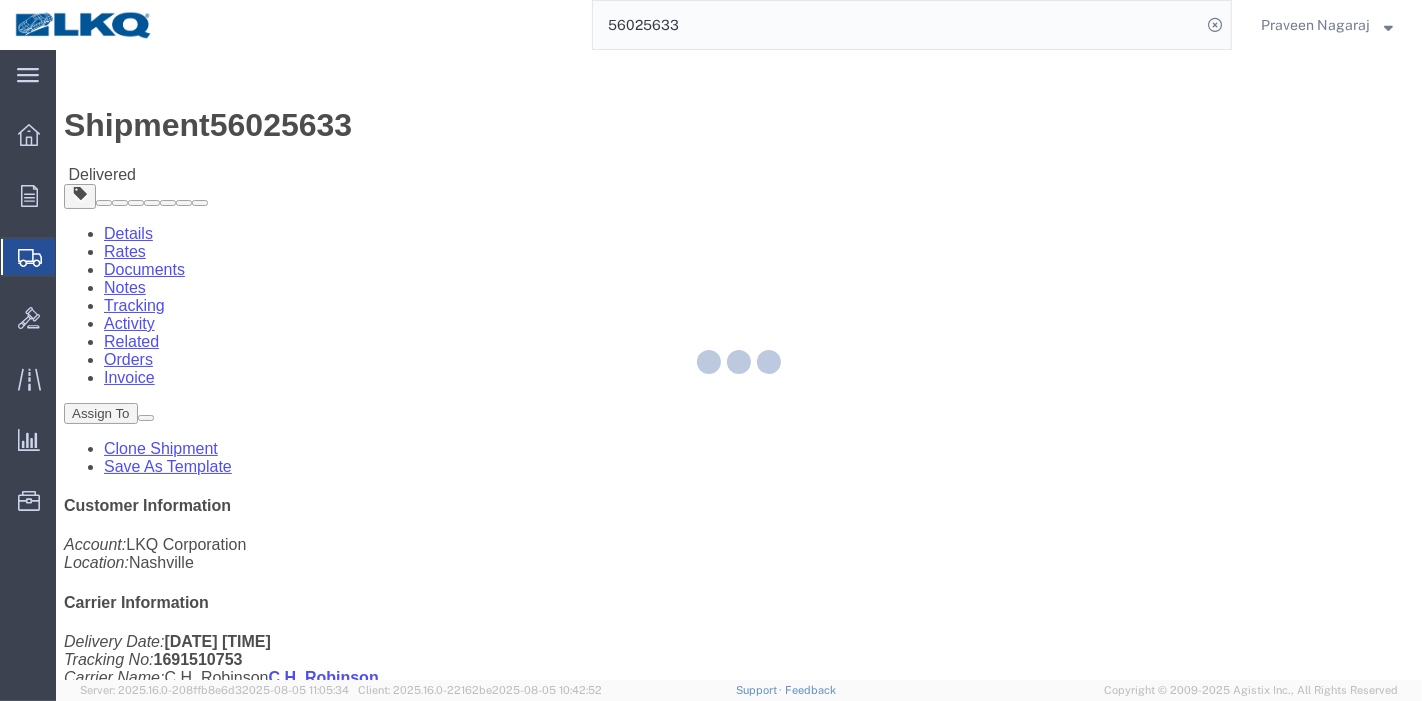 click 